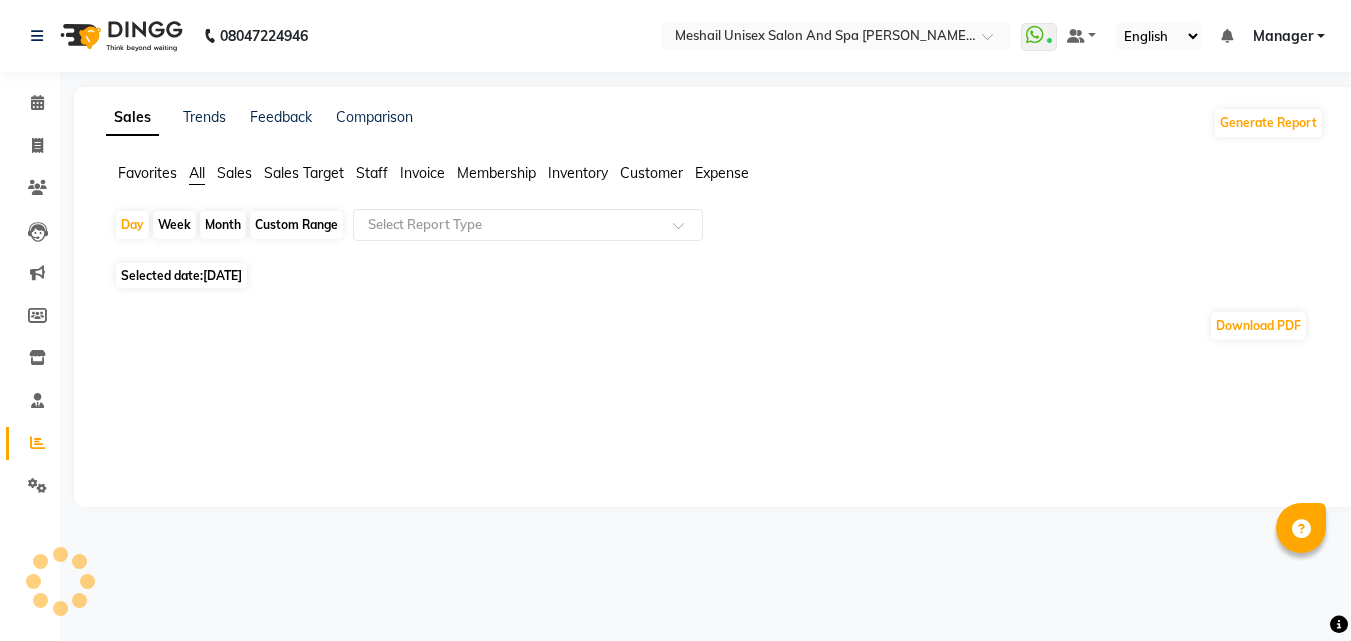 click on "[DATE]" 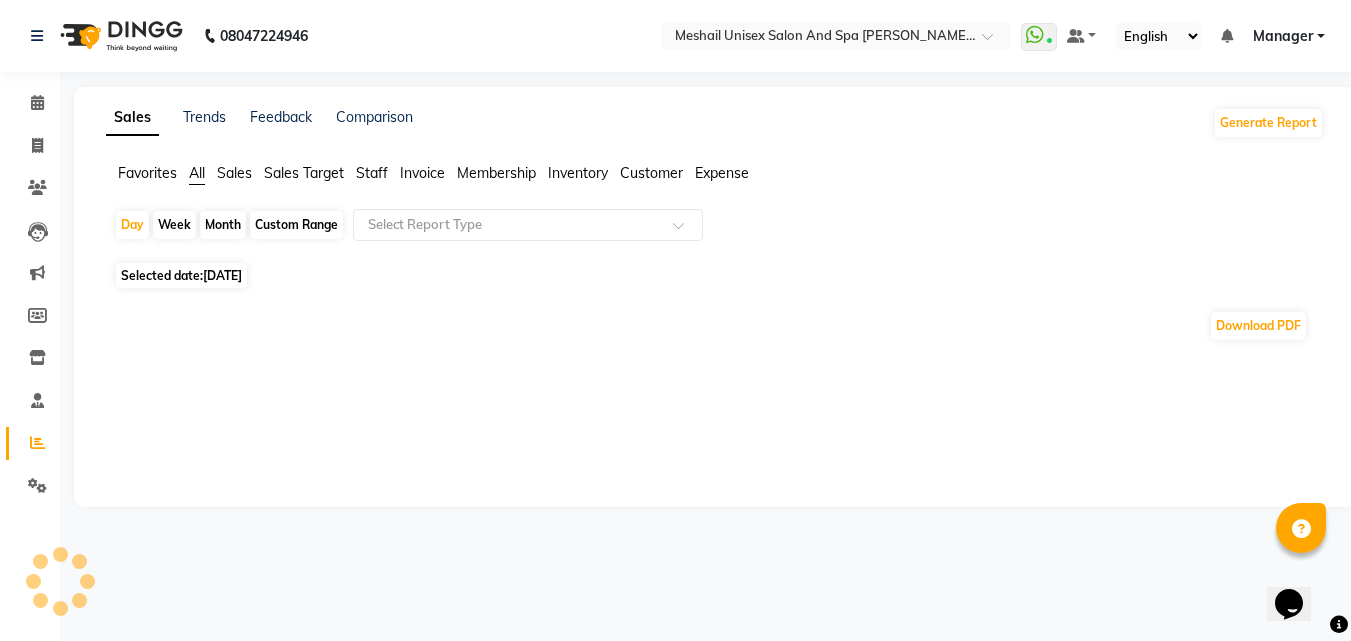 scroll, scrollTop: 0, scrollLeft: 0, axis: both 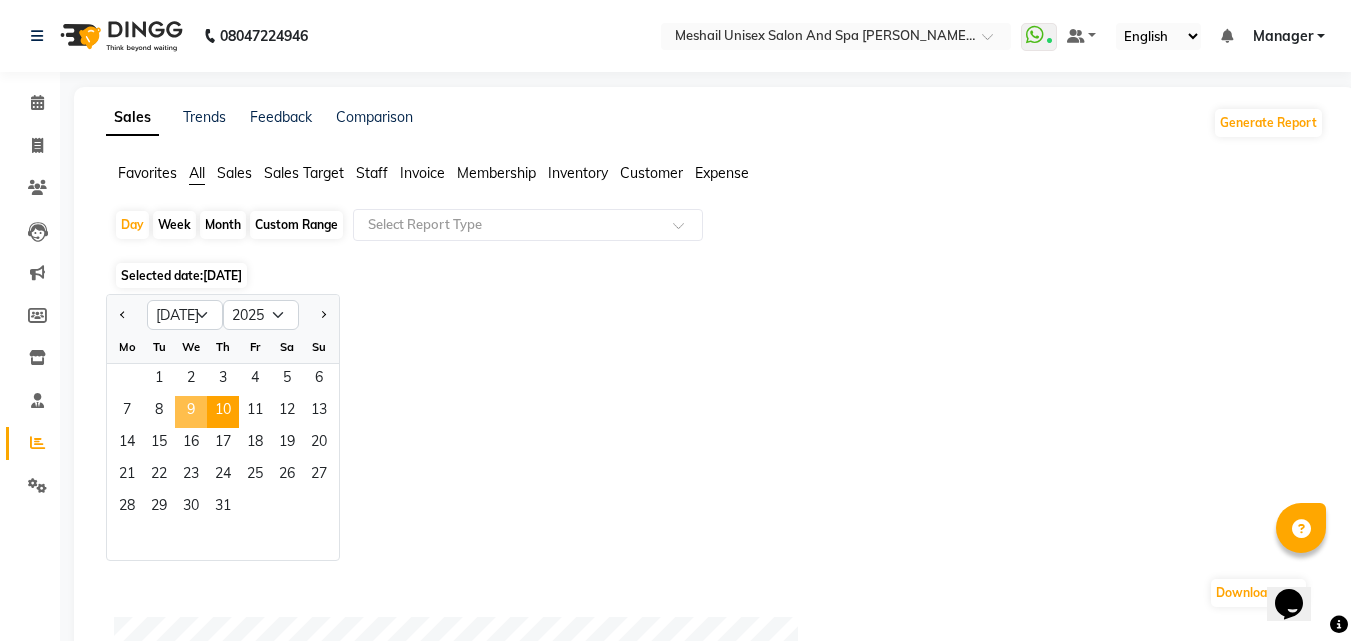 click on "9" 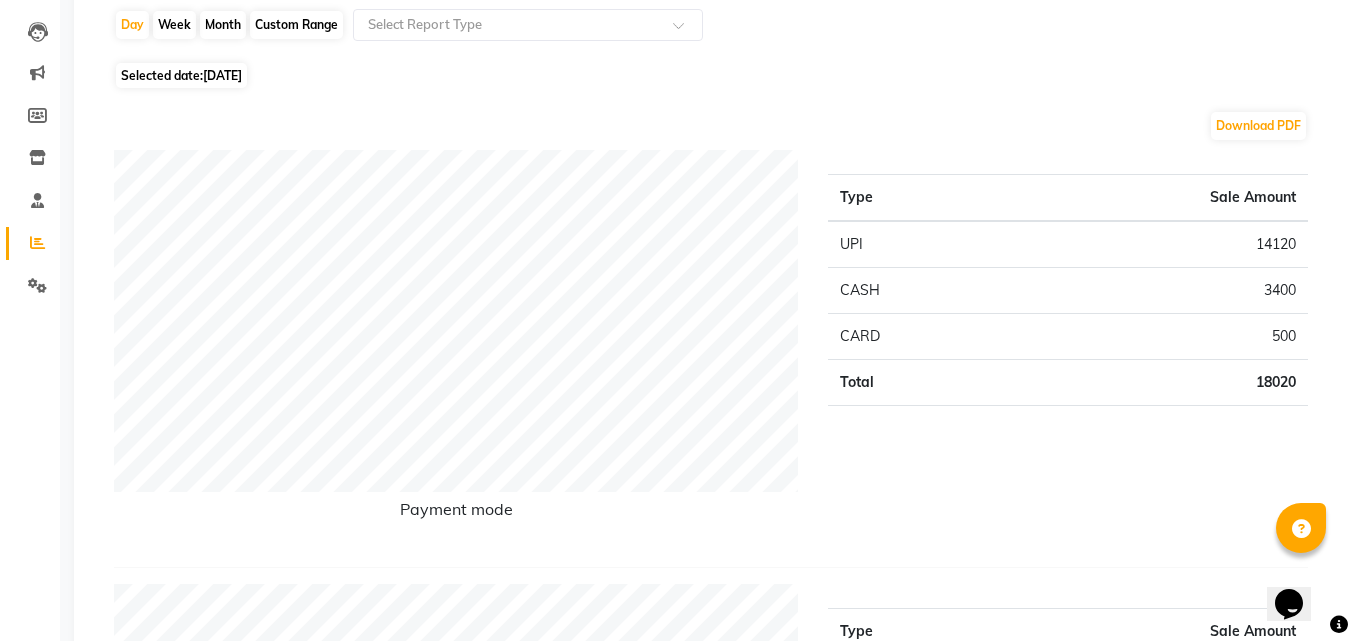 scroll, scrollTop: 0, scrollLeft: 0, axis: both 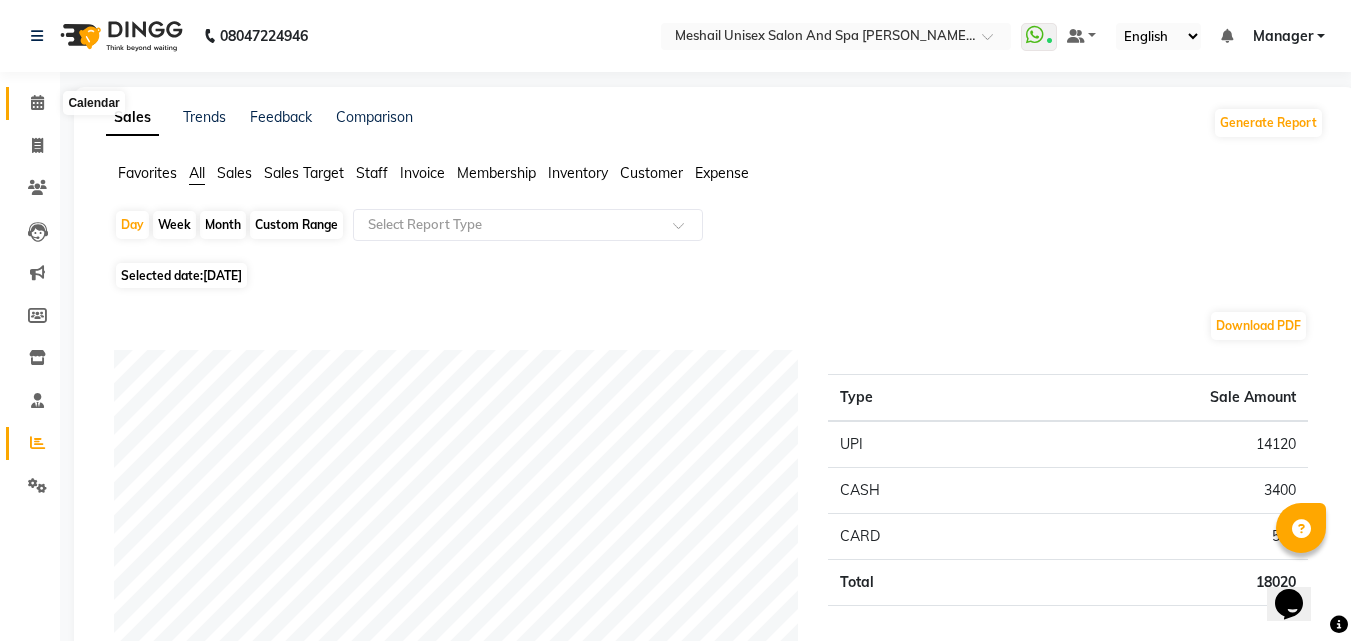 click 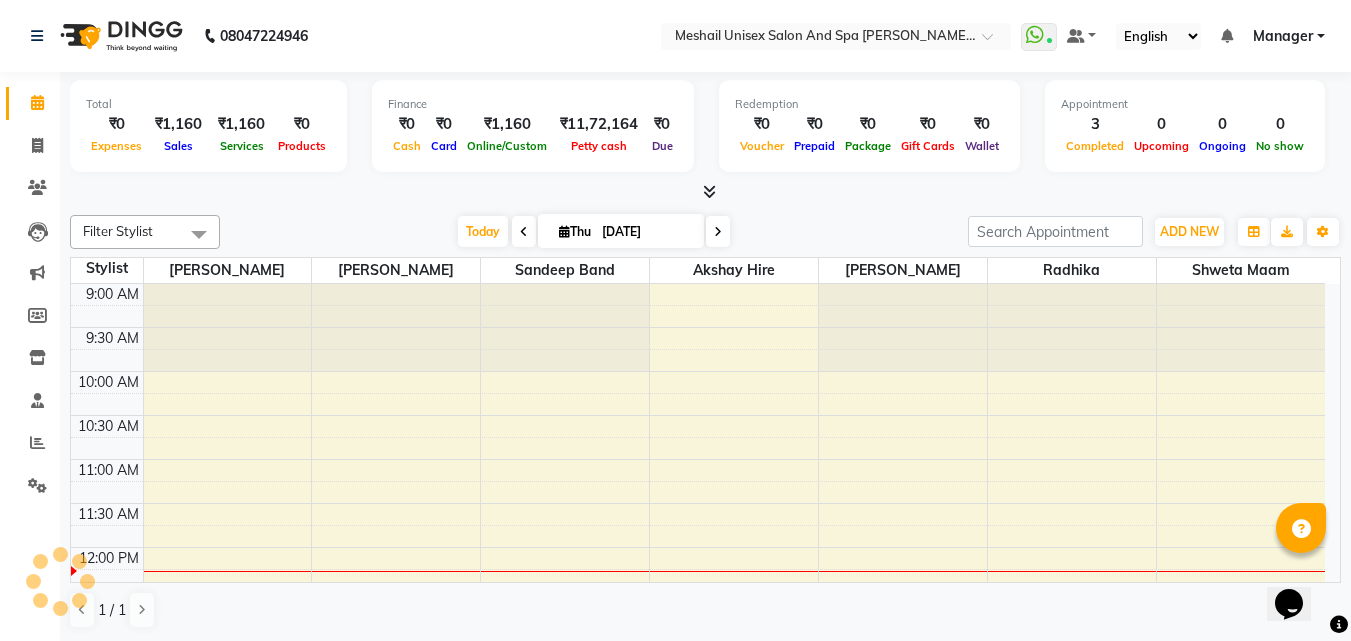scroll, scrollTop: 0, scrollLeft: 0, axis: both 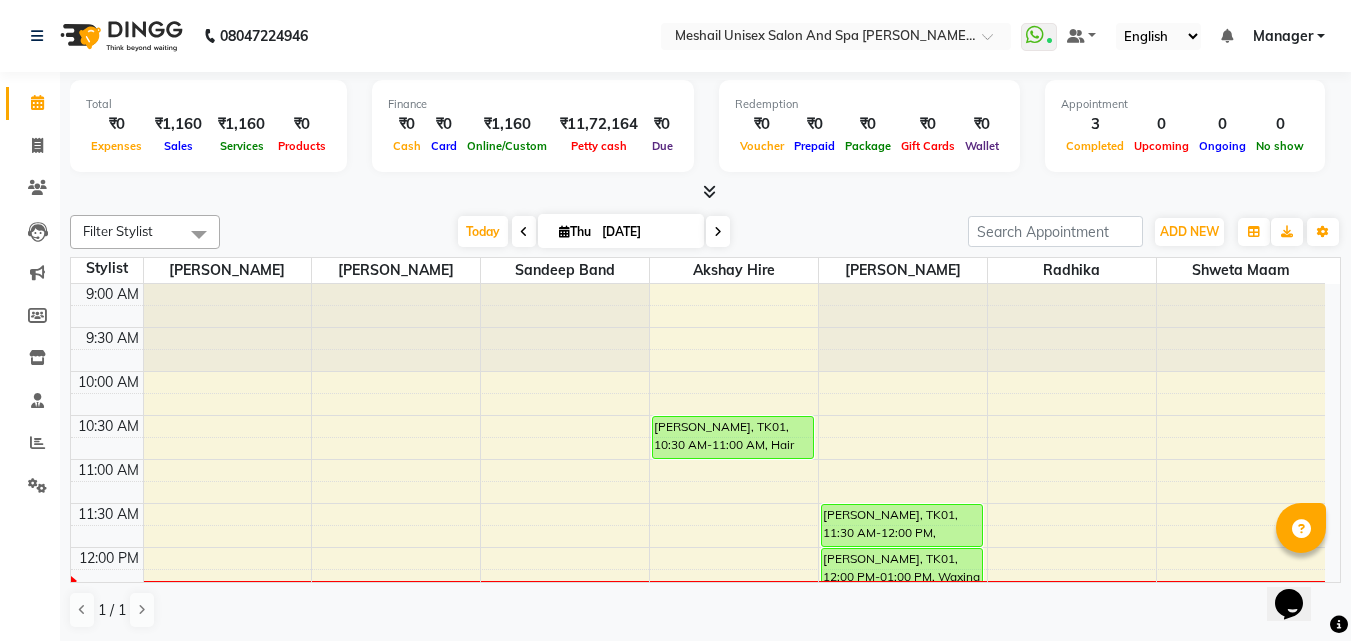 click at bounding box center [718, 231] 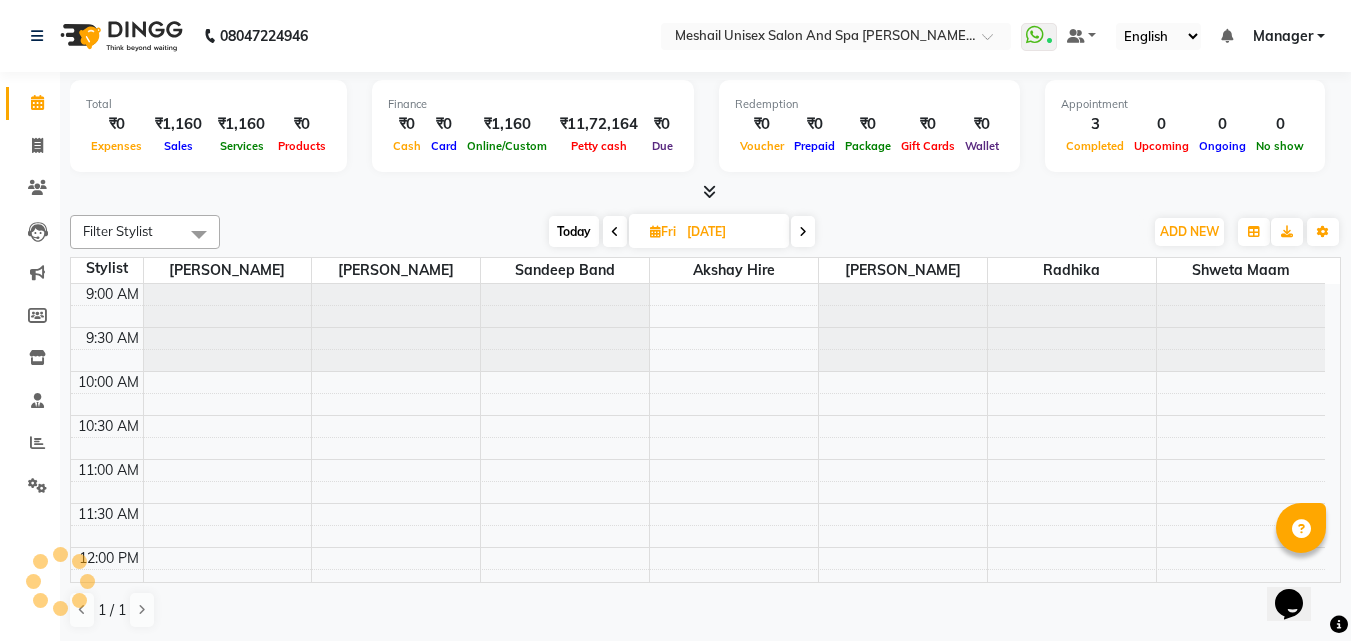 scroll, scrollTop: 265, scrollLeft: 0, axis: vertical 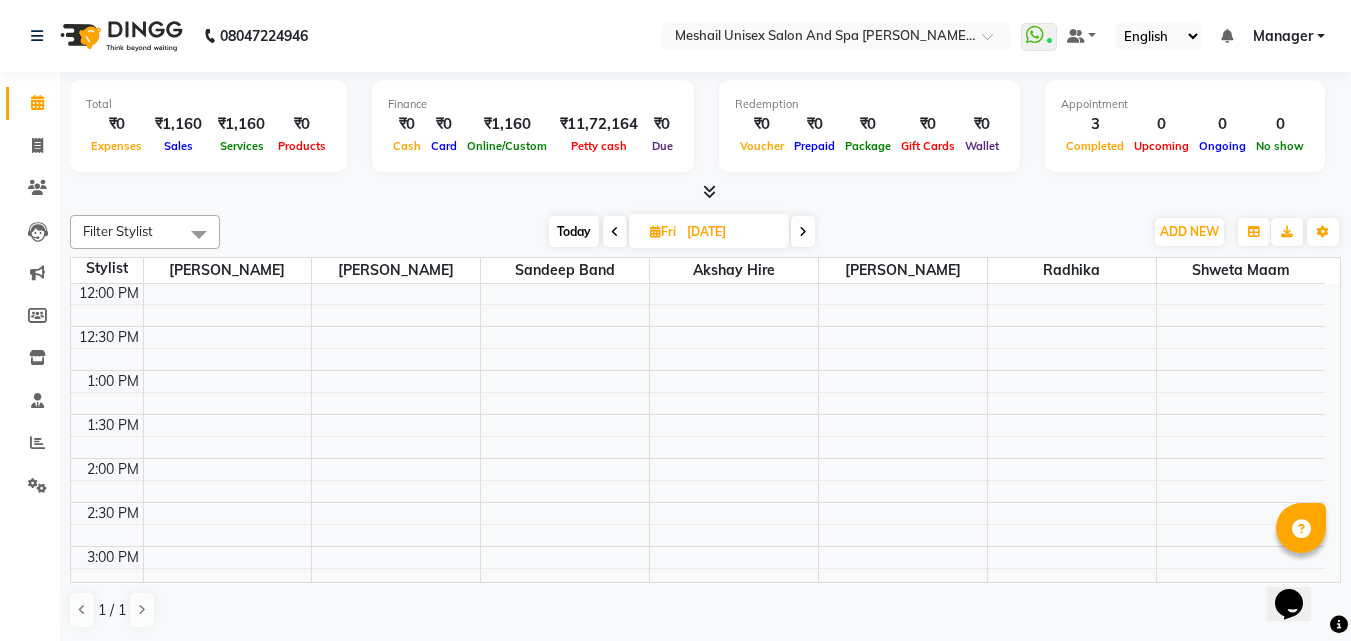 click on "9:00 AM 9:30 AM 10:00 AM 10:30 AM 11:00 AM 11:30 AM 12:00 PM 12:30 PM 1:00 PM 1:30 PM 2:00 PM 2:30 PM 3:00 PM 3:30 PM 4:00 PM 4:30 PM 5:00 PM 5:30 PM 6:00 PM 6:30 PM 7:00 PM 7:30 PM 8:00 PM 8:30 PM 9:00 PM 9:30 PM" at bounding box center (698, 590) 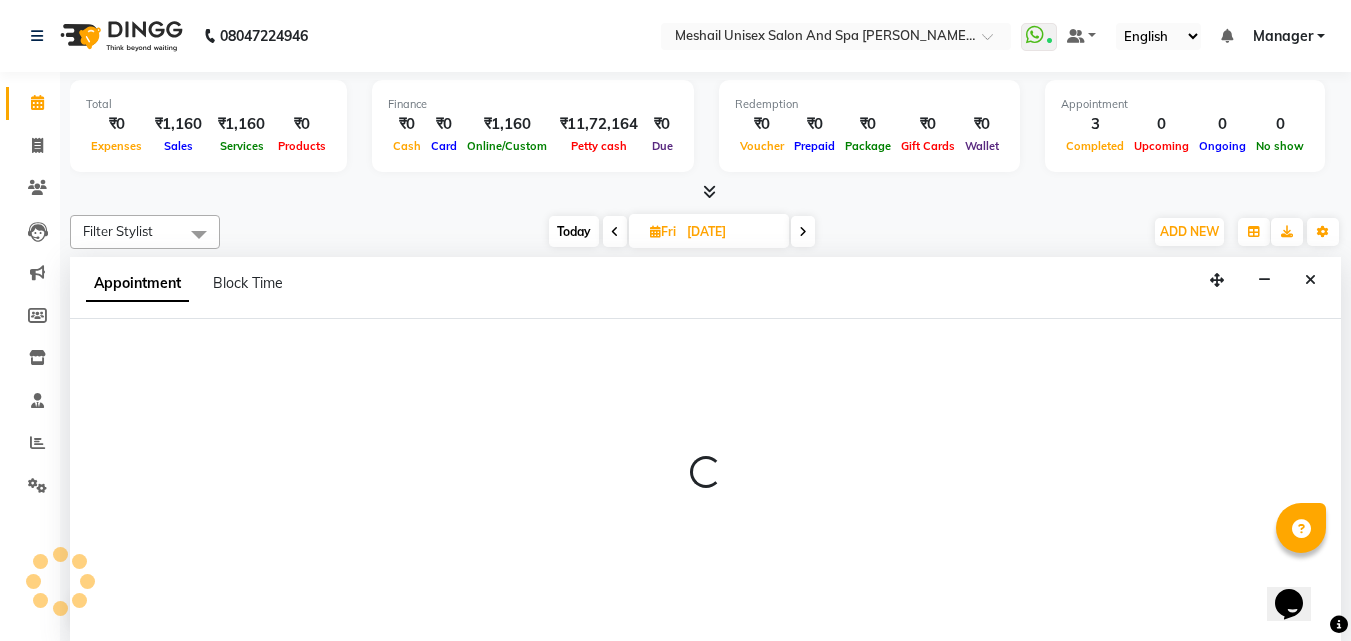 scroll, scrollTop: 1, scrollLeft: 0, axis: vertical 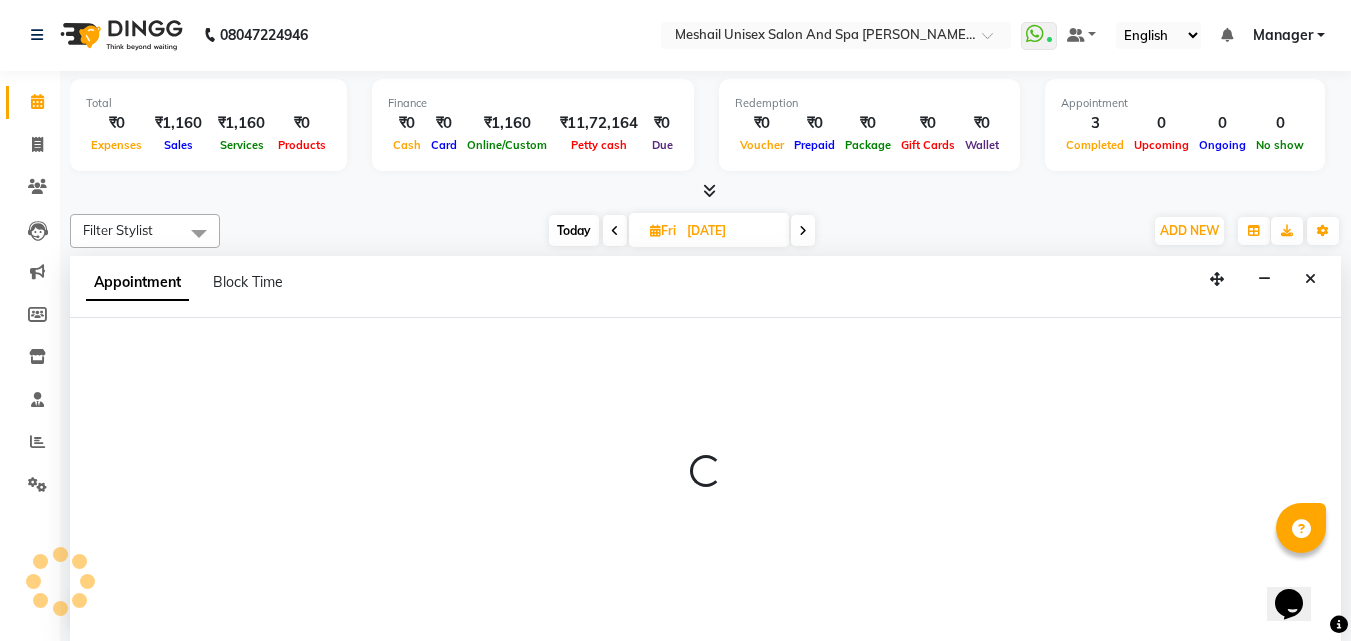 select on "52966" 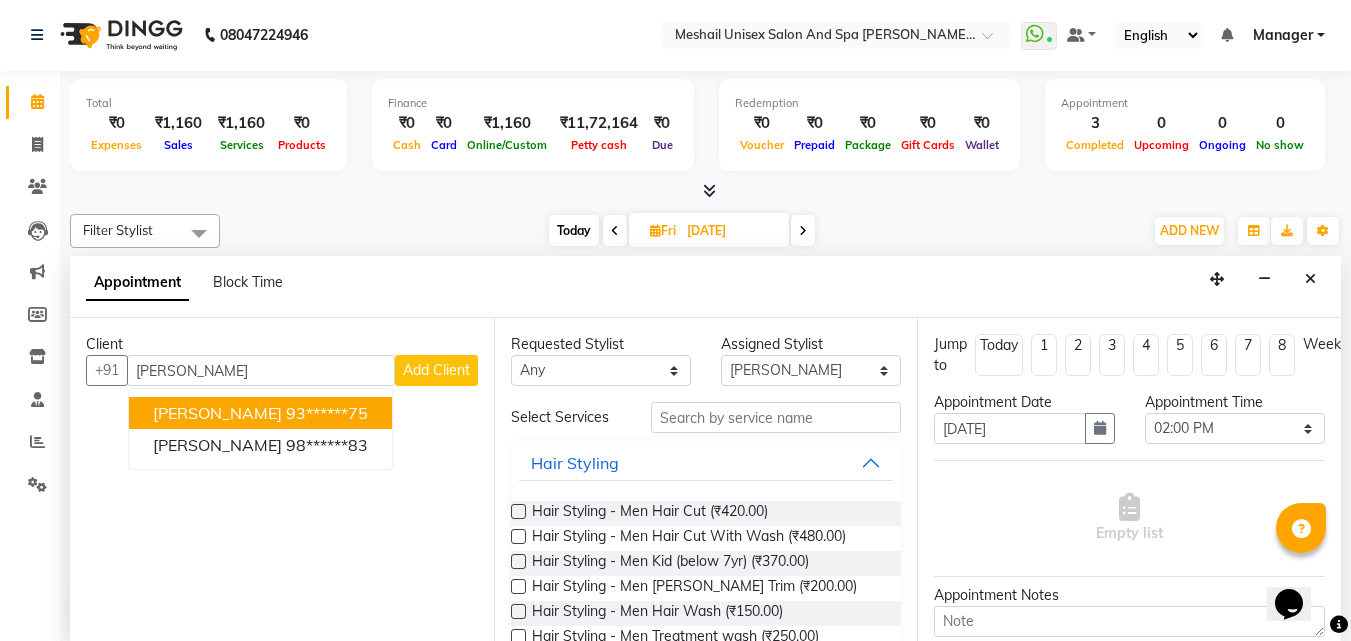 click on "93******75" at bounding box center [327, 413] 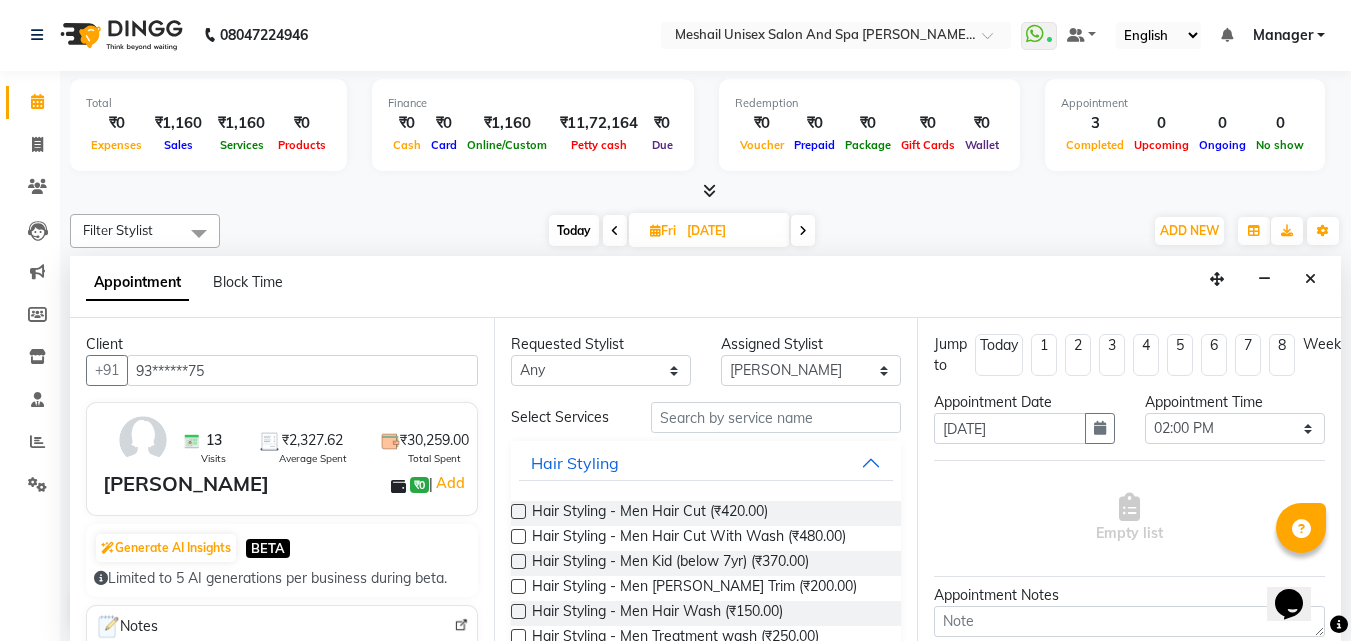 type on "93******75" 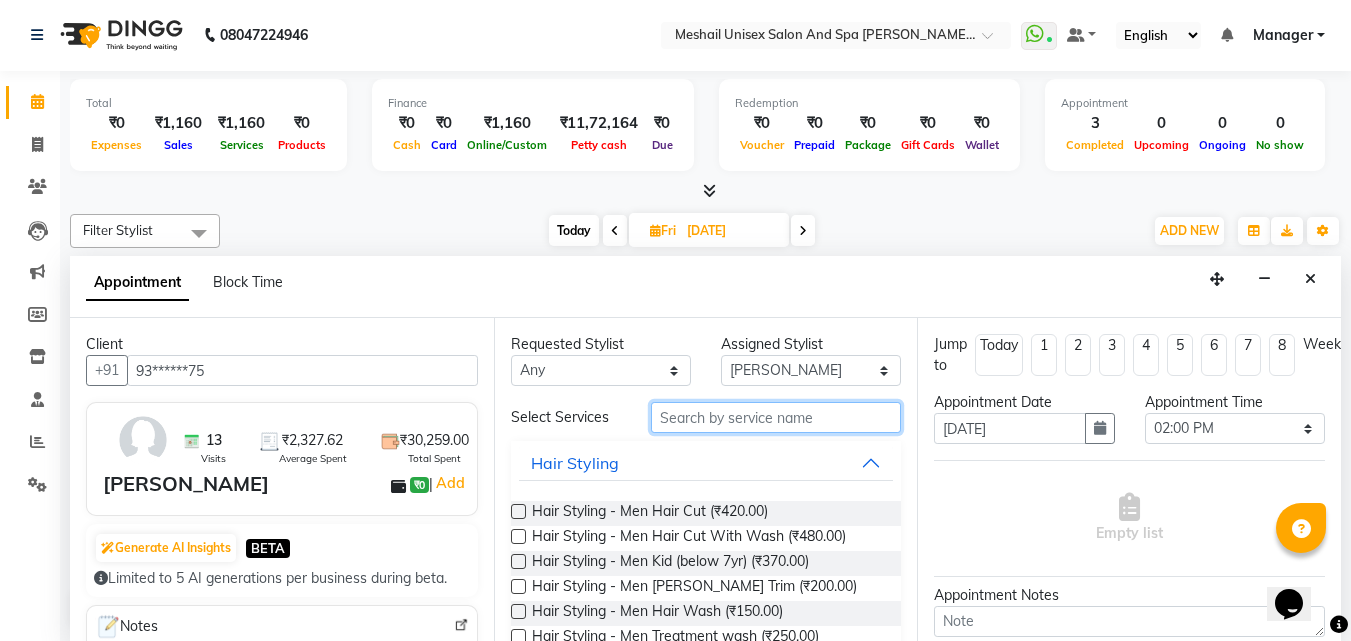click at bounding box center [776, 417] 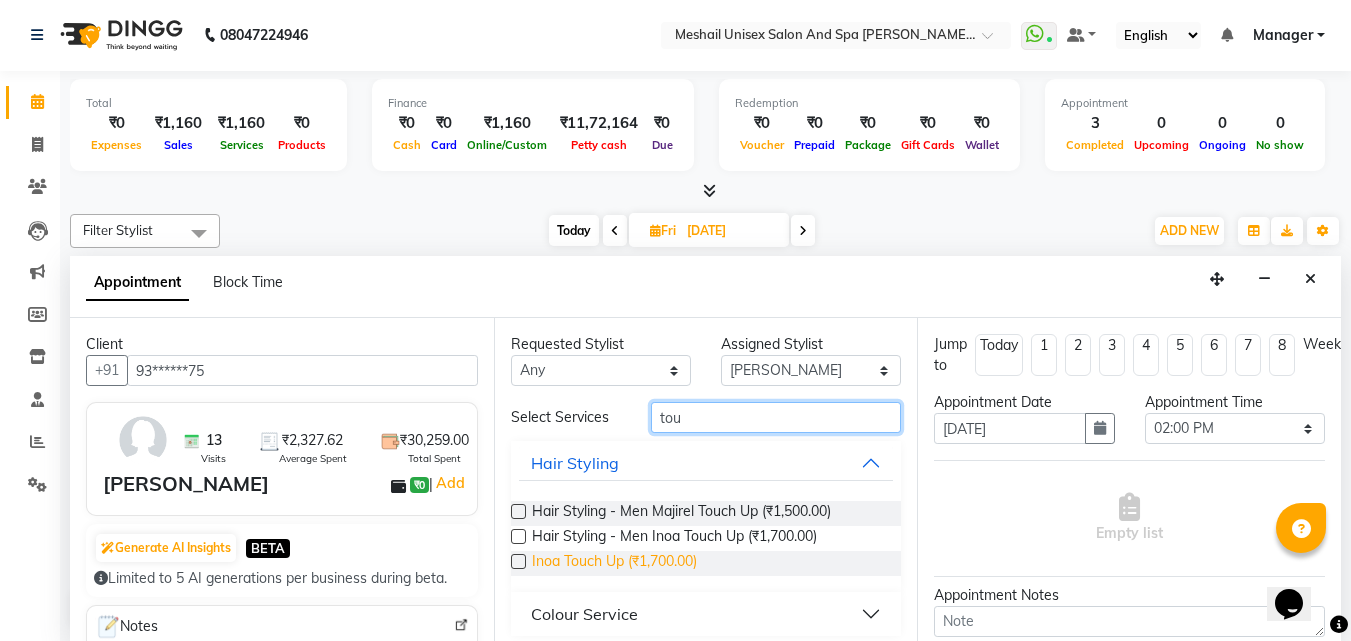 type on "tou" 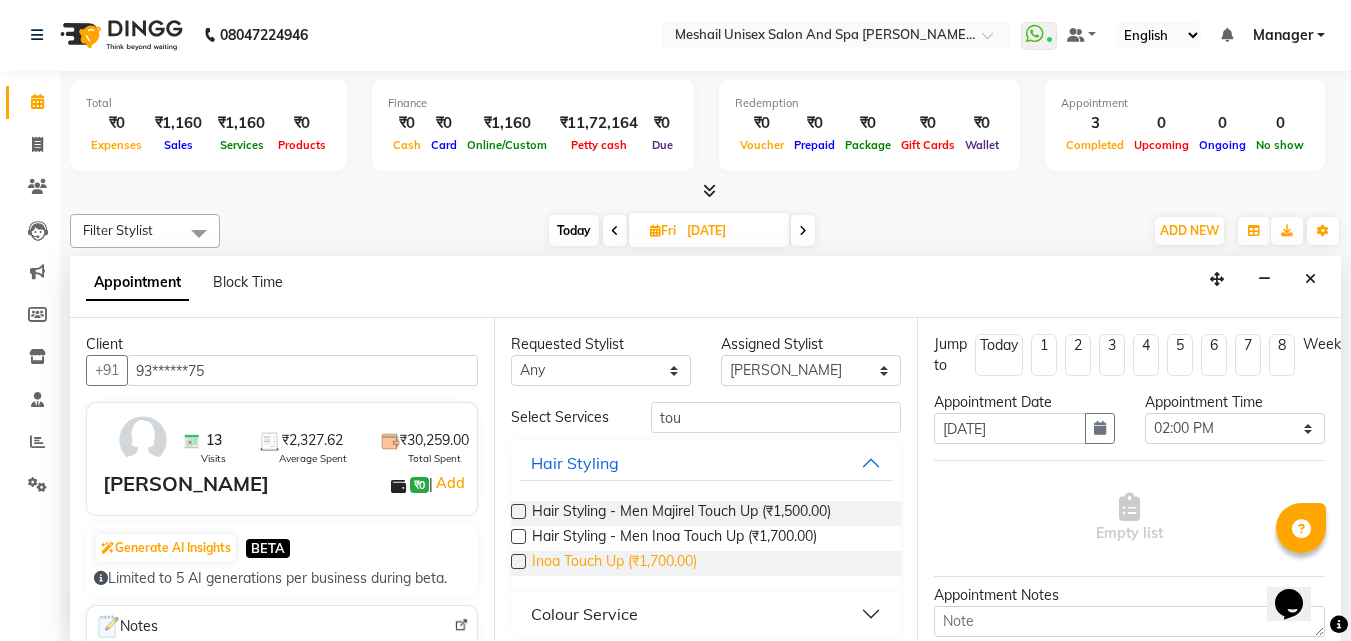 click on "Inoa Touch Up (₹1,700.00)" at bounding box center [614, 563] 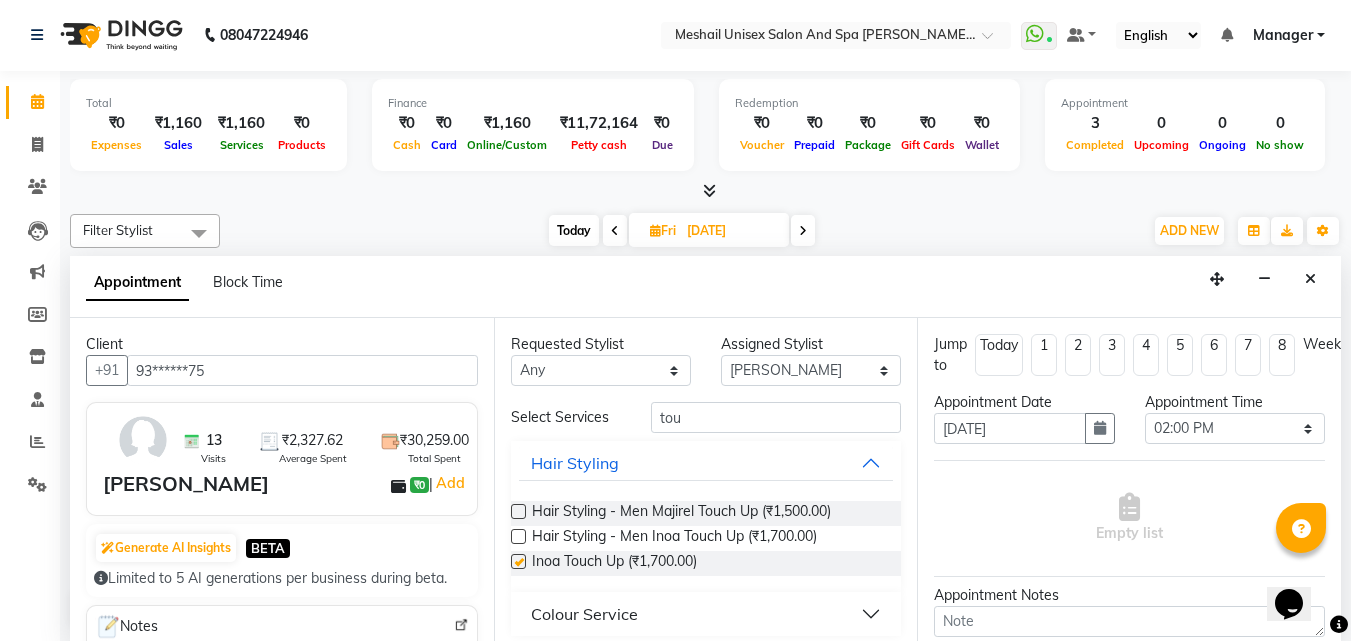 checkbox on "false" 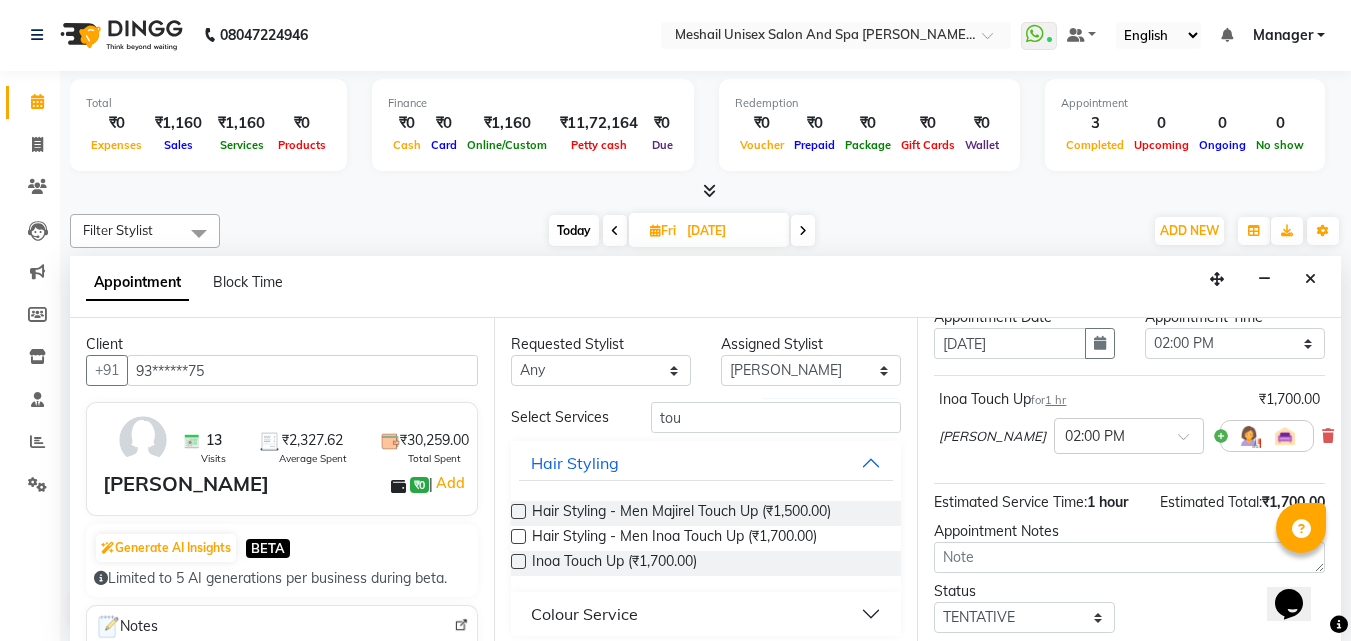 scroll, scrollTop: 221, scrollLeft: 0, axis: vertical 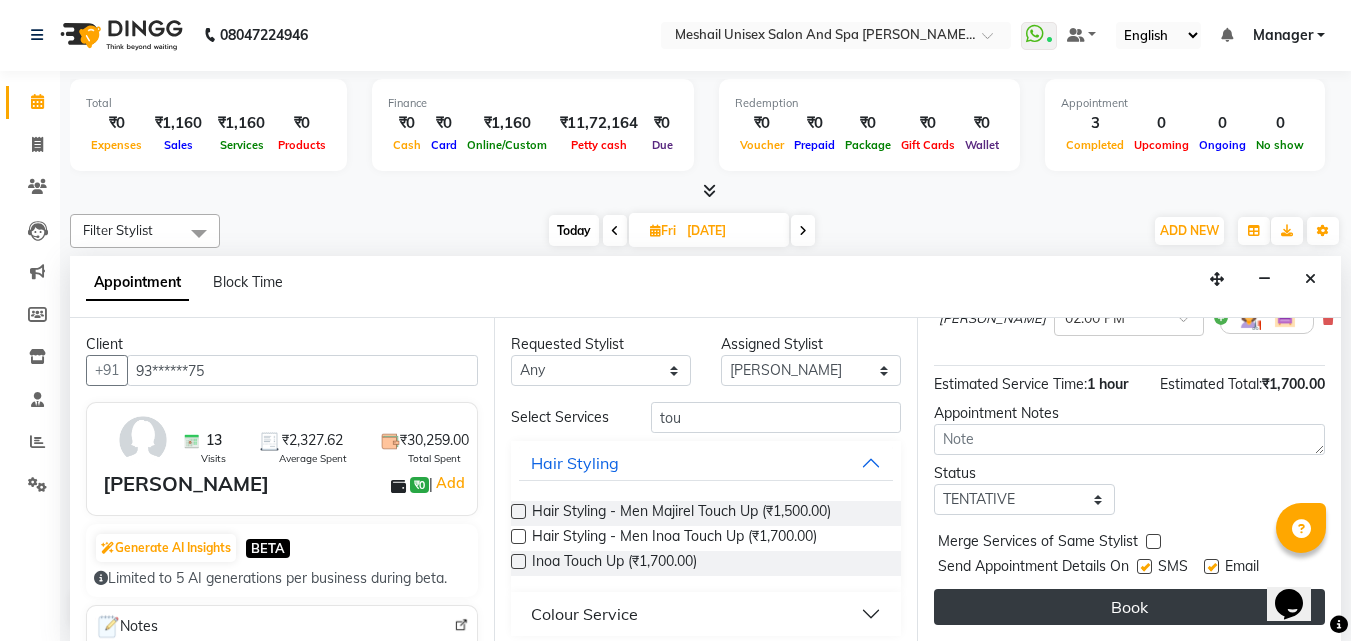 click on "Book" at bounding box center (1129, 607) 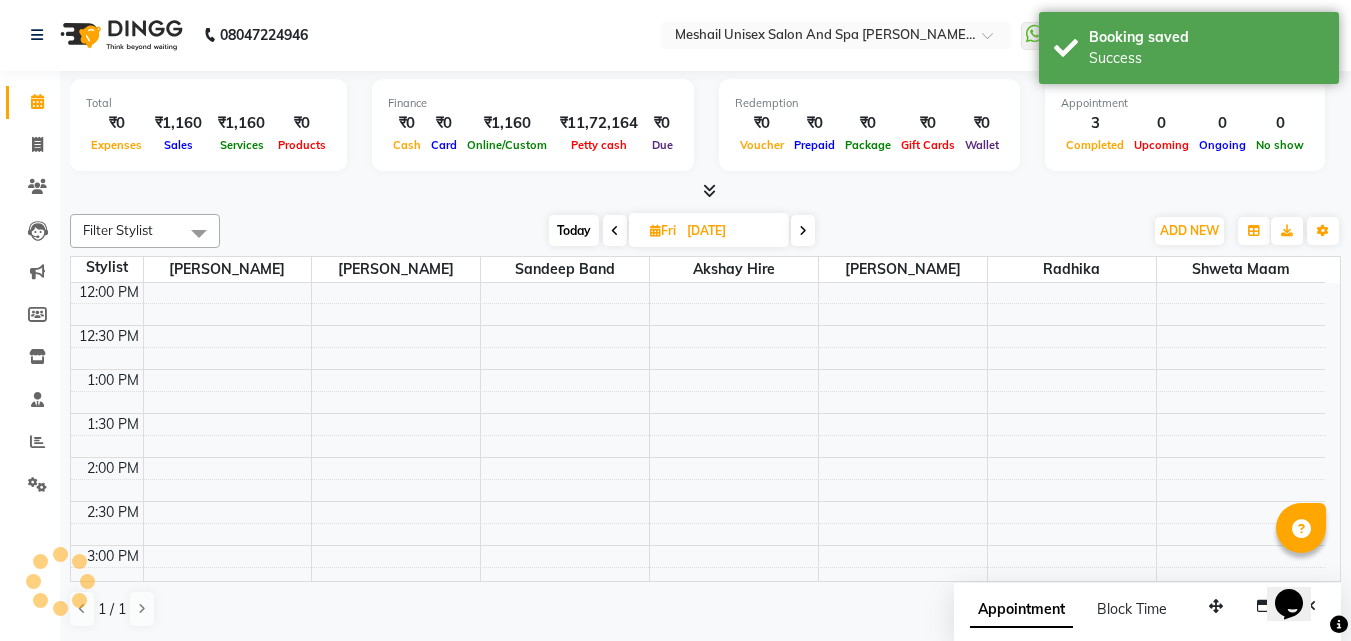 scroll, scrollTop: 0, scrollLeft: 0, axis: both 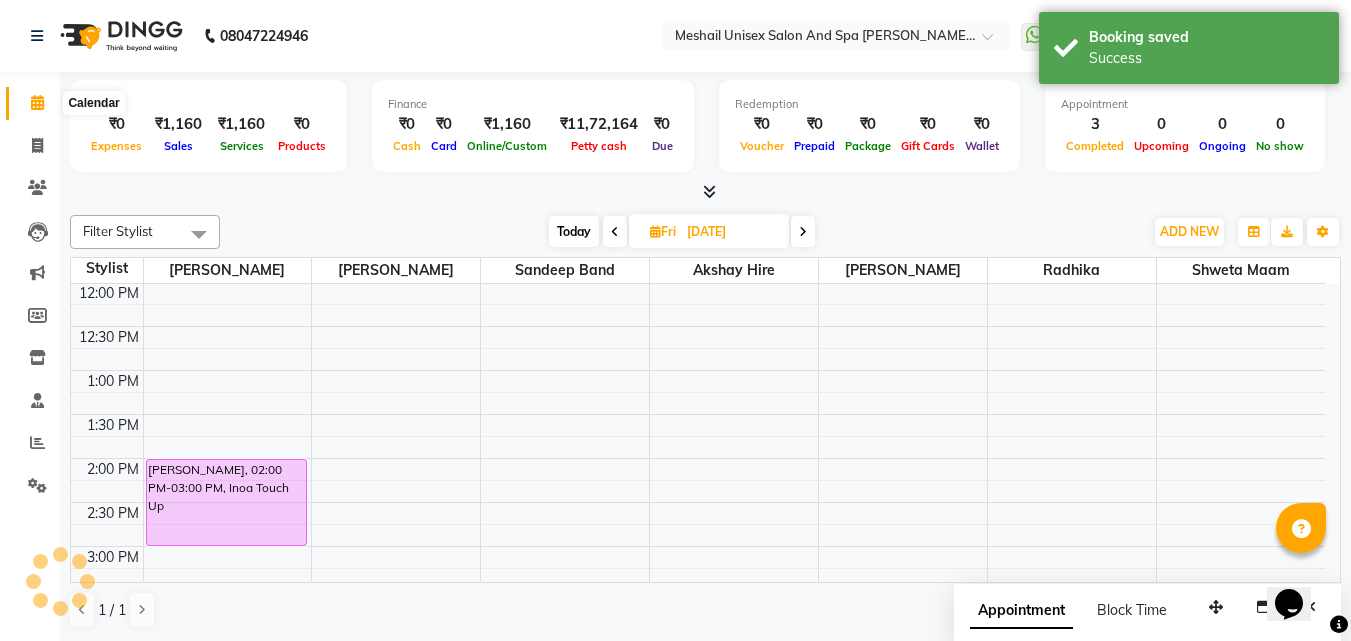 click 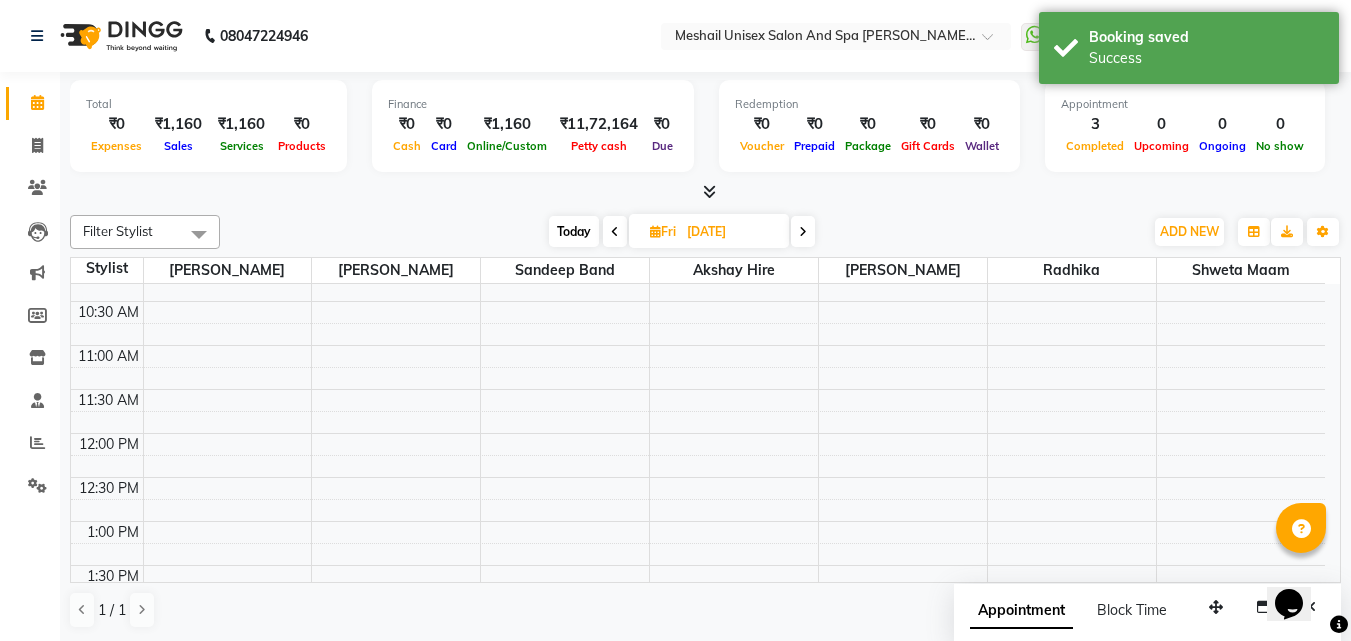 scroll, scrollTop: 65, scrollLeft: 0, axis: vertical 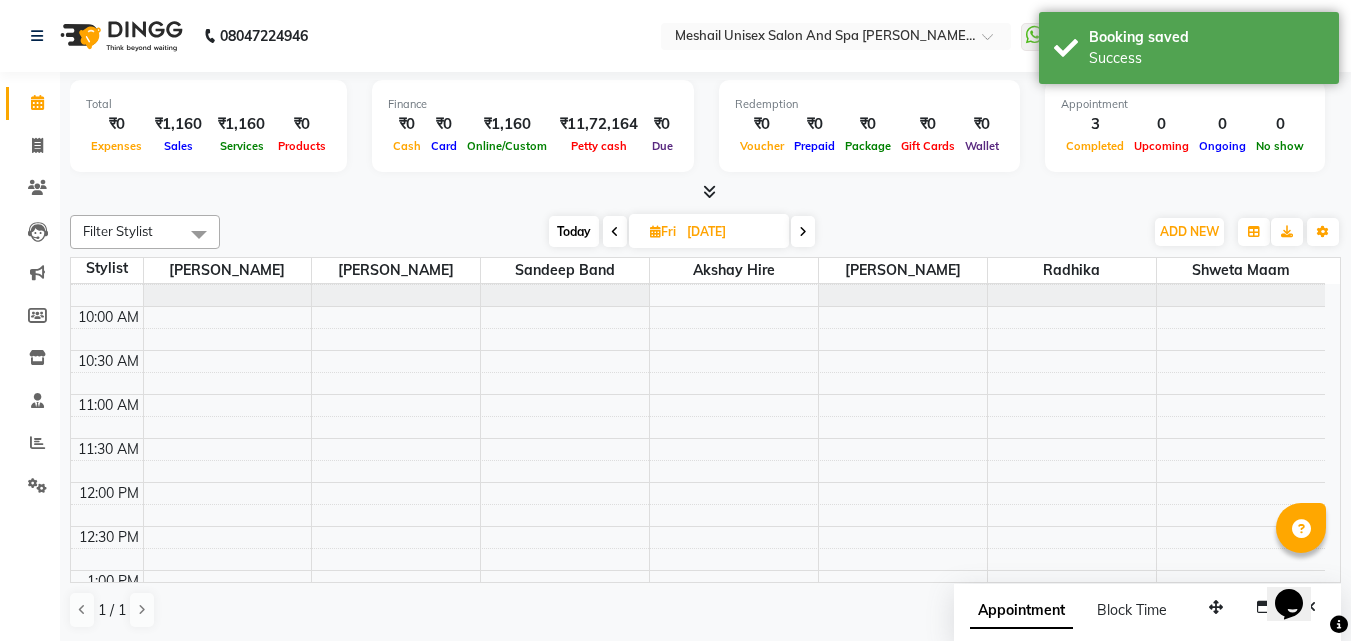 click on "9:00 AM 9:30 AM 10:00 AM 10:30 AM 11:00 AM 11:30 AM 12:00 PM 12:30 PM 1:00 PM 1:30 PM 2:00 PM 2:30 PM 3:00 PM 3:30 PM 4:00 PM 4:30 PM 5:00 PM 5:30 PM 6:00 PM 6:30 PM 7:00 PM 7:30 PM 8:00 PM 8:30 PM 9:00 PM 9:30 PM    [PERSON_NAME], 02:00 PM-03:00 PM, Inoa Touch Up" at bounding box center [698, 790] 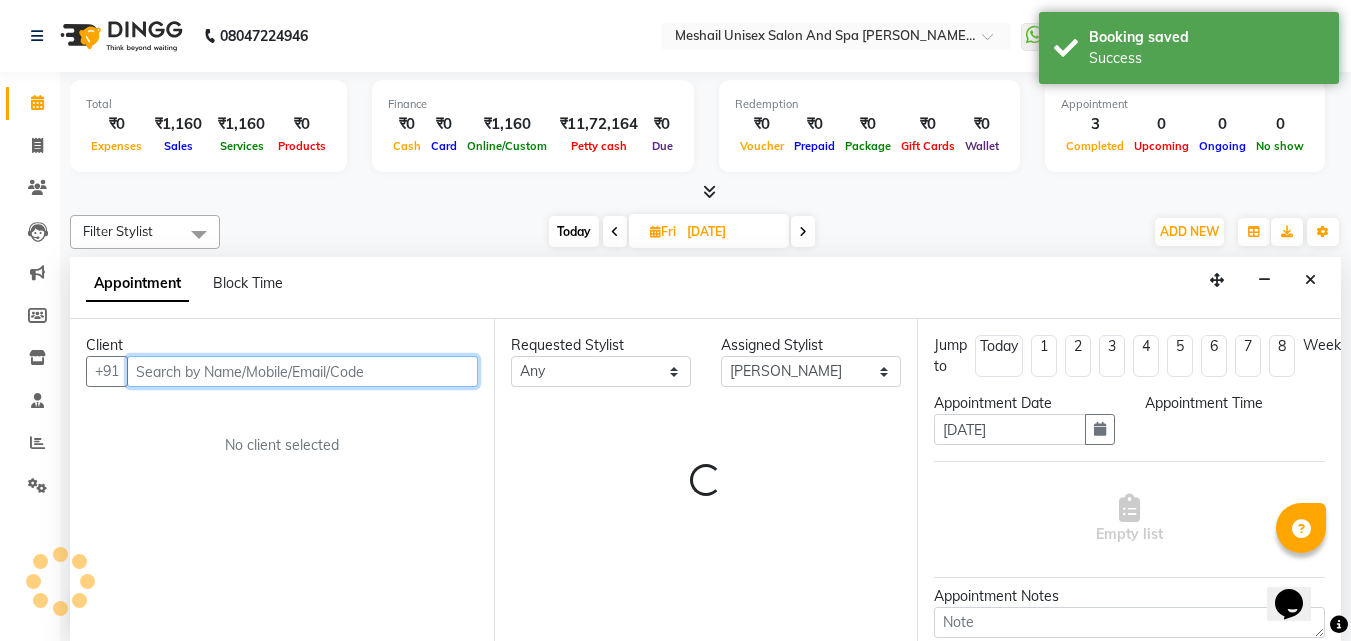 scroll, scrollTop: 1, scrollLeft: 0, axis: vertical 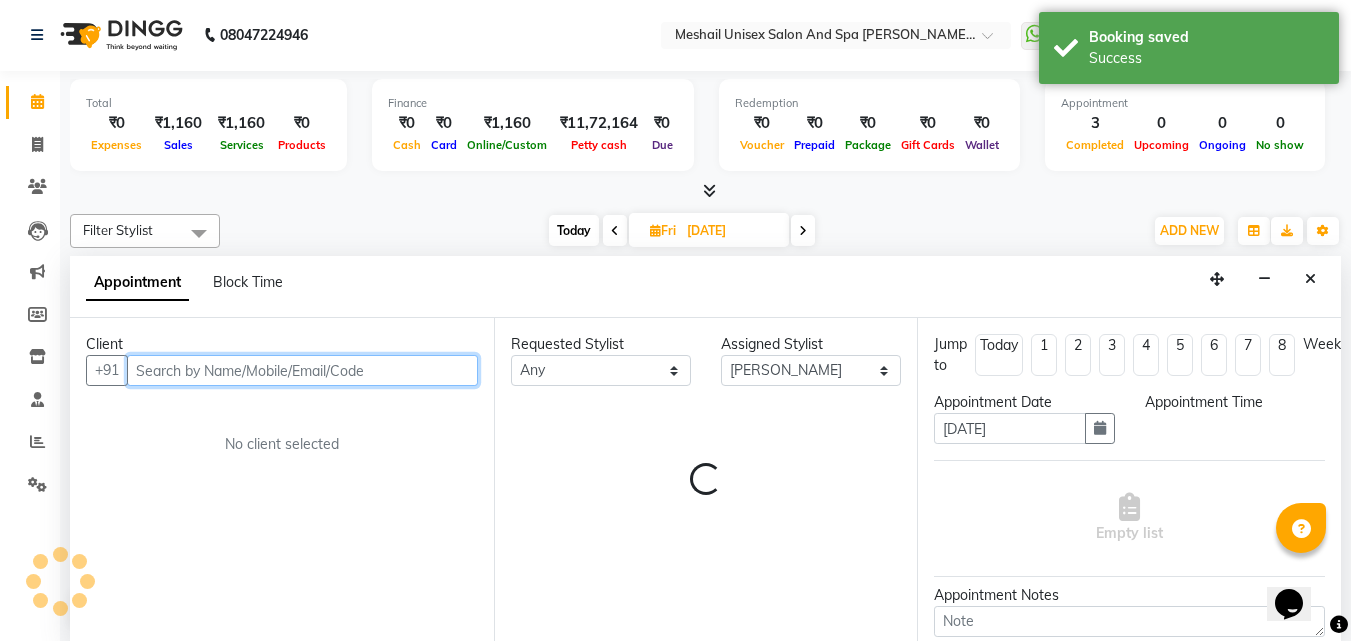 select on "660" 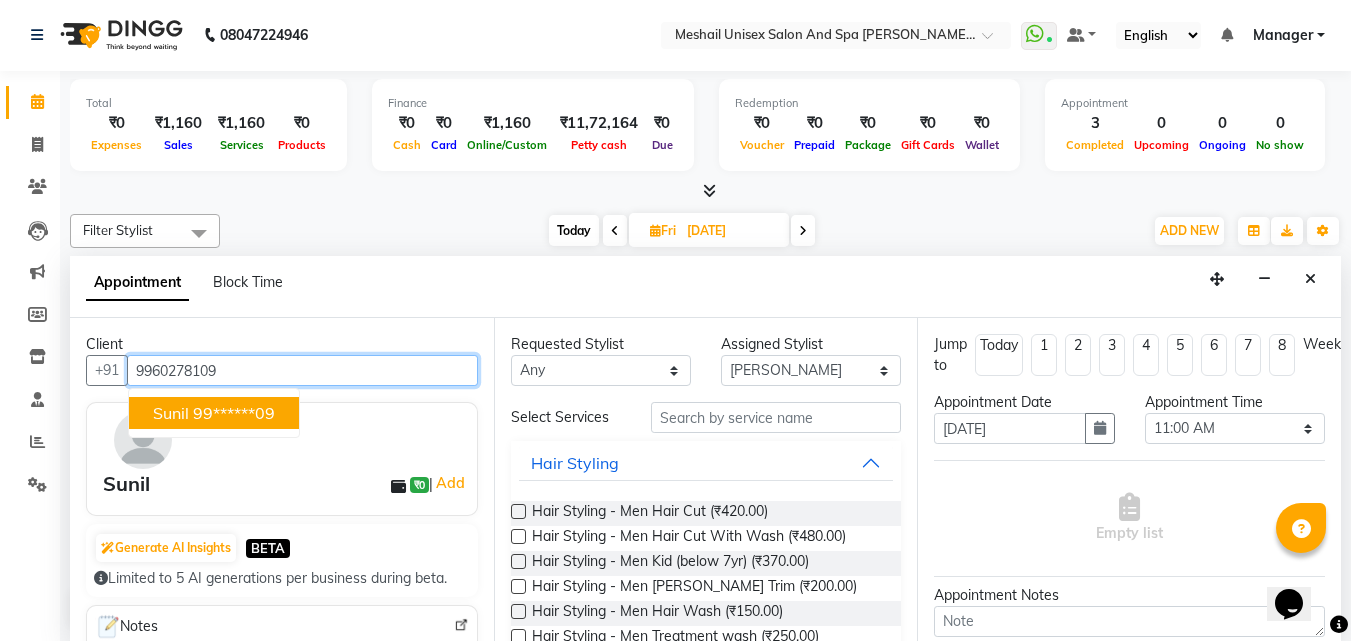 click on "Sunil  99******09" at bounding box center (214, 413) 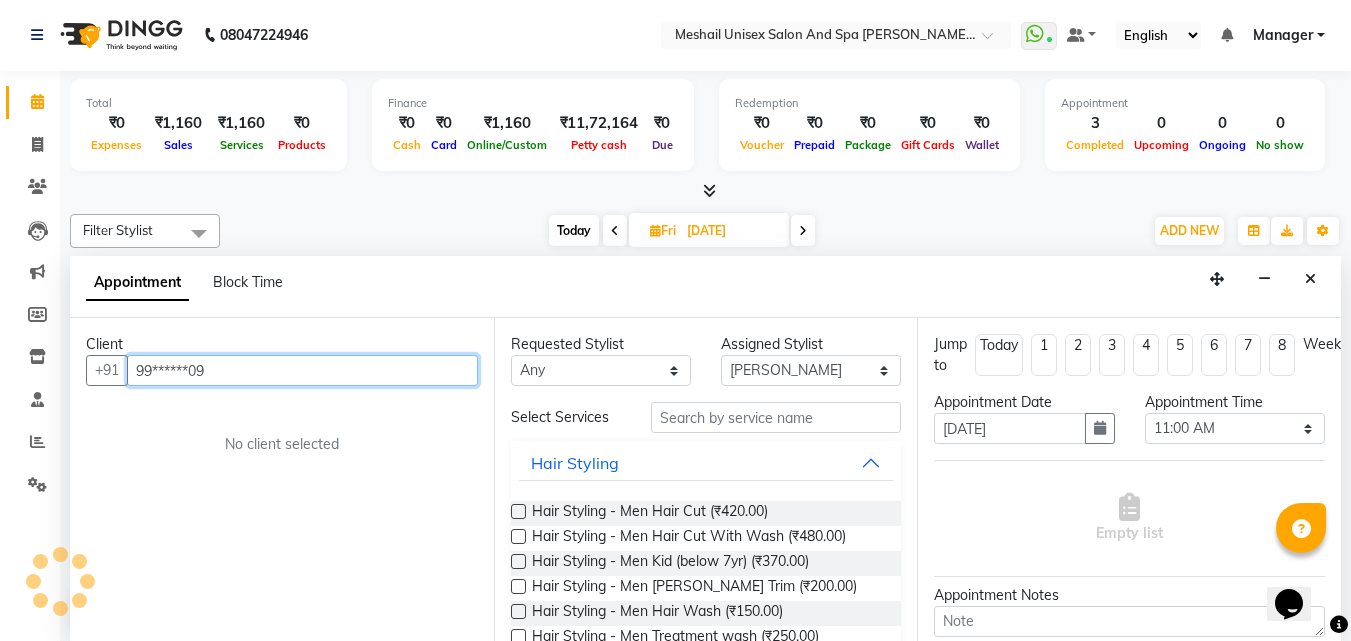 type on "99******09" 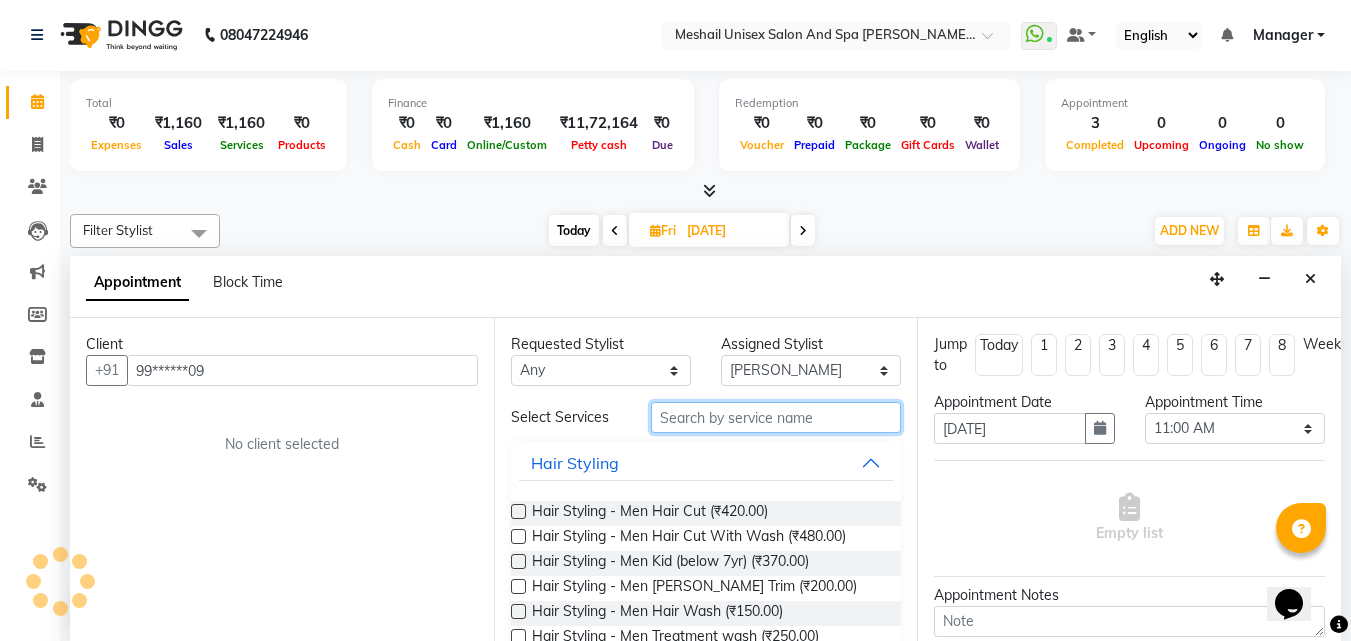 click at bounding box center [776, 417] 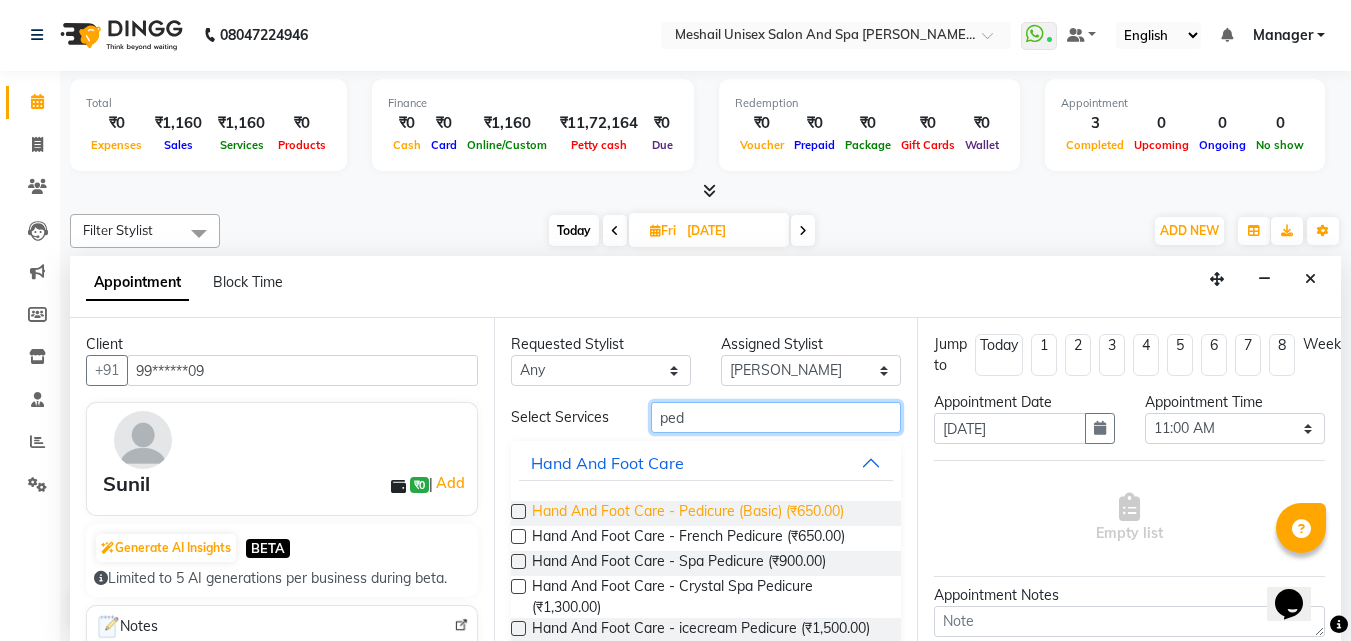 type on "ped" 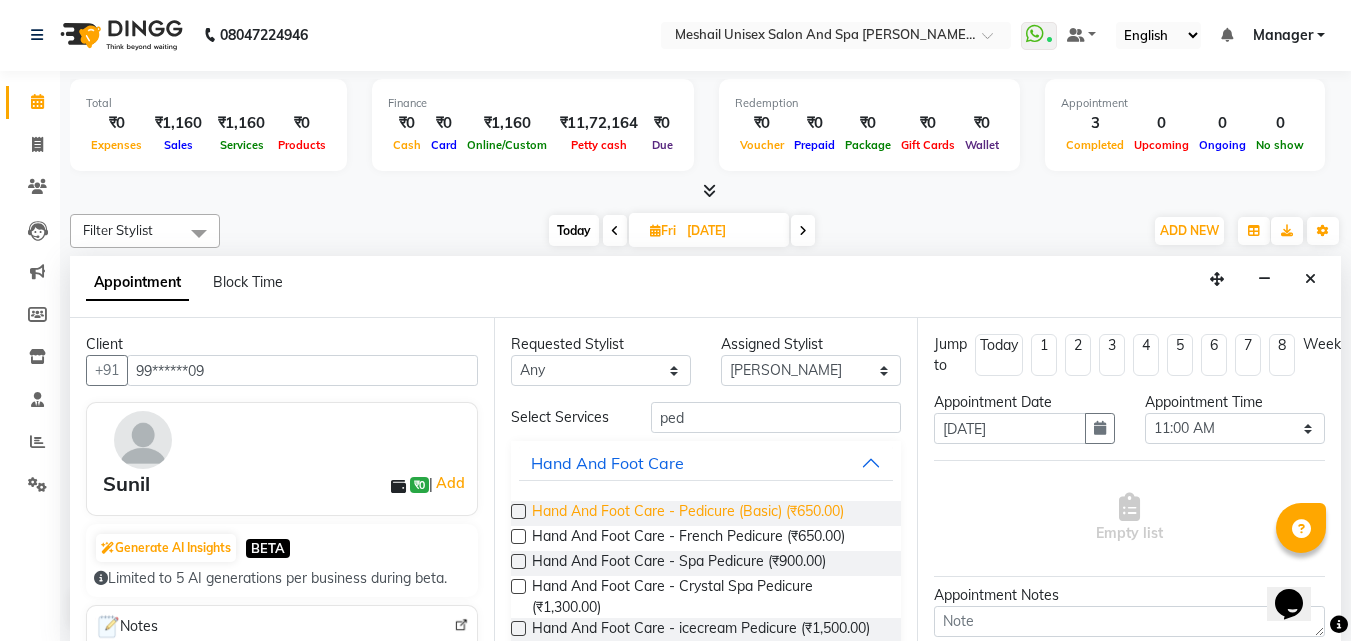 click on "Hand And Foot Care - Pedicure (Basic) (₹650.00)" at bounding box center (688, 513) 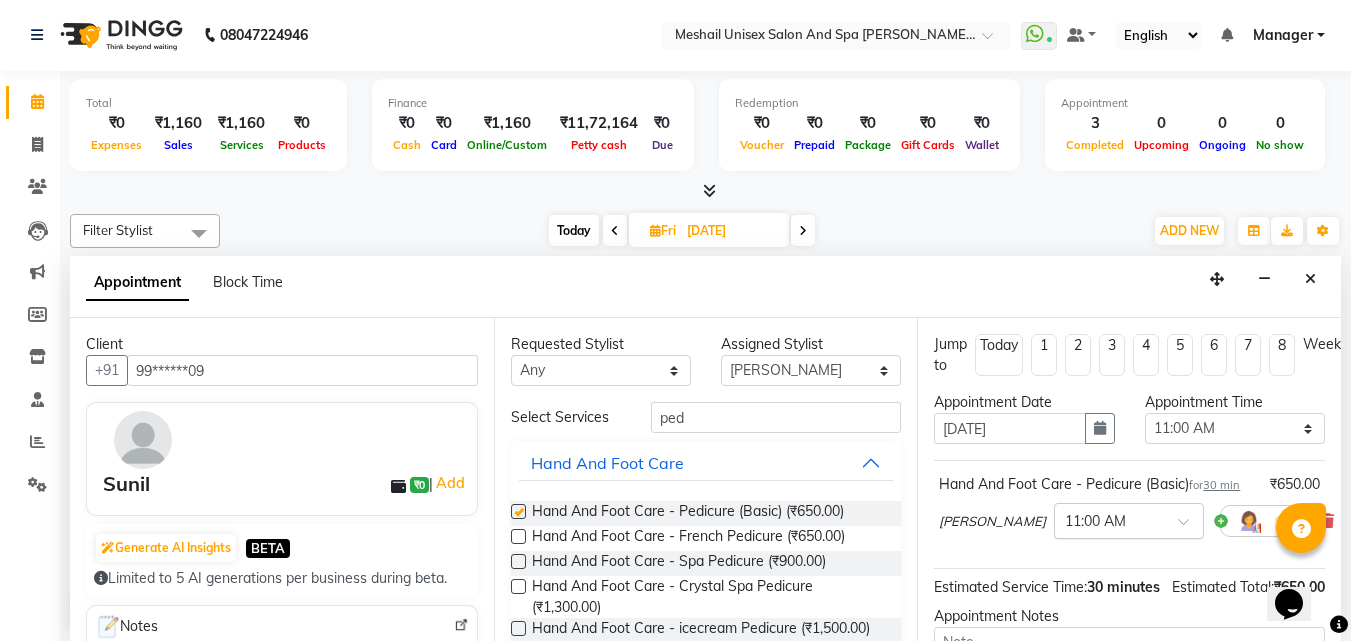 checkbox on "false" 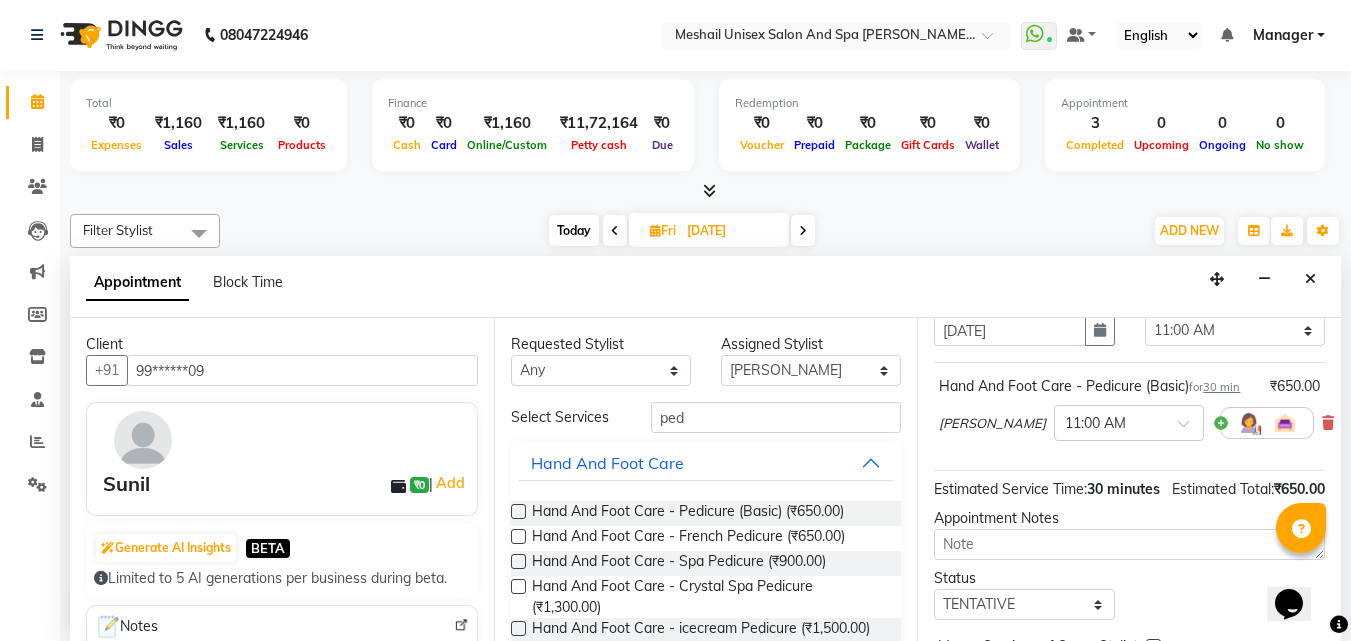 scroll, scrollTop: 263, scrollLeft: 0, axis: vertical 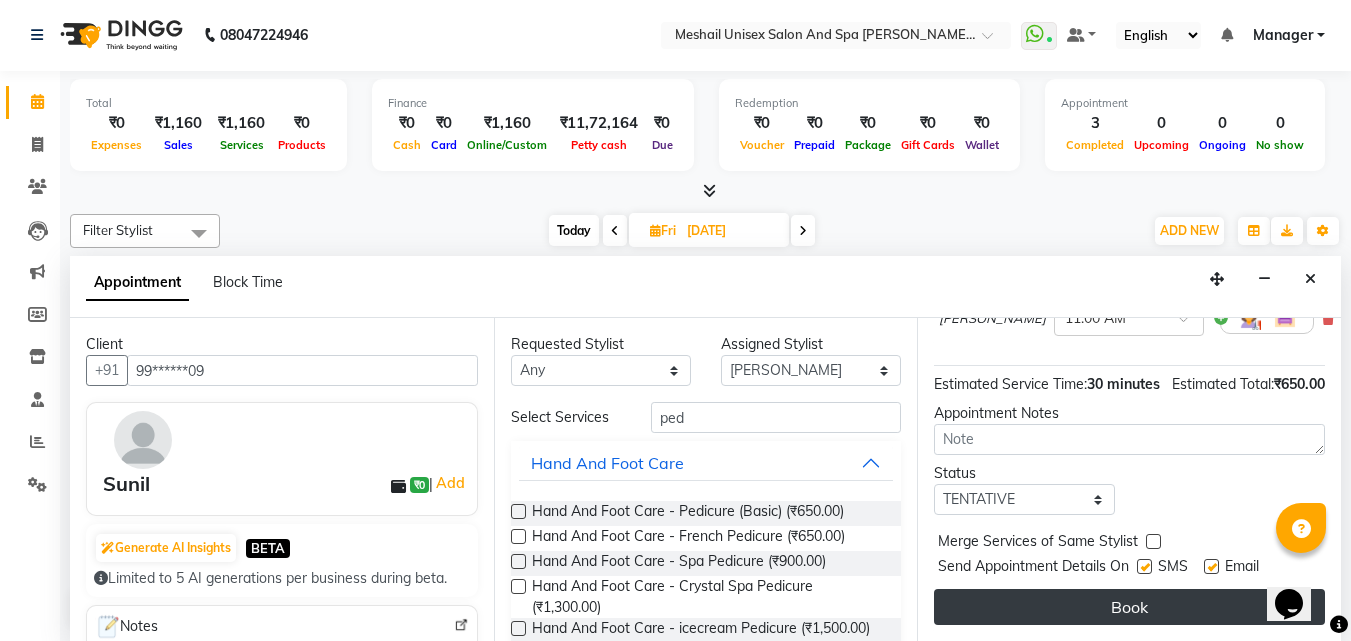 click on "Book" at bounding box center [1129, 607] 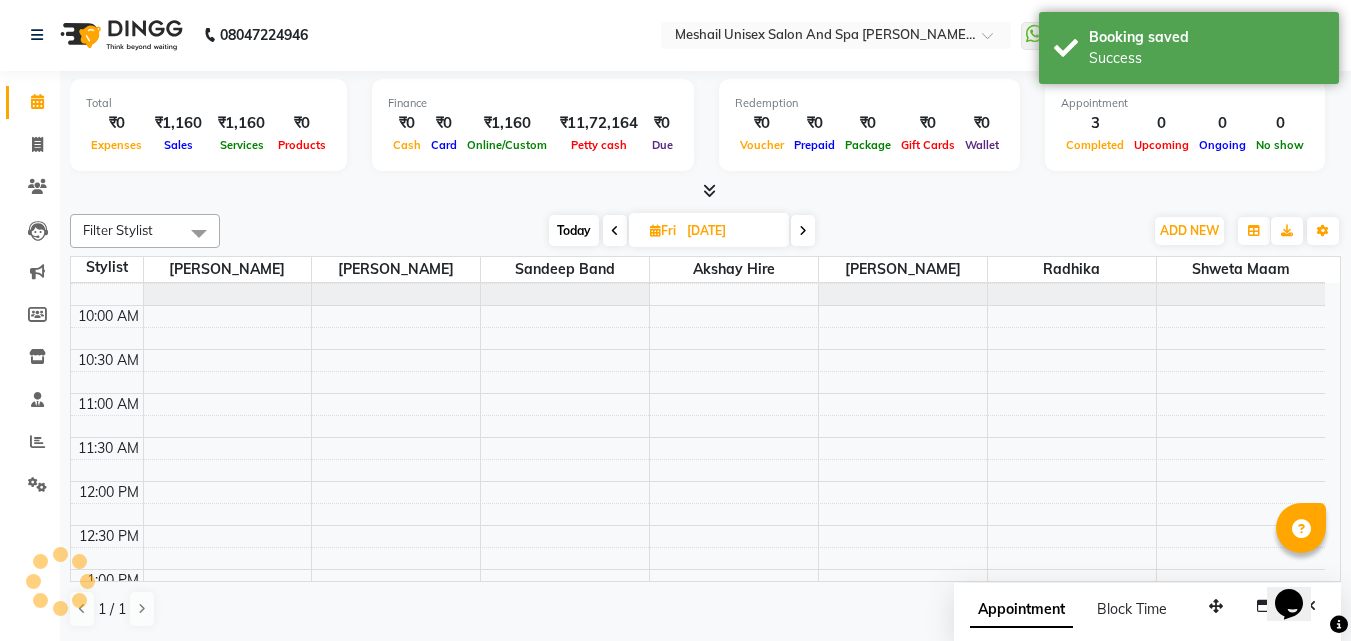 scroll, scrollTop: 0, scrollLeft: 0, axis: both 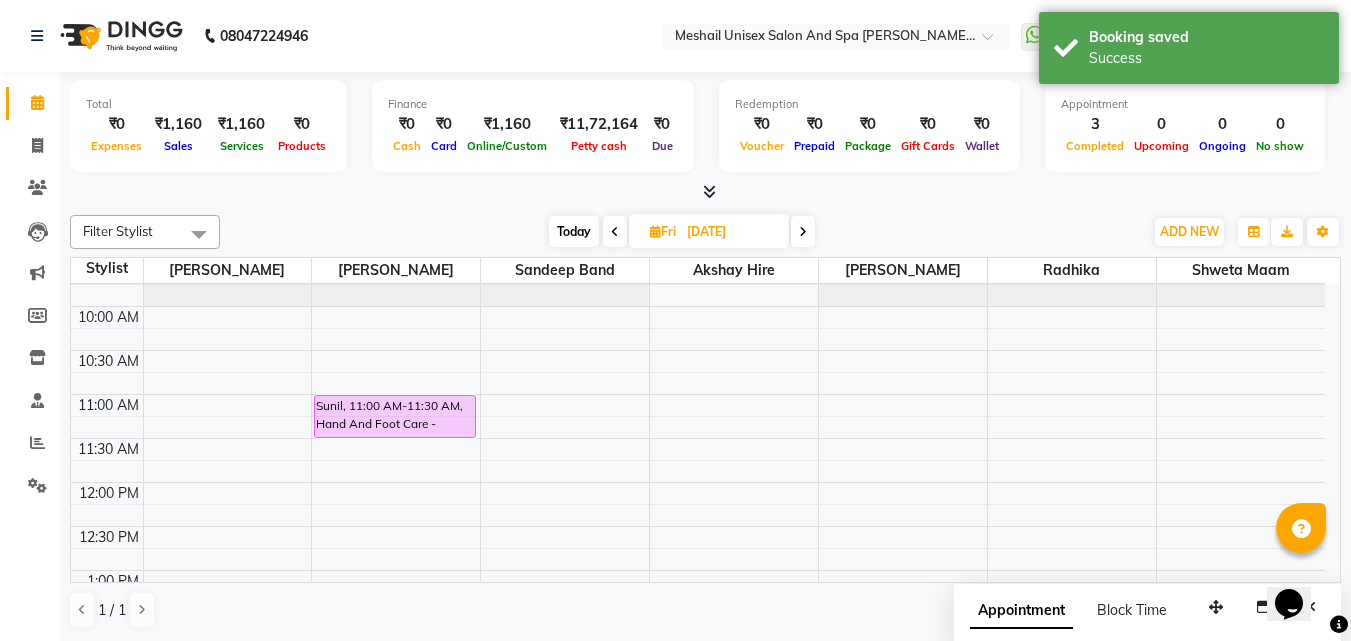 click on "Today" at bounding box center [574, 231] 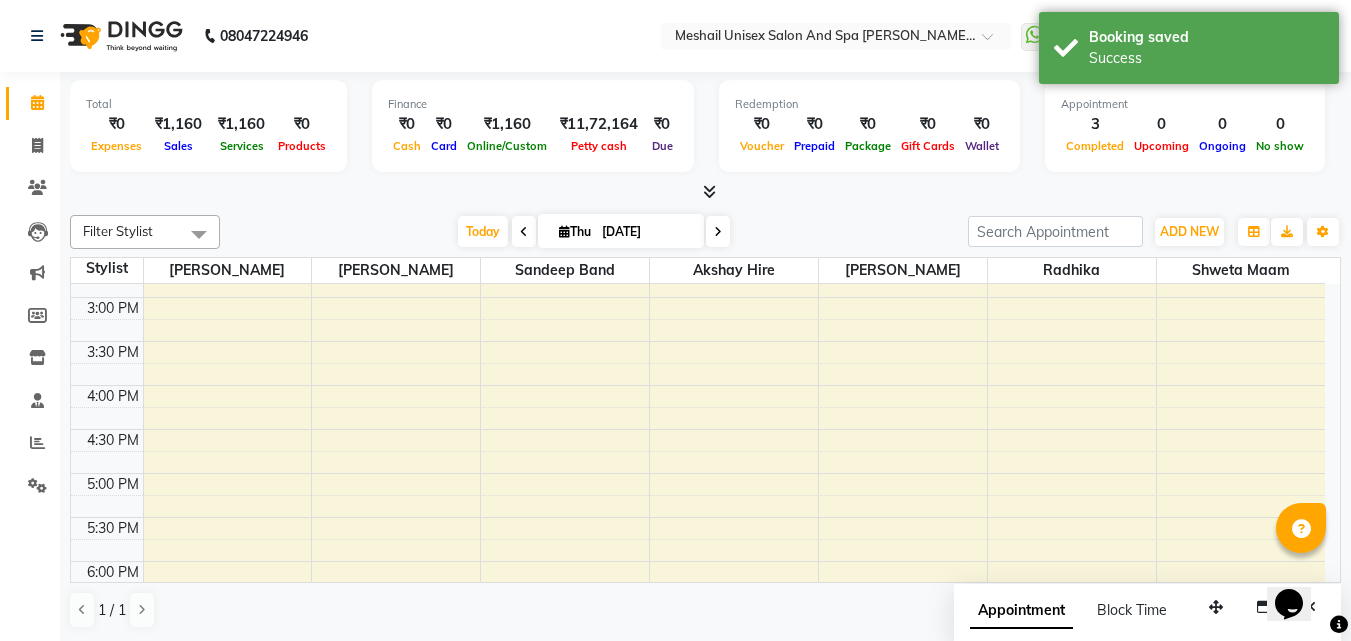scroll, scrollTop: 465, scrollLeft: 0, axis: vertical 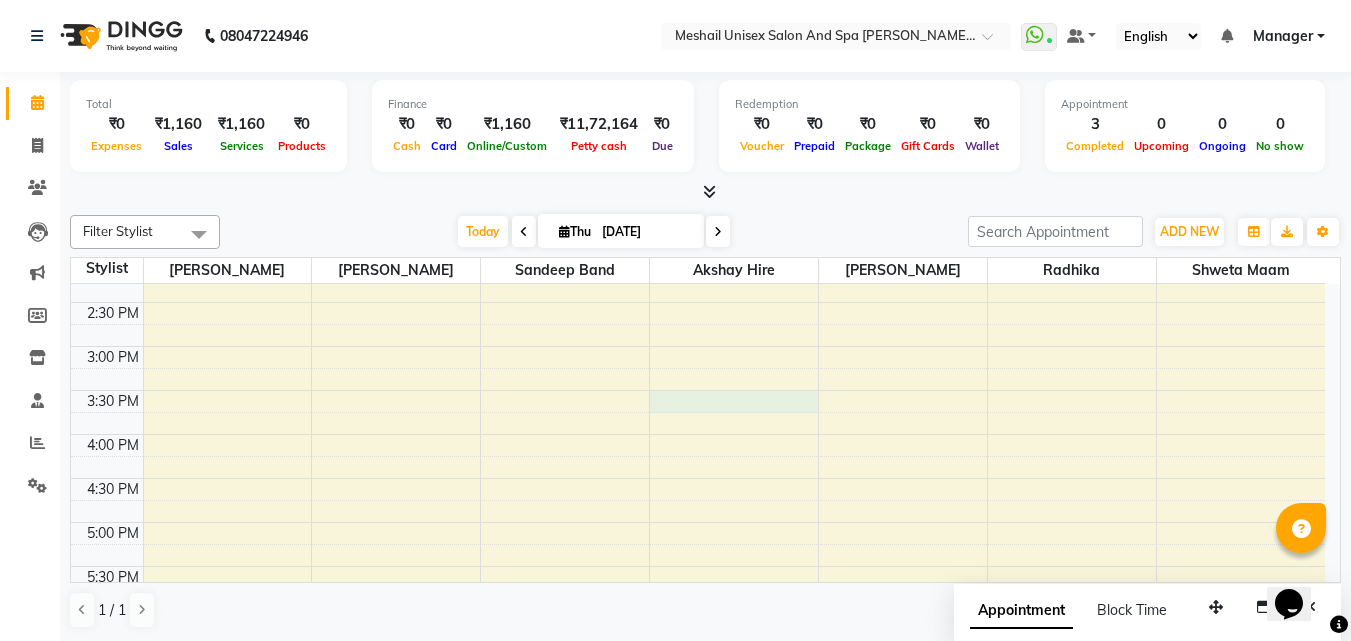 click on "9:00 AM 9:30 AM 10:00 AM 10:30 AM 11:00 AM 11:30 AM 12:00 PM 12:30 PM 1:00 PM 1:30 PM 2:00 PM 2:30 PM 3:00 PM 3:30 PM 4:00 PM 4:30 PM 5:00 PM 5:30 PM 6:00 PM 6:30 PM 7:00 PM 7:30 PM 8:00 PM 8:30 PM 9:00 PM 9:30 PM    [PERSON_NAME], TK01, 10:30 AM-11:00 AM, Hair Styling - Women Hair Wash    [PERSON_NAME], TK01, 11:30 AM-12:00 PM, Waxing - WAXING Woman Imported Under Arms    [PERSON_NAME], TK01, 12:00 PM-01:00 PM, Waxing - WAXING Woman Imported Under Arms,Waxing - WAXING Woman Imported Full Hands,Waxing - WAXING Woman Imported Half Legs" at bounding box center [698, 390] 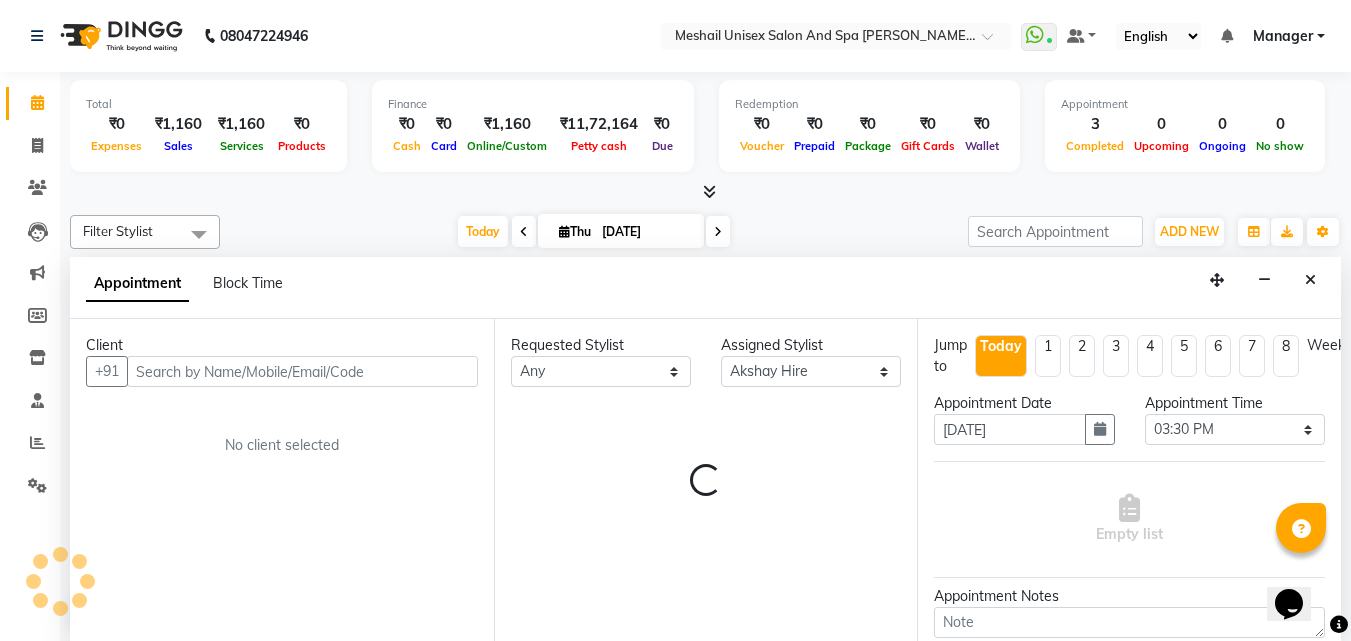 scroll, scrollTop: 1, scrollLeft: 0, axis: vertical 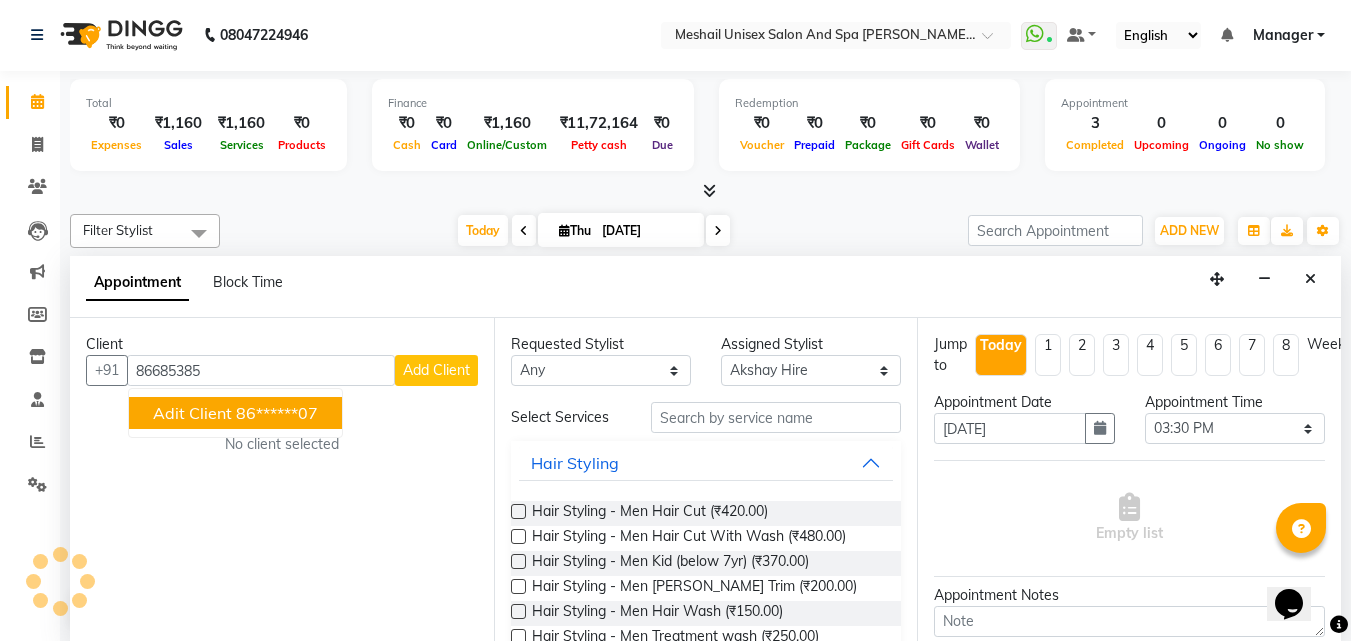 click on "Adit client  86******07" at bounding box center (235, 413) 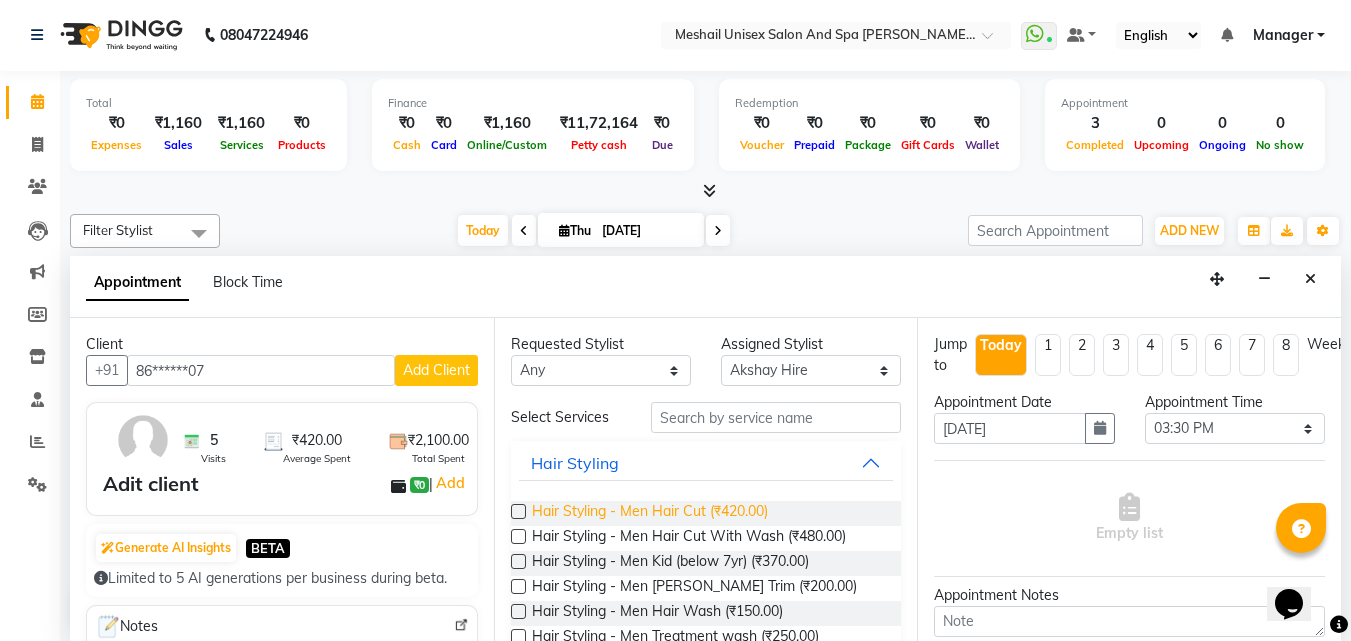 type on "86******07" 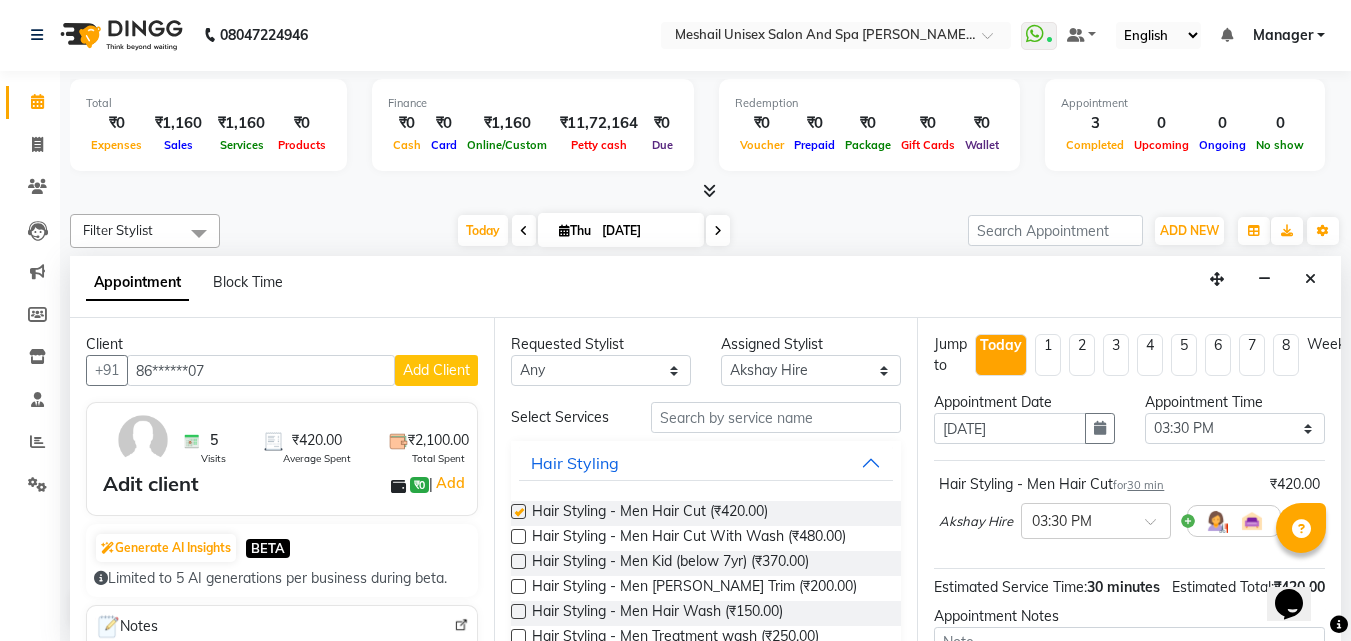 checkbox on "false" 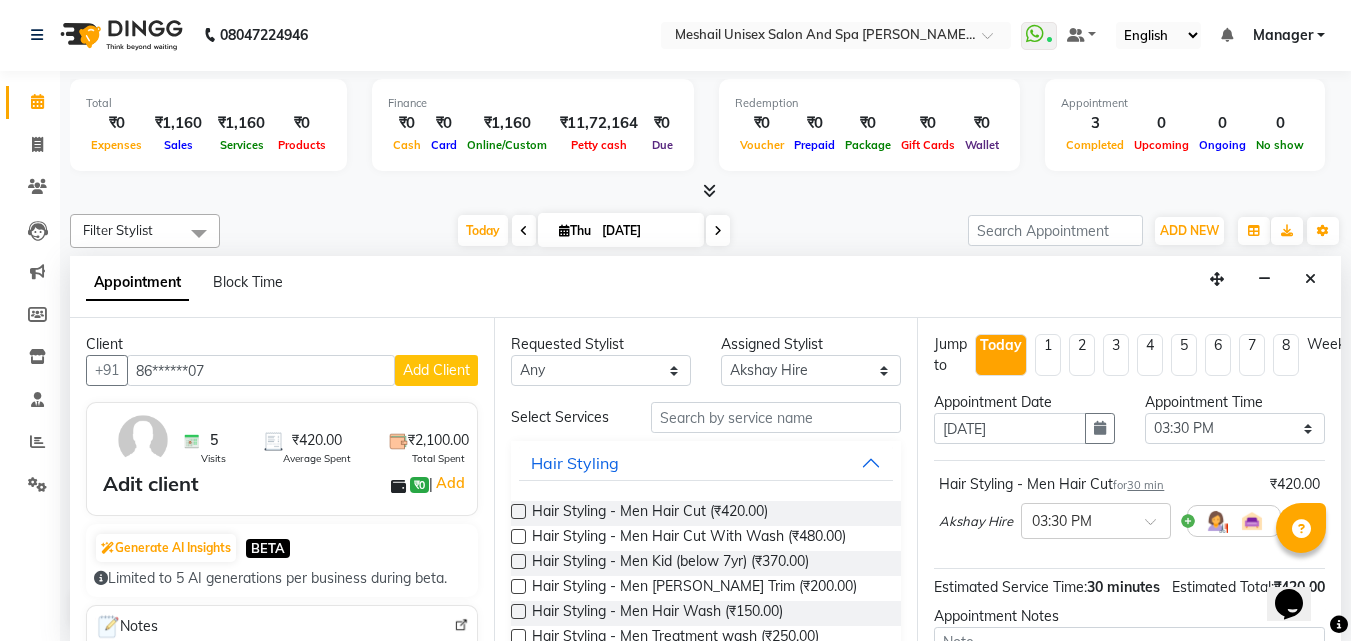 scroll, scrollTop: 239, scrollLeft: 0, axis: vertical 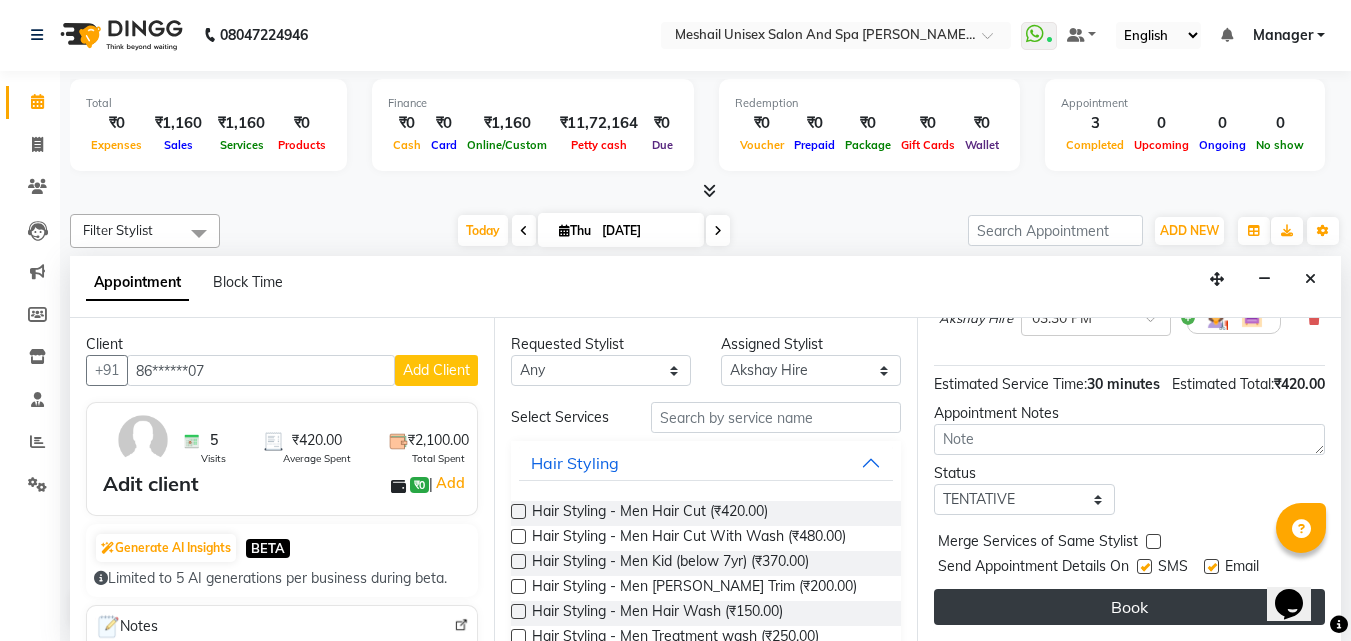 click on "Book" at bounding box center [1129, 607] 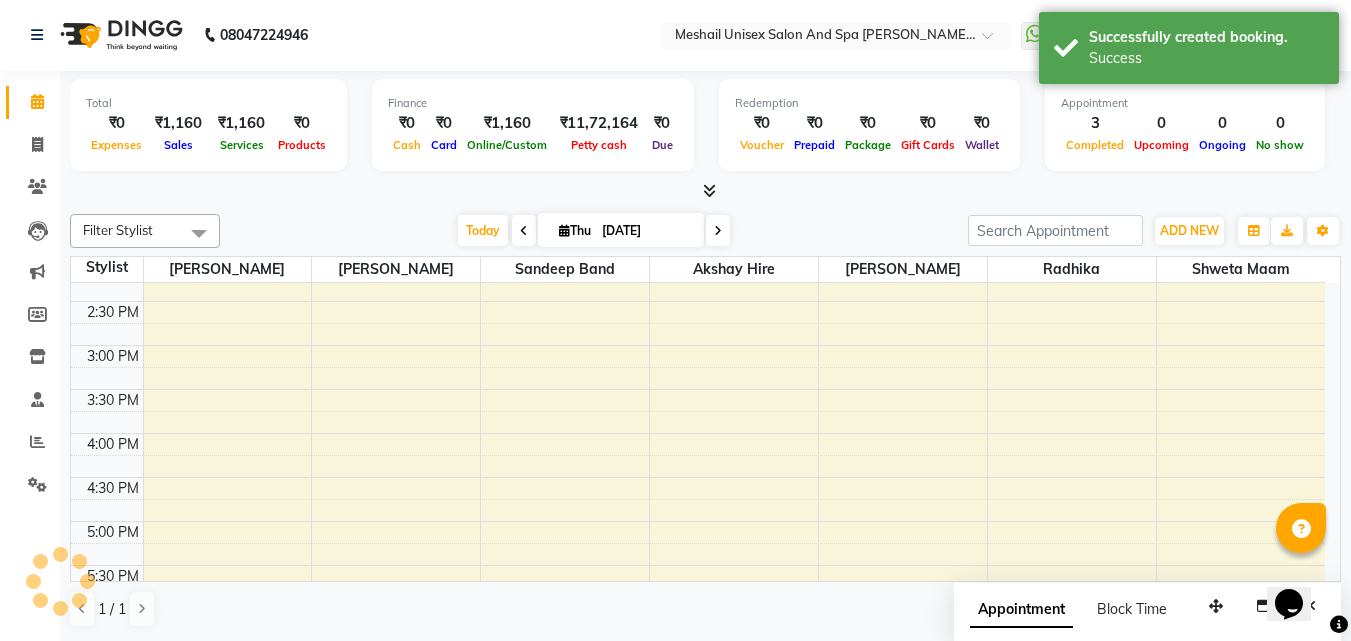 scroll, scrollTop: 0, scrollLeft: 0, axis: both 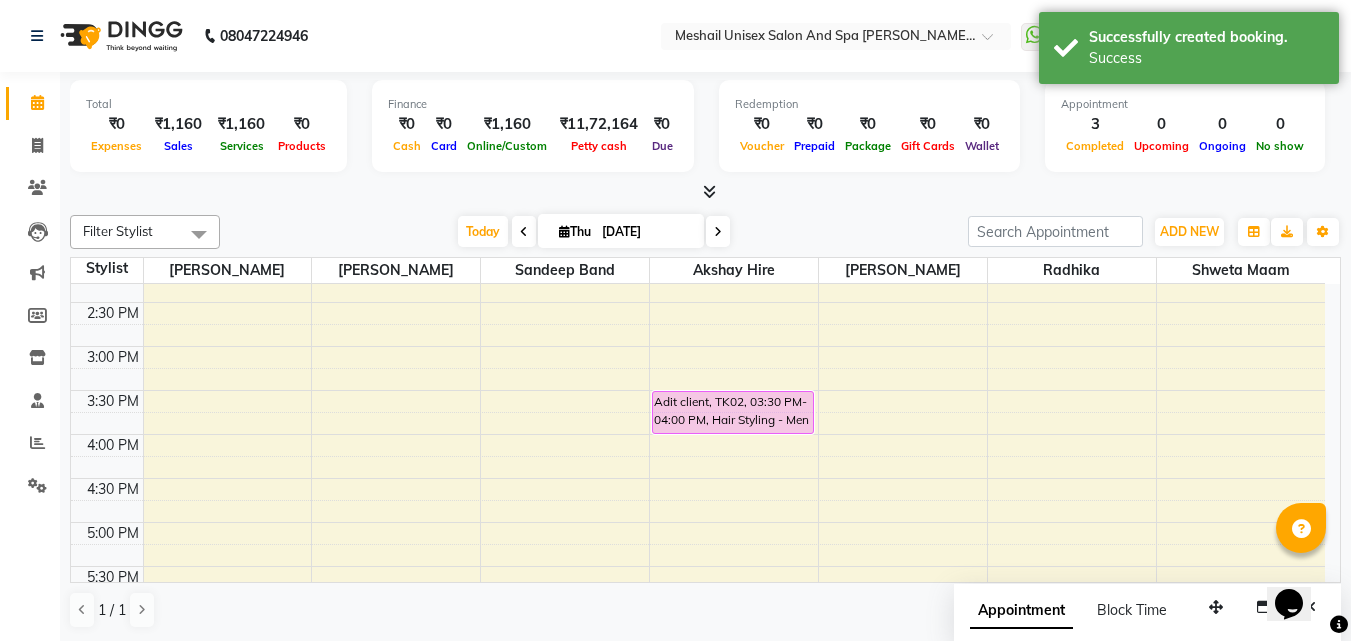 click on "9:00 AM 9:30 AM 10:00 AM 10:30 AM 11:00 AM 11:30 AM 12:00 PM 12:30 PM 1:00 PM 1:30 PM 2:00 PM 2:30 PM 3:00 PM 3:30 PM 4:00 PM 4:30 PM 5:00 PM 5:30 PM 6:00 PM 6:30 PM 7:00 PM 7:30 PM 8:00 PM 8:30 PM 9:00 PM 9:30 PM    [PERSON_NAME], TK01, 10:30 AM-11:00 AM, Hair Styling - Women Hair Wash    Adit client, TK02, 03:30 PM-04:00 PM, Hair Styling - Men Hair Cut    [PERSON_NAME], TK01, 11:30 AM-12:00 PM, Waxing - WAXING Woman Imported Under Arms    [PERSON_NAME], TK01, 12:00 PM-01:00 PM, Waxing - WAXING Woman Imported Under Arms,Waxing - WAXING Woman Imported Full Hands,Waxing - WAXING Woman Imported Half Legs" at bounding box center (698, 390) 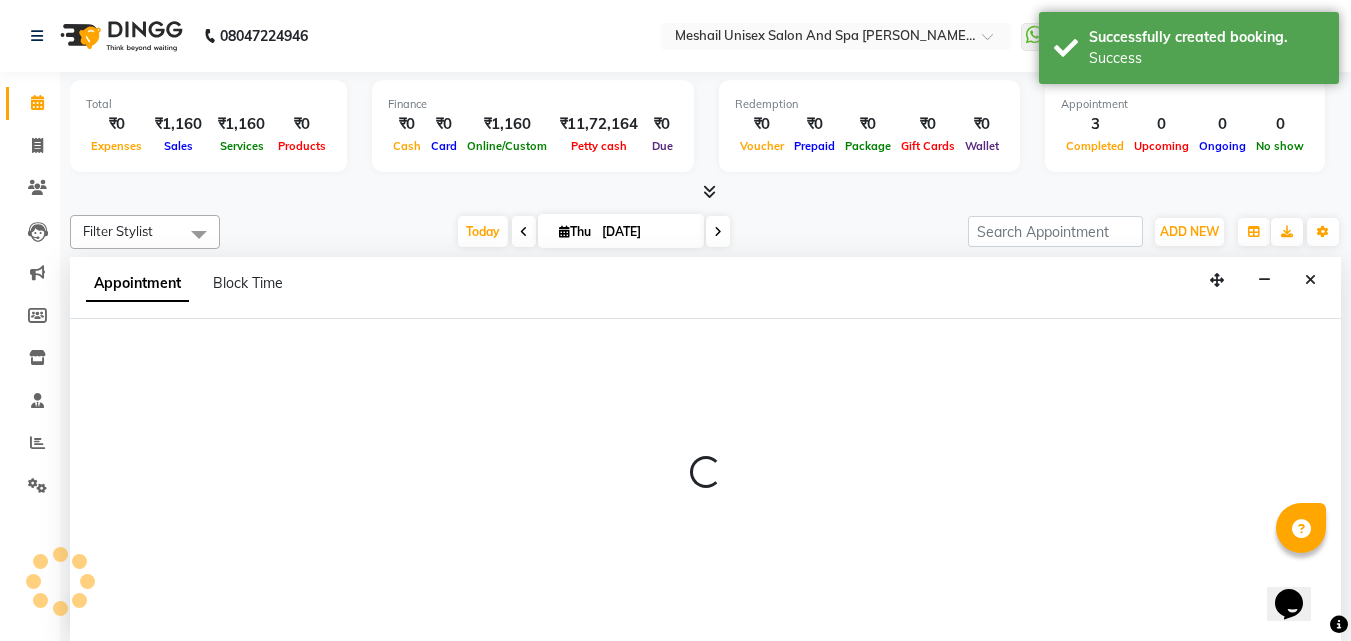 scroll, scrollTop: 1, scrollLeft: 0, axis: vertical 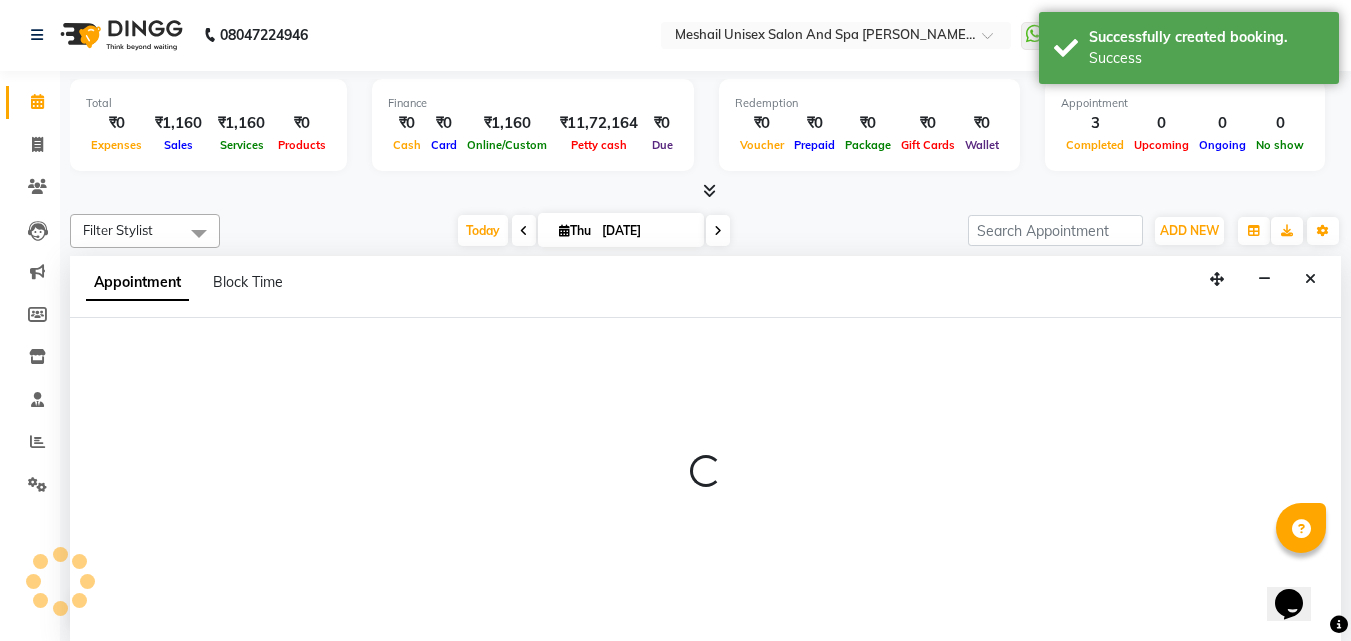 select on "52969" 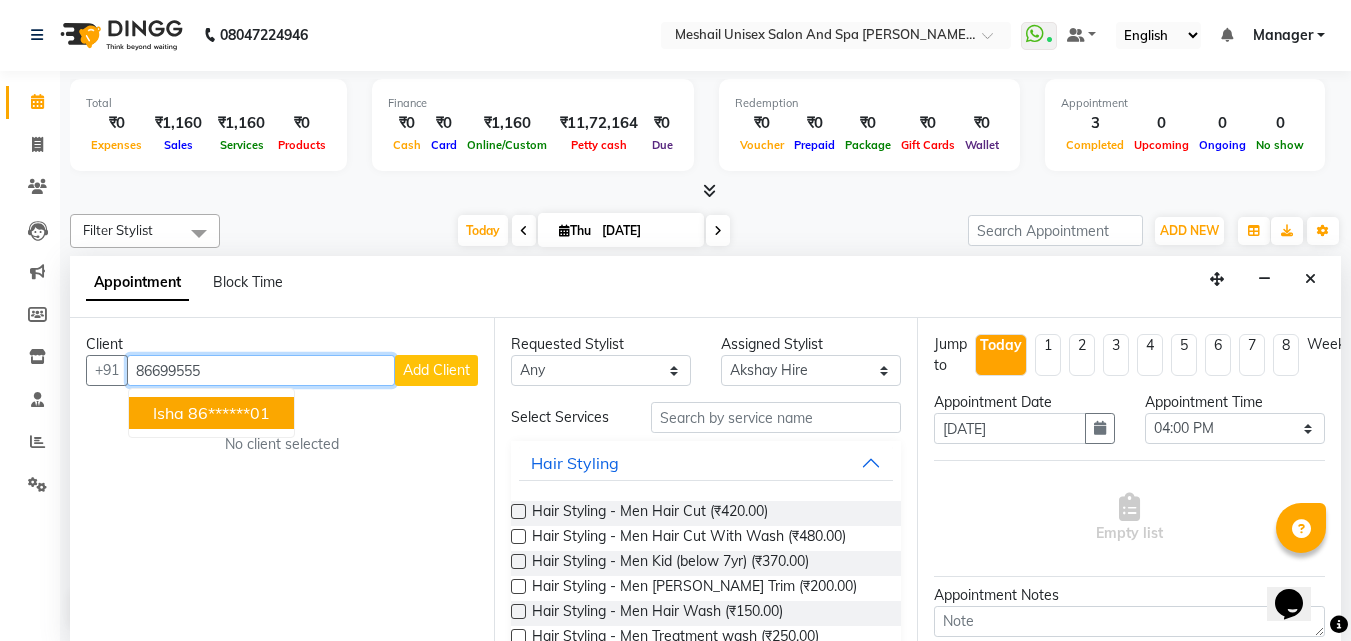 click on "86******01" at bounding box center [229, 413] 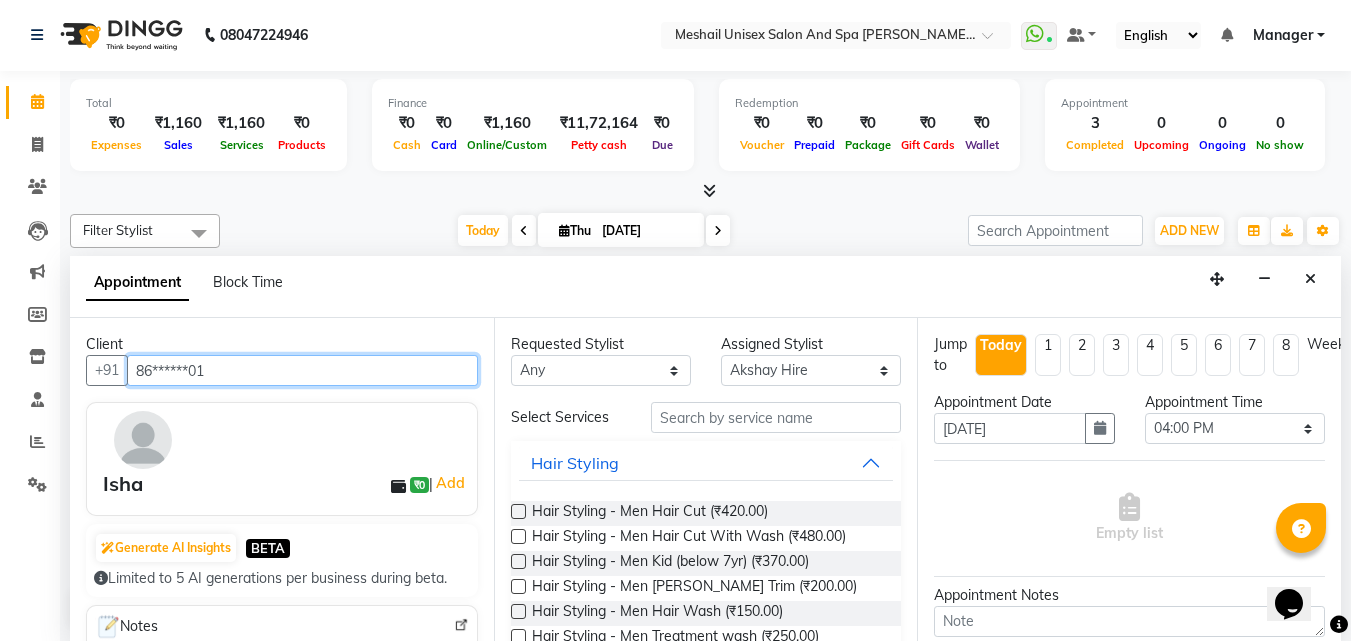 type on "86******01" 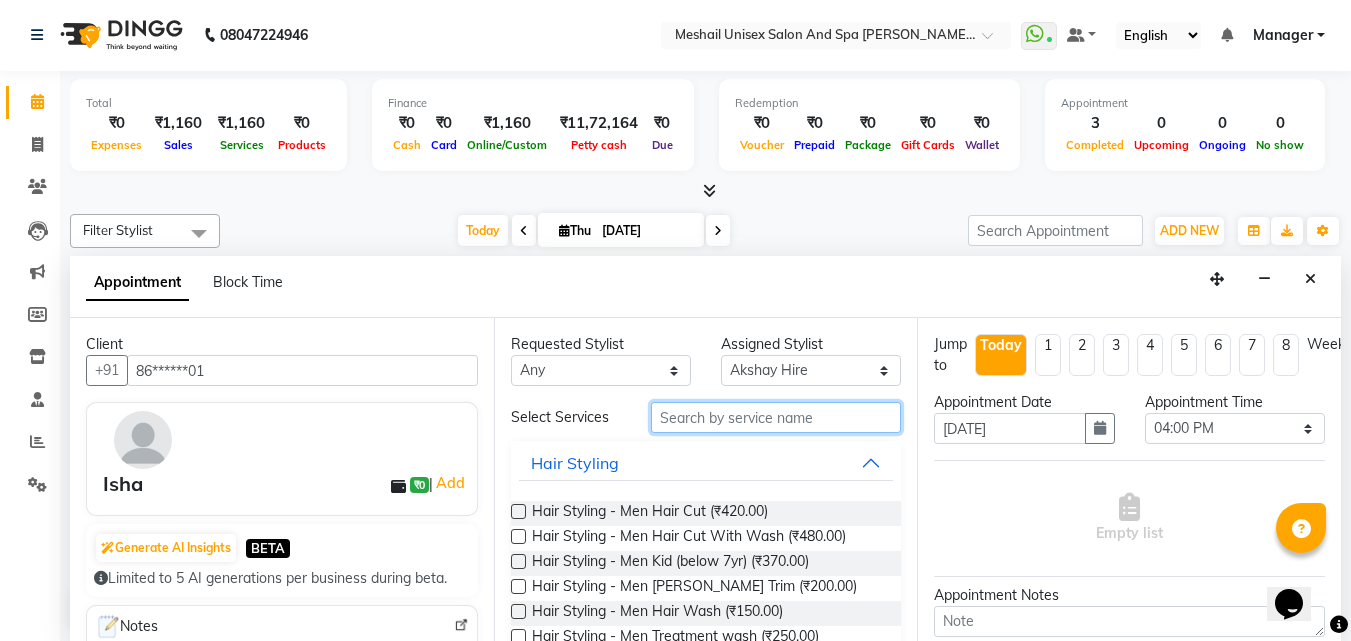 click at bounding box center (776, 417) 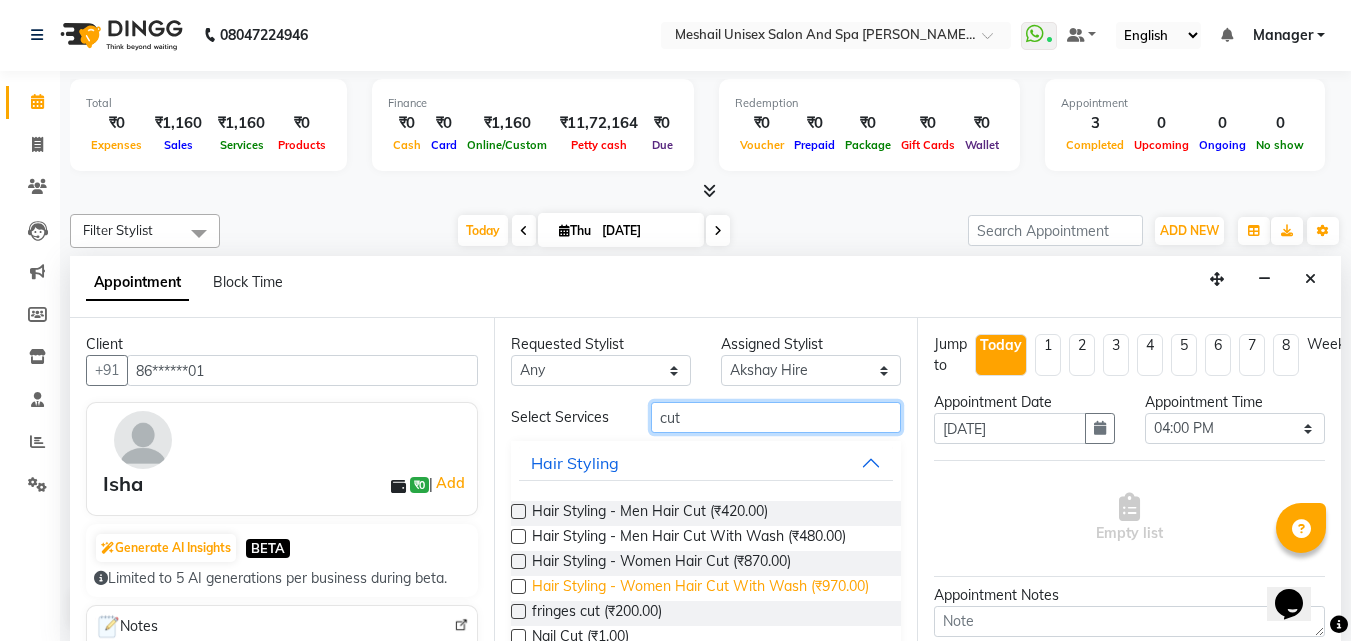 type on "cut" 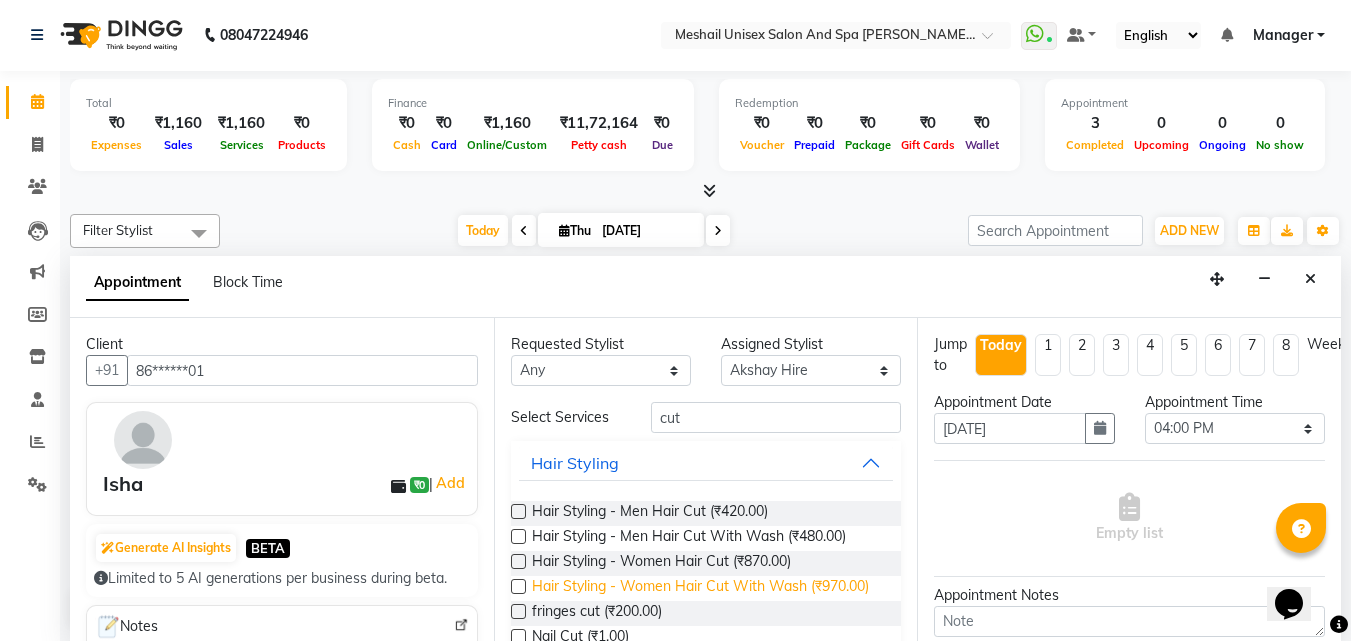click on "Hair Styling - Women Hair Cut With Wash (₹970.00)" at bounding box center (700, 588) 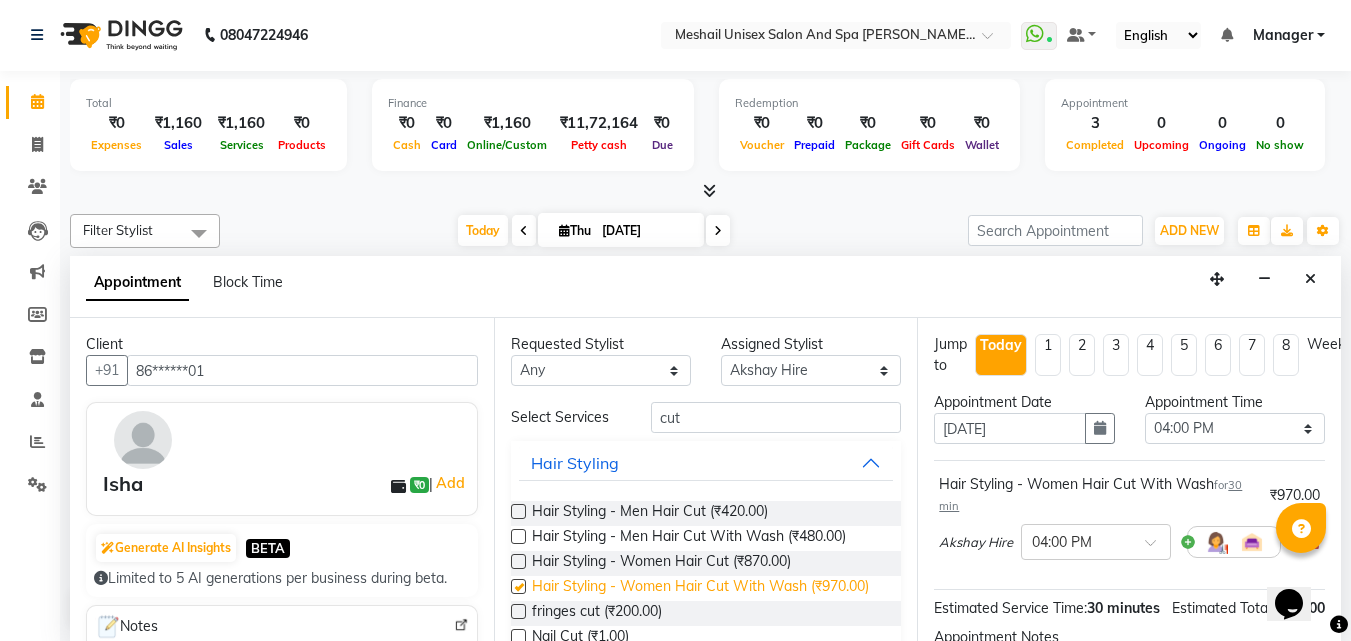 checkbox on "false" 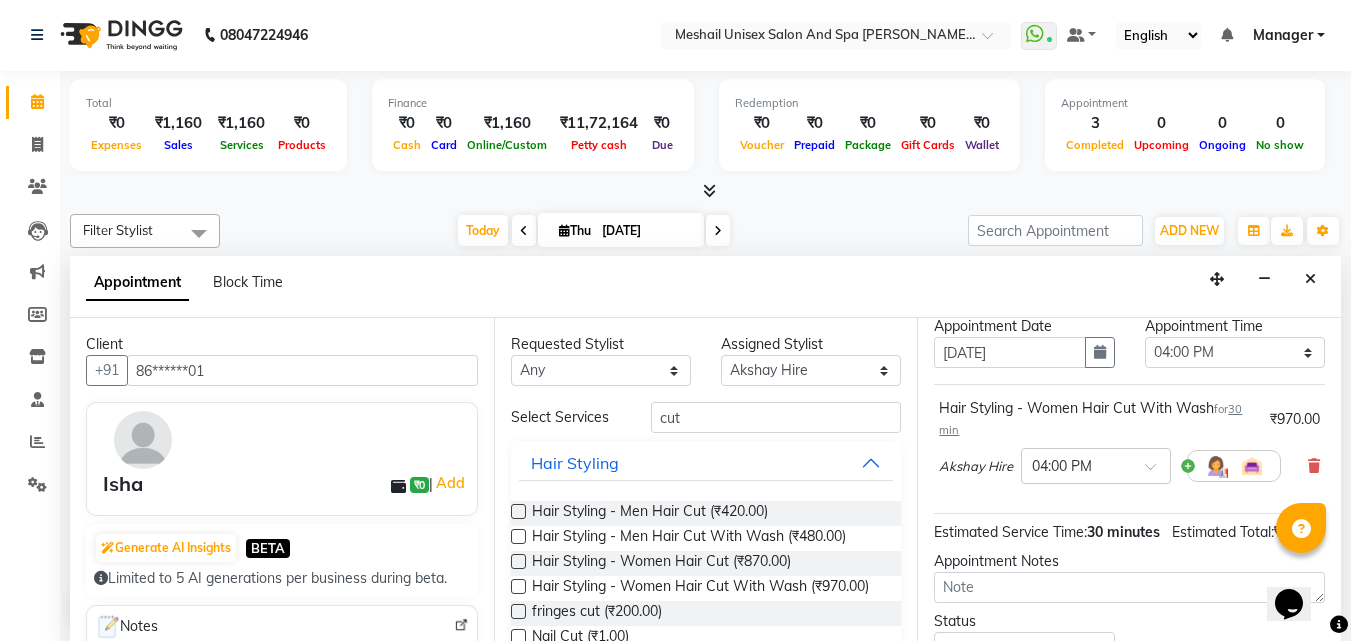 scroll, scrollTop: 260, scrollLeft: 0, axis: vertical 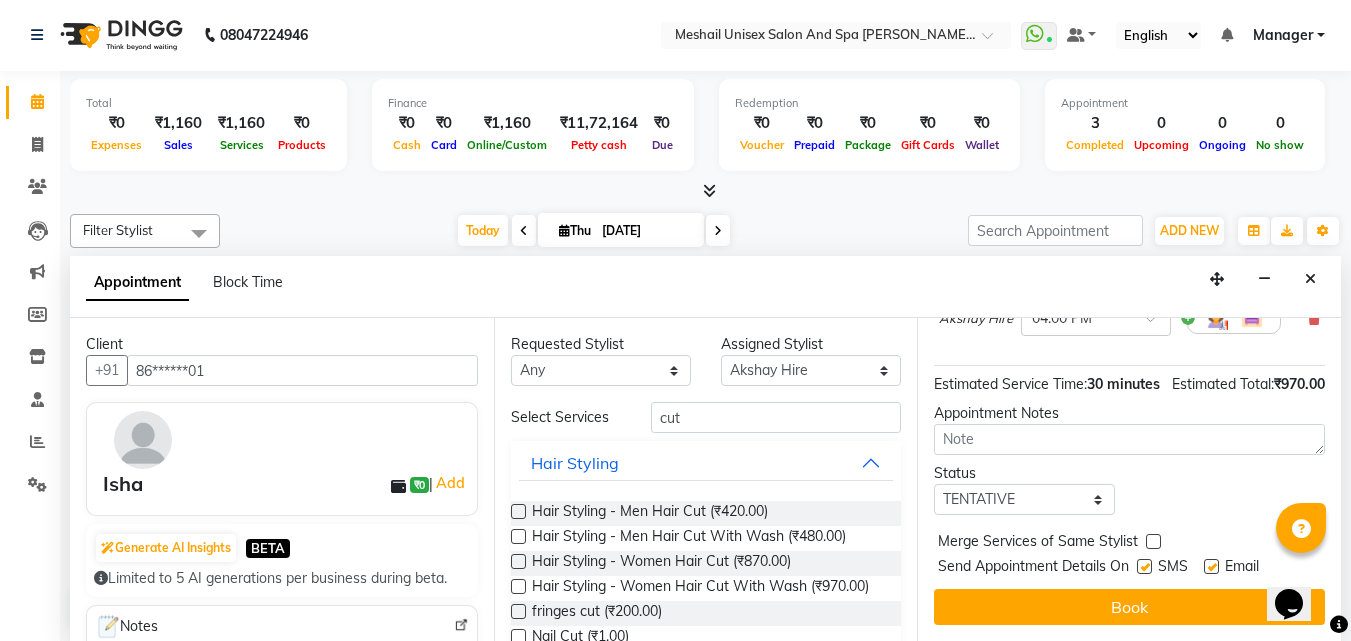 click at bounding box center [1144, 566] 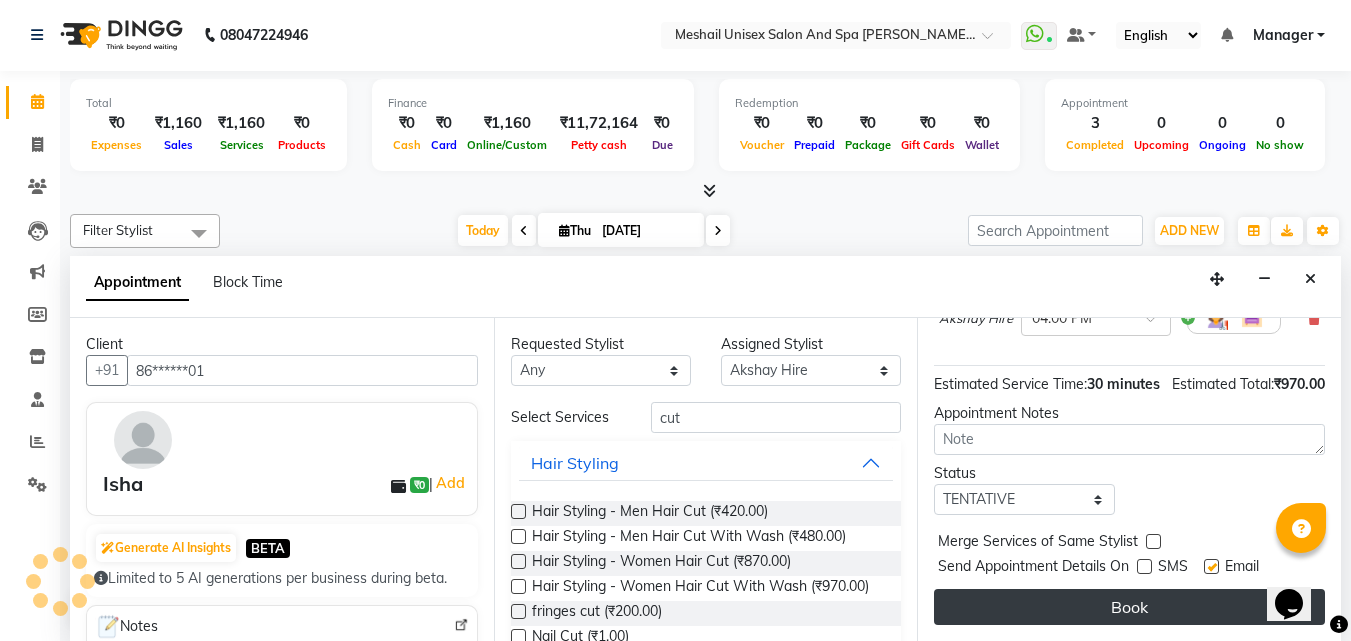 click on "Book" at bounding box center [1129, 607] 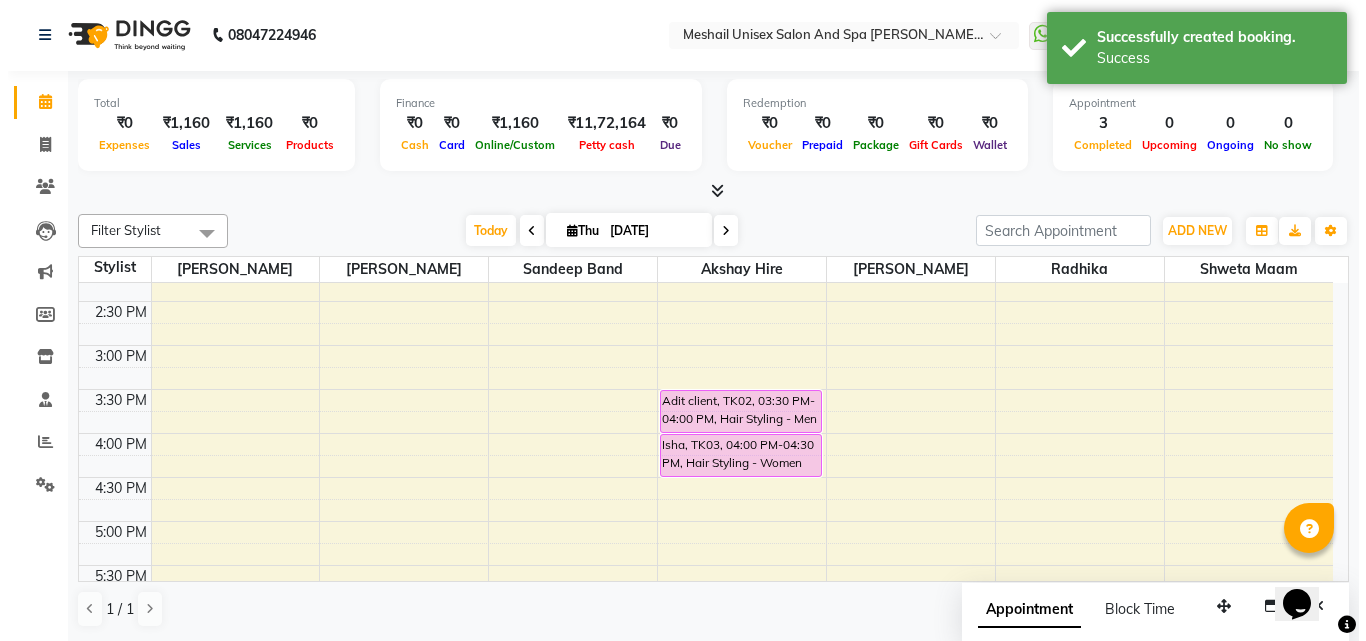 scroll, scrollTop: 0, scrollLeft: 0, axis: both 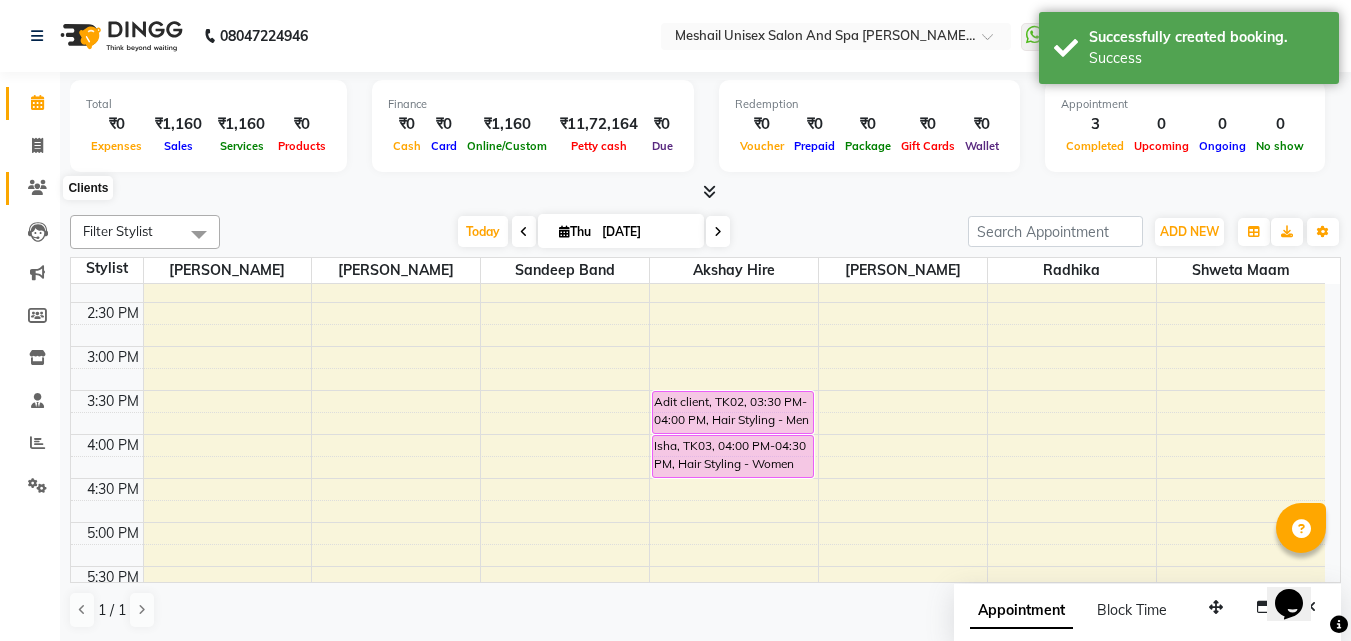 click 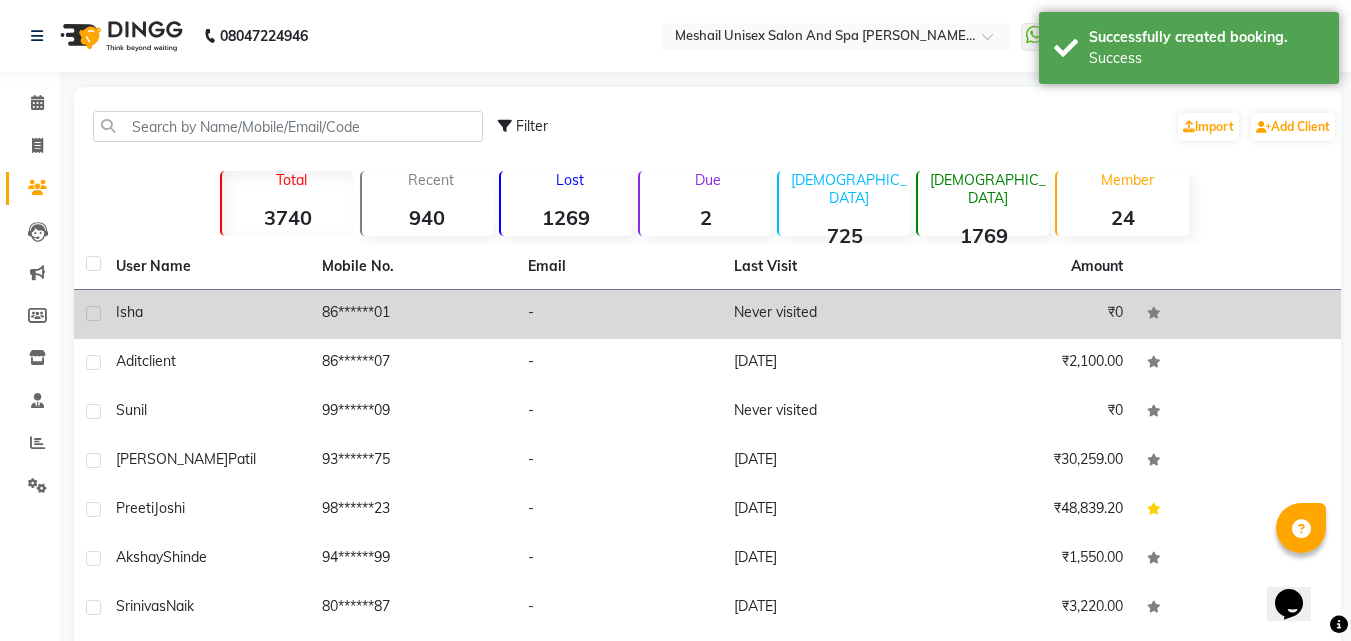 click on "-" 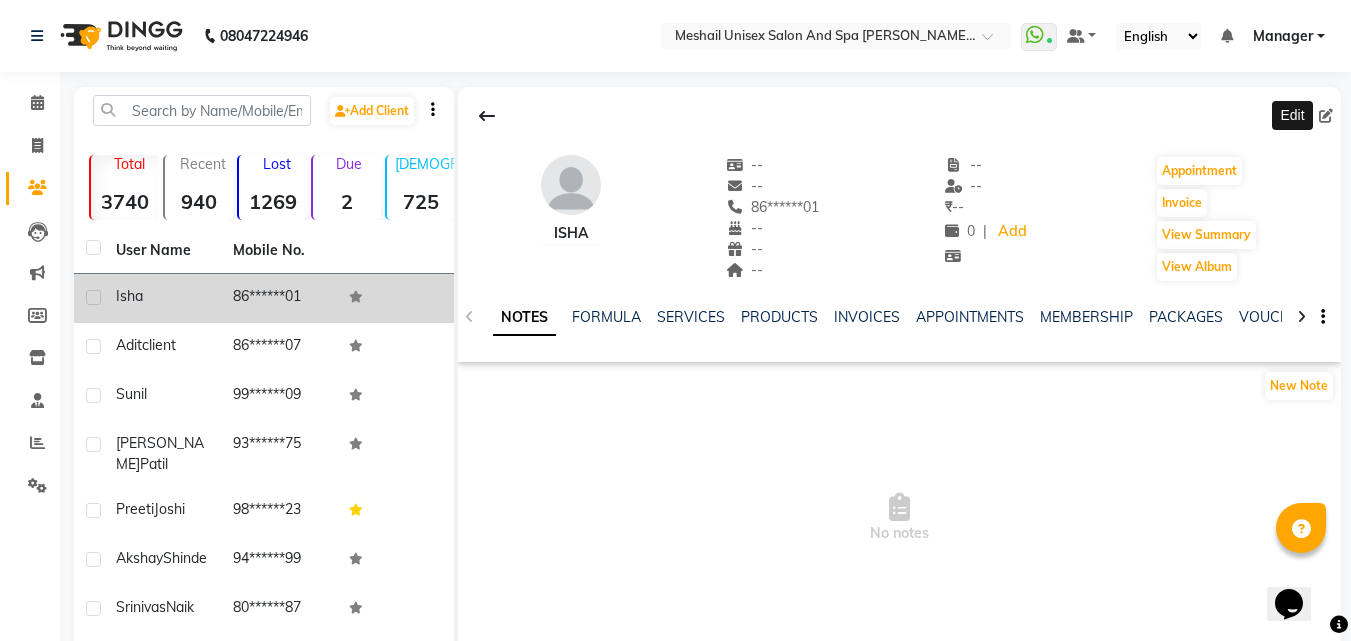 click 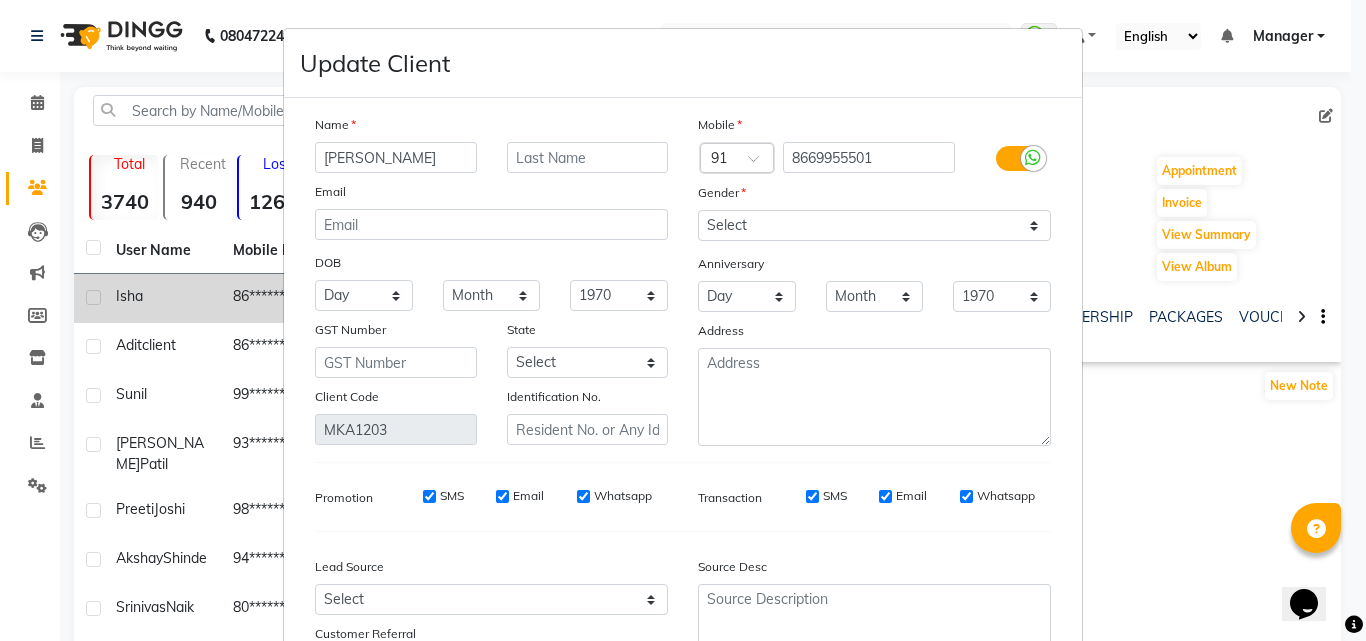 type on "[PERSON_NAME]" 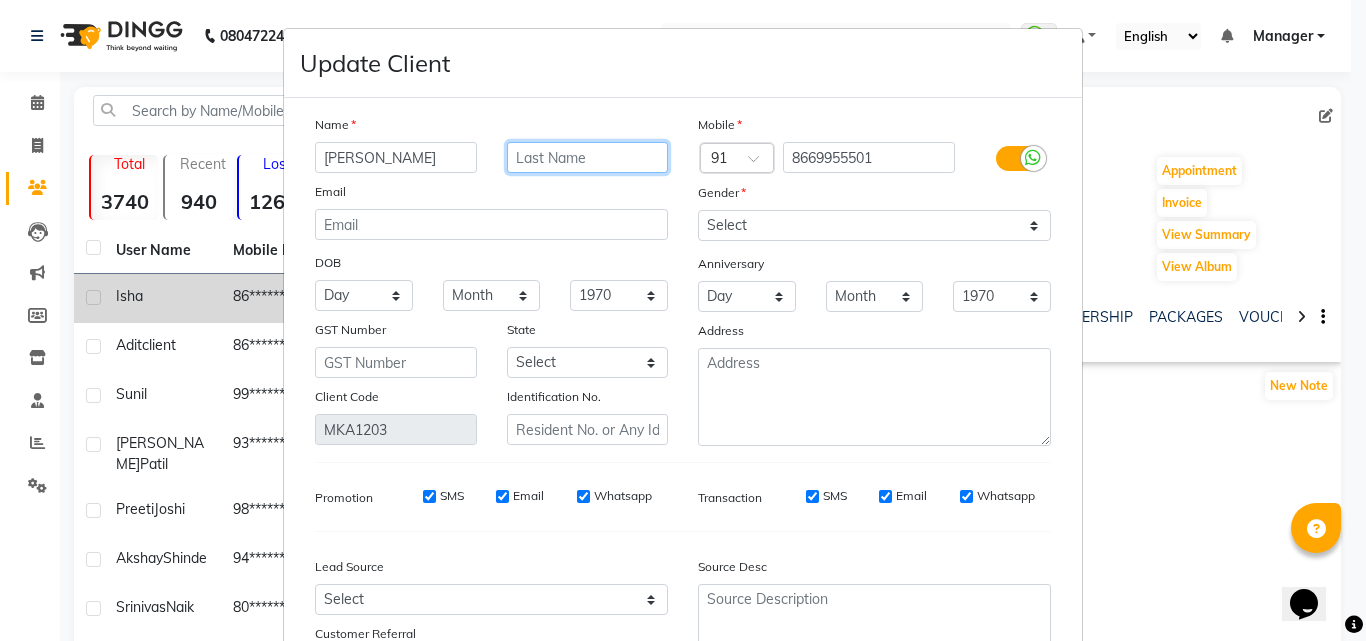 click at bounding box center (588, 157) 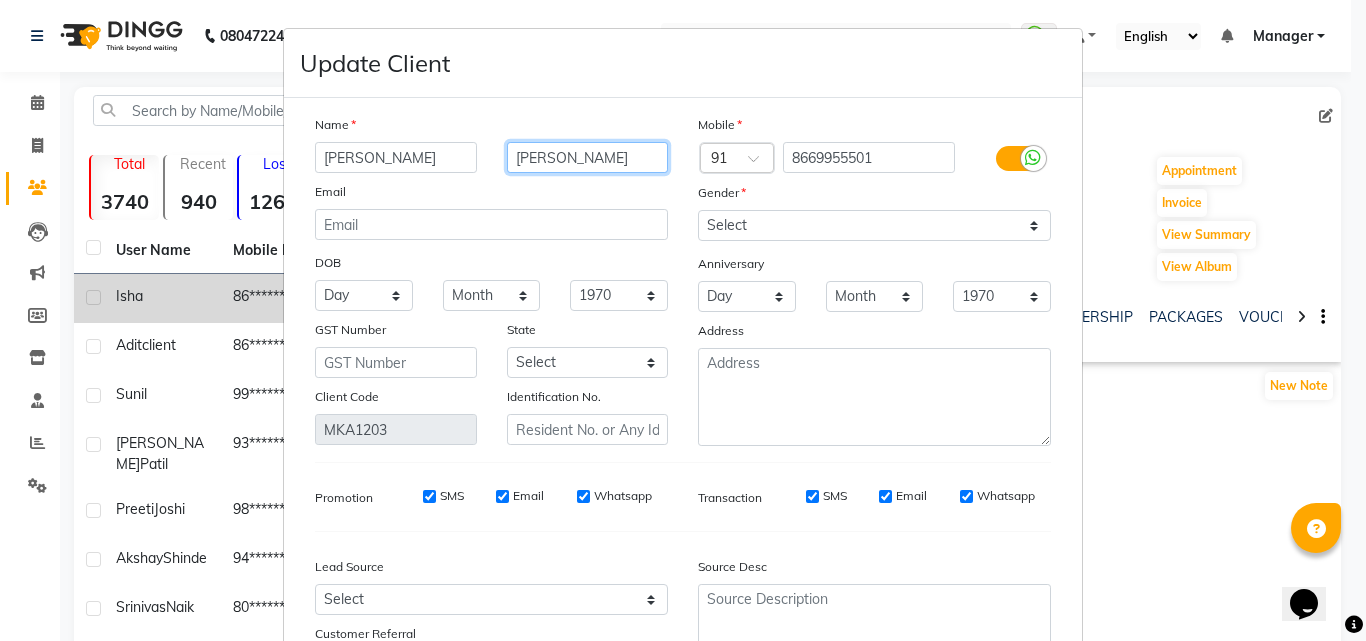 type on "[PERSON_NAME]" 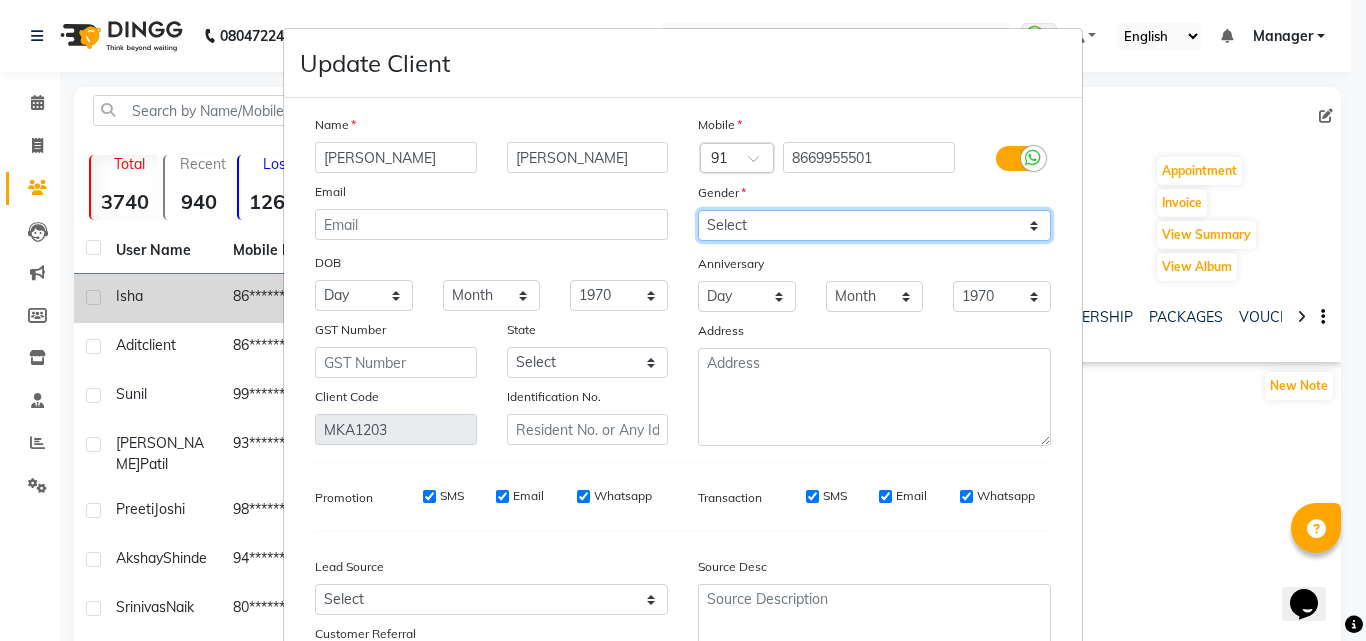 click on "Select [DEMOGRAPHIC_DATA] [DEMOGRAPHIC_DATA] Other Prefer Not To Say" at bounding box center (874, 225) 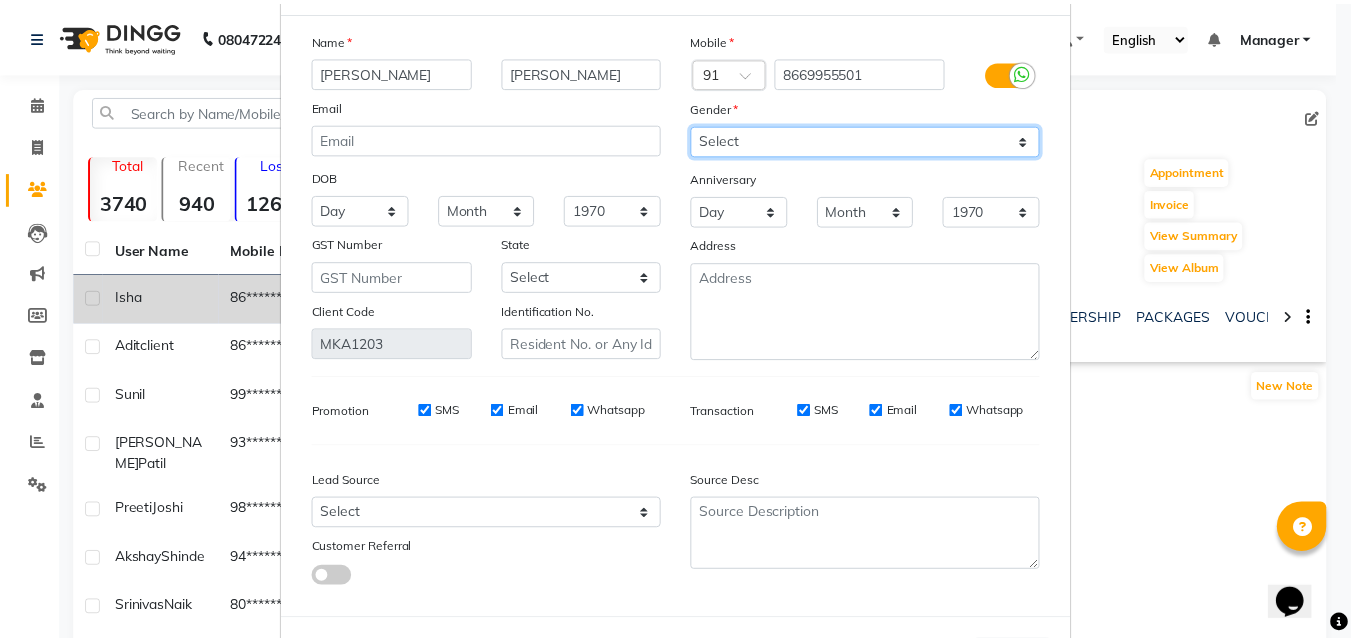 scroll, scrollTop: 172, scrollLeft: 0, axis: vertical 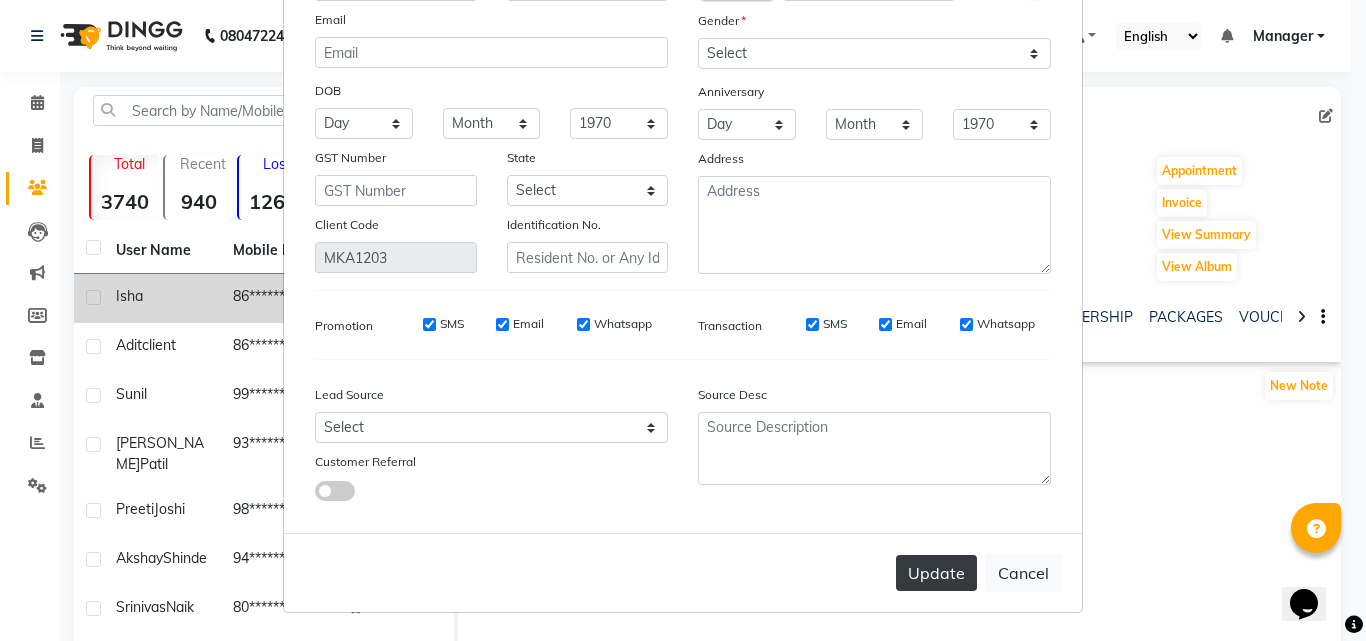 click on "Update" at bounding box center (936, 573) 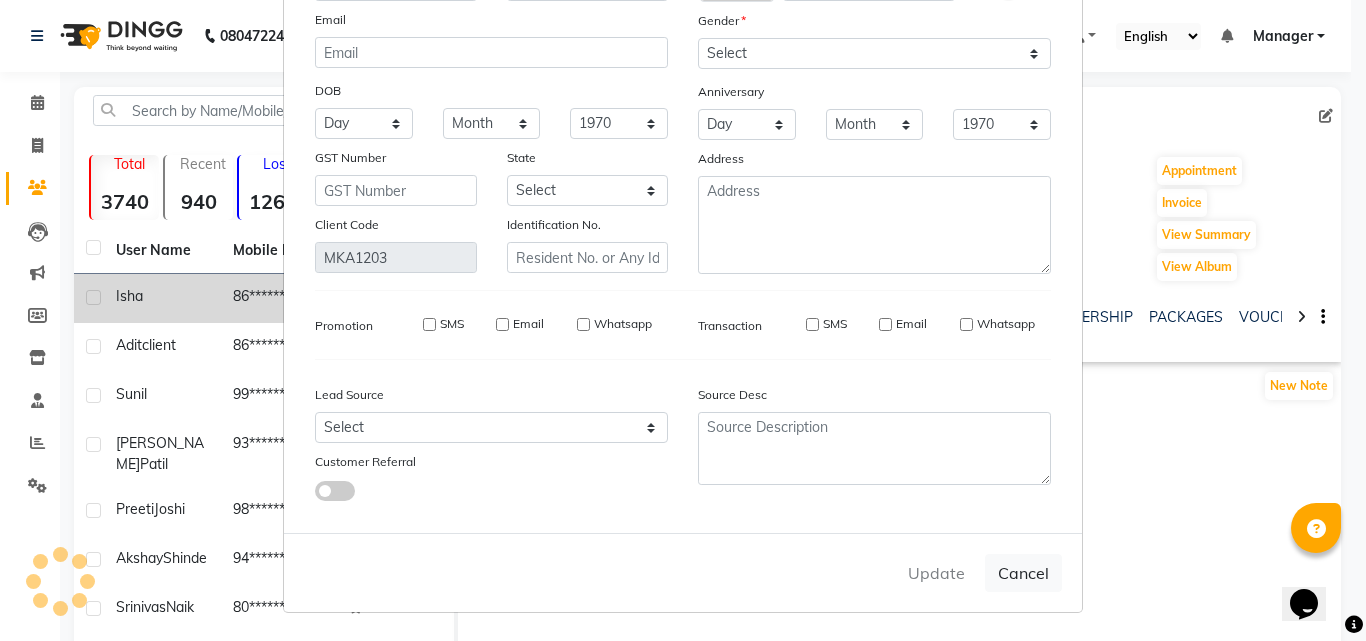 type 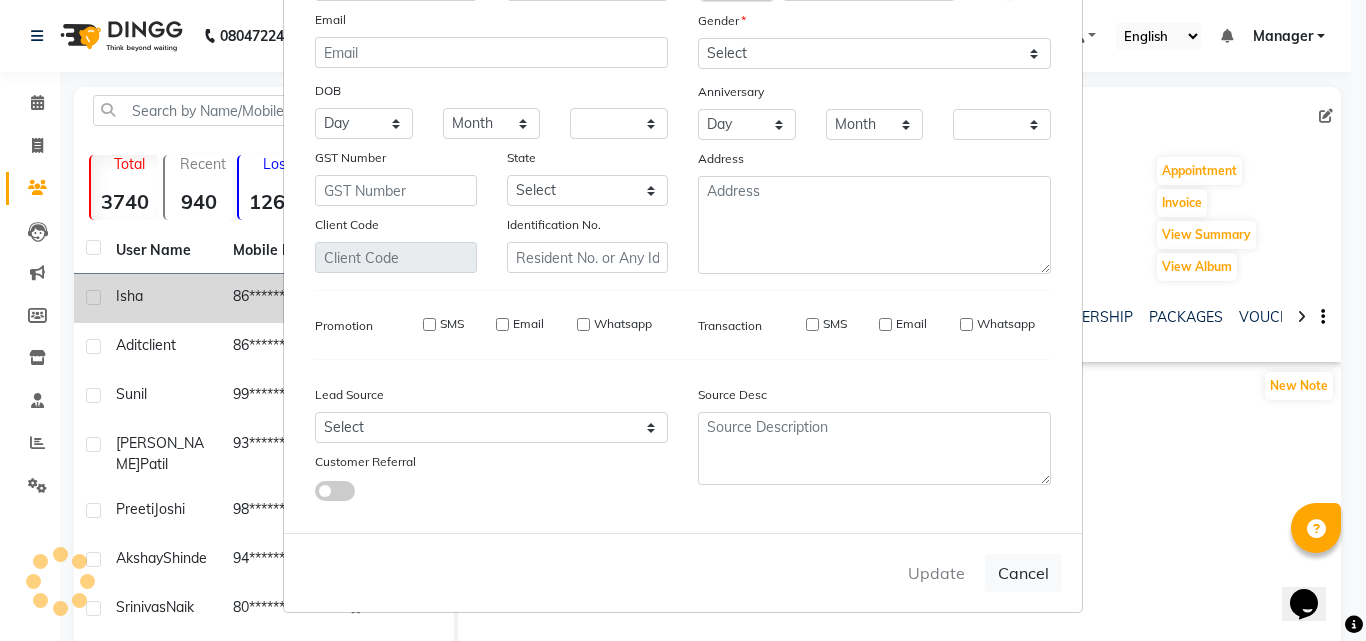checkbox on "false" 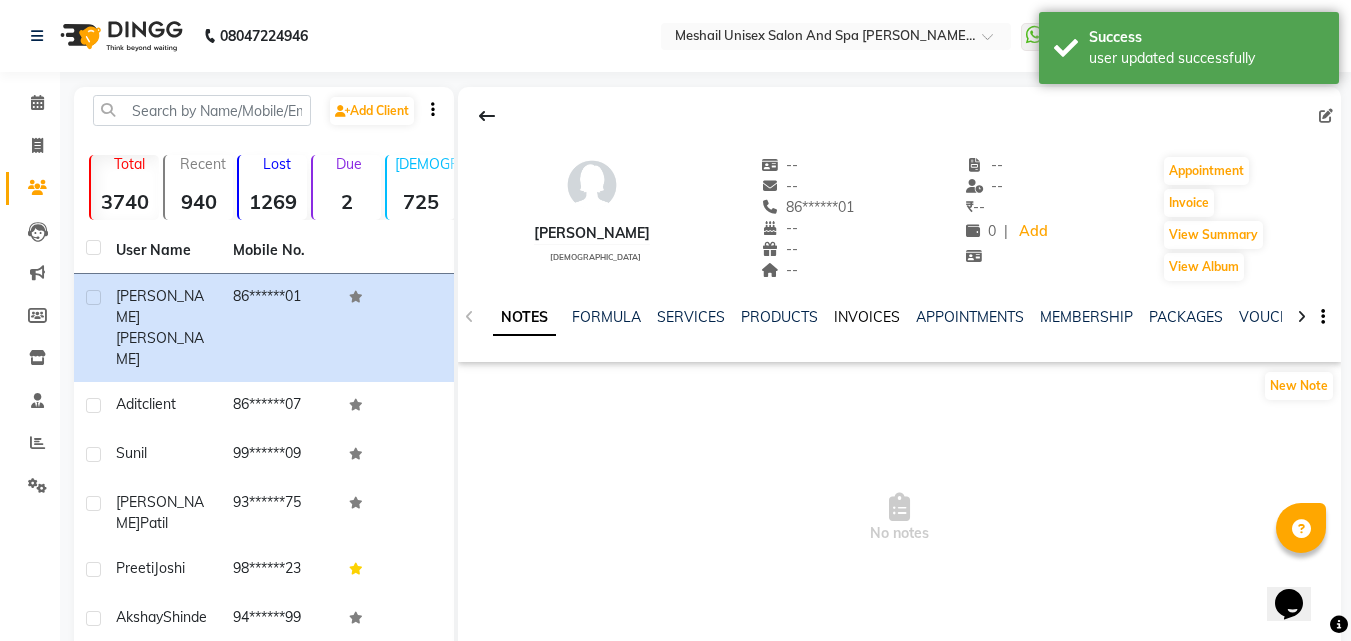 click on "INVOICES" 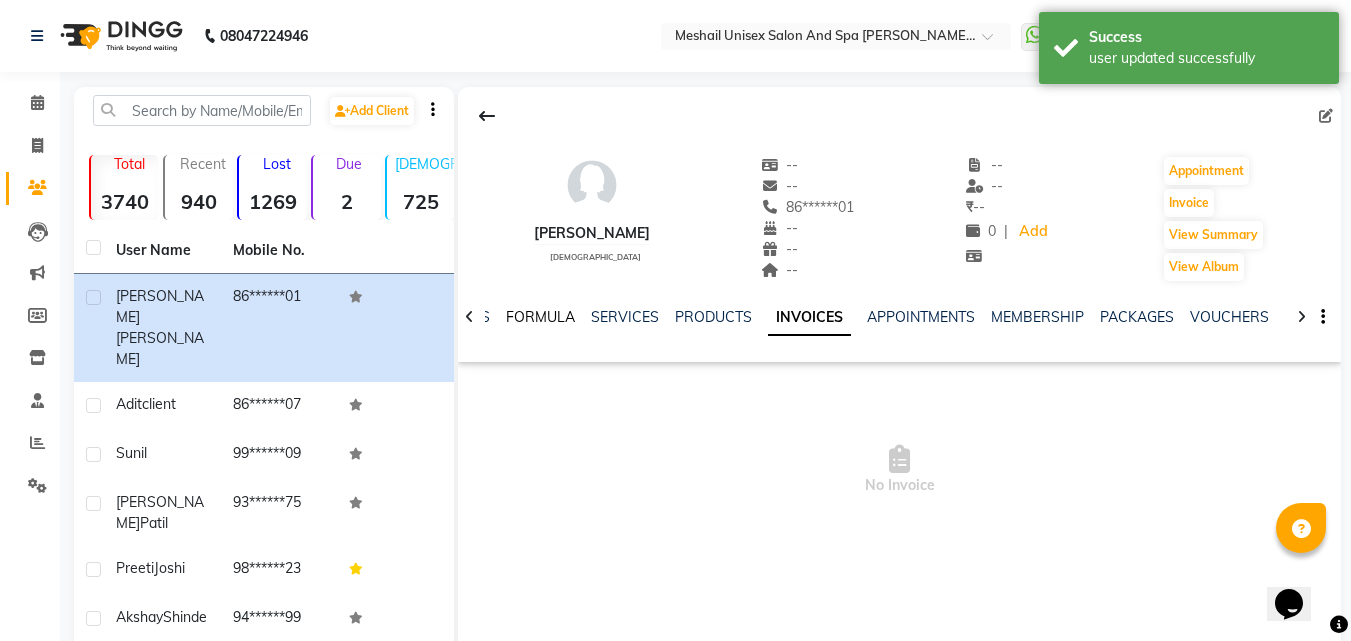 click on "FORMULA" 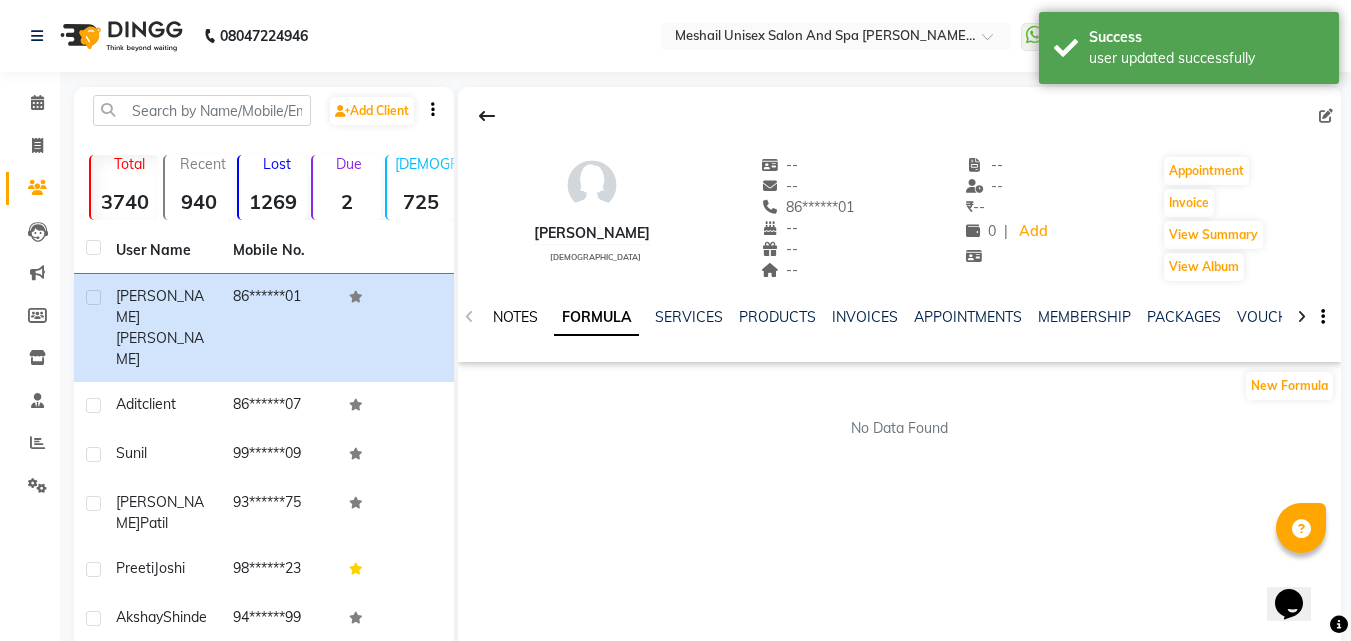click on "NOTES" 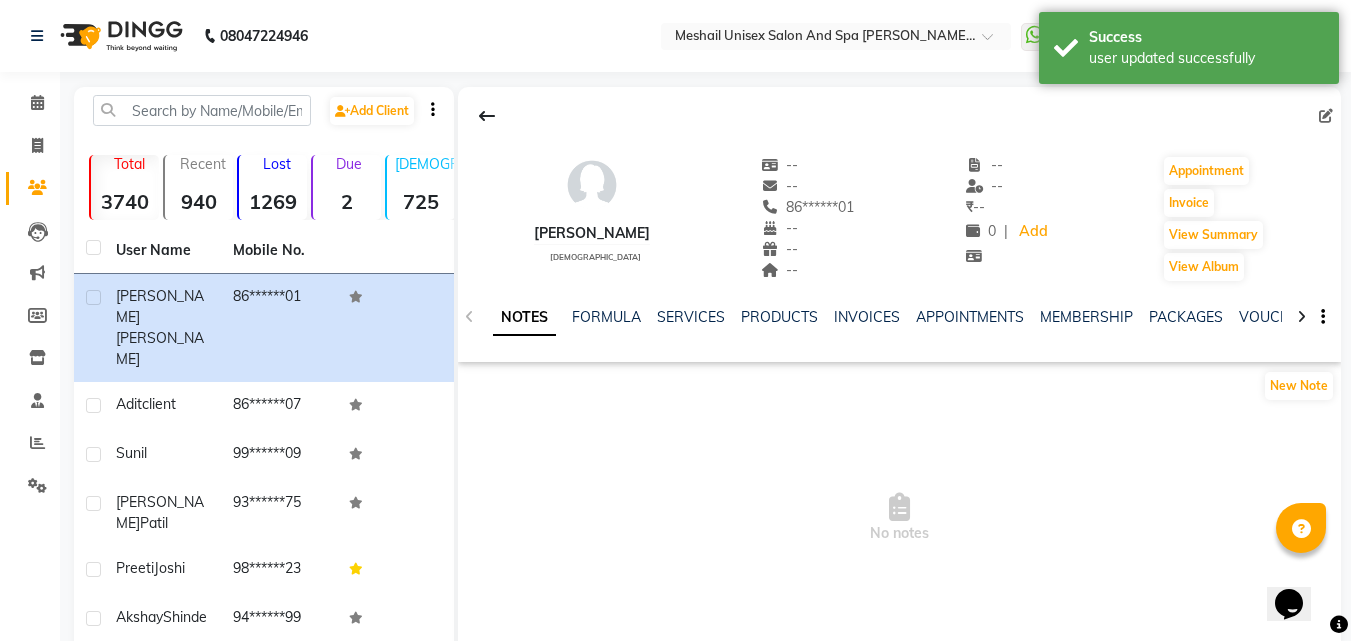 click on "NOTES FORMULA SERVICES PRODUCTS INVOICES APPOINTMENTS MEMBERSHIP PACKAGES VOUCHERS GIFTCARDS POINTS FORMS FAMILY CARDS WALLET" 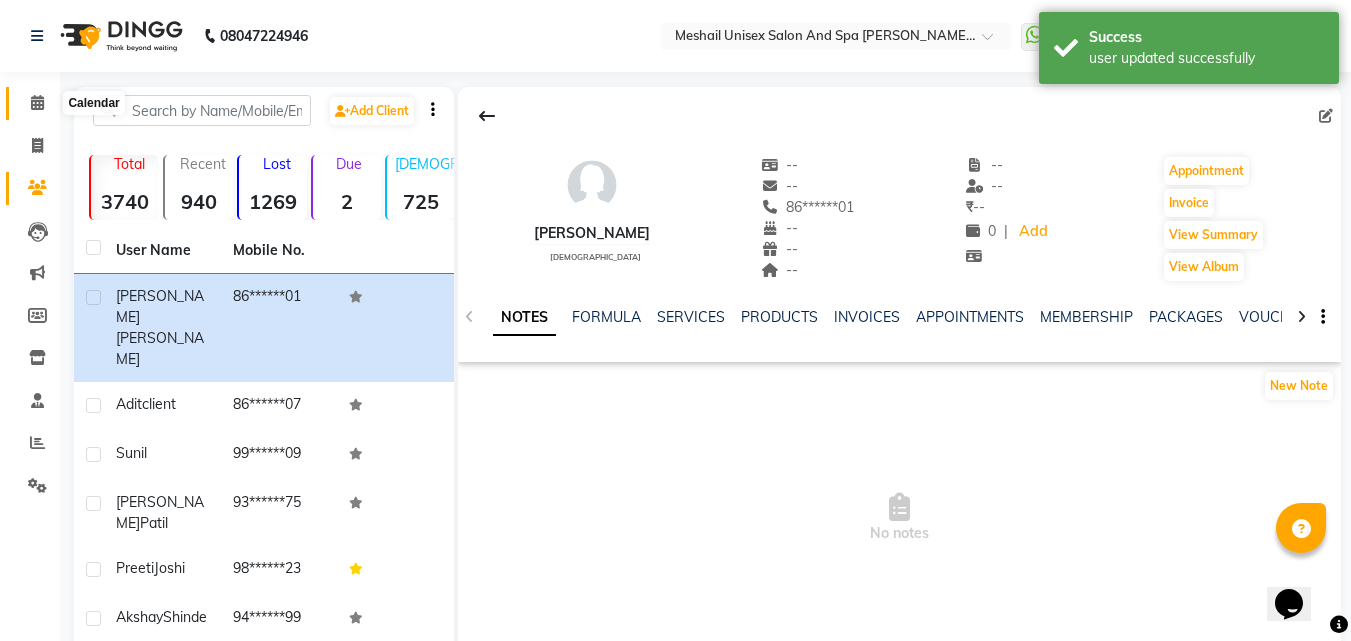 click 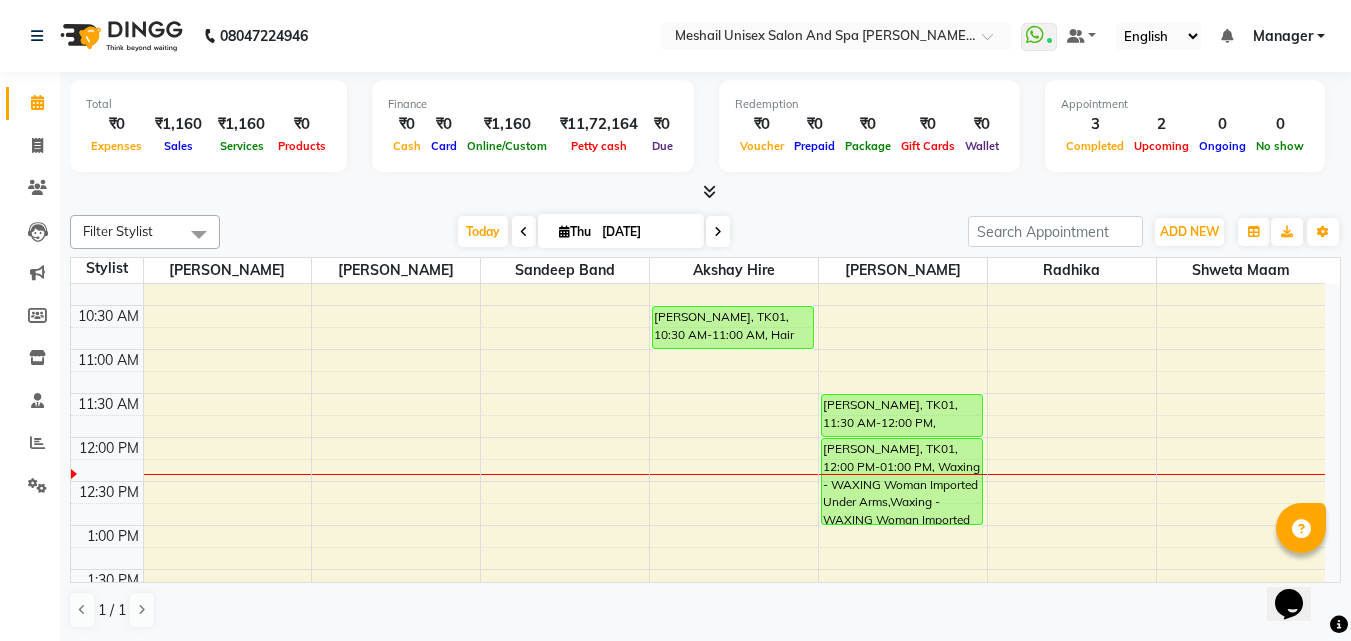 scroll, scrollTop: 100, scrollLeft: 0, axis: vertical 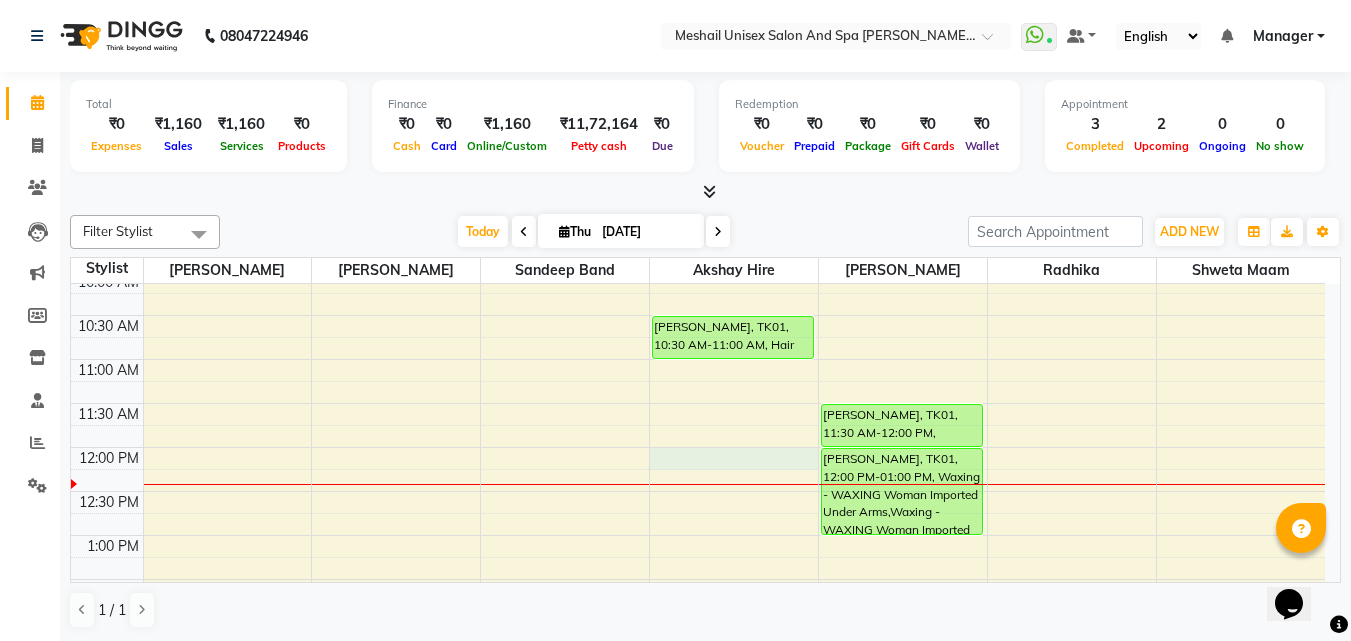 click on "9:00 AM 9:30 AM 10:00 AM 10:30 AM 11:00 AM 11:30 AM 12:00 PM 12:30 PM 1:00 PM 1:30 PM 2:00 PM 2:30 PM 3:00 PM 3:30 PM 4:00 PM 4:30 PM 5:00 PM 5:30 PM 6:00 PM 6:30 PM 7:00 PM 7:30 PM 8:00 PM 8:30 PM 9:00 PM 9:30 PM    [PERSON_NAME], TK01, 10:30 AM-11:00 AM, Hair Styling - Women Hair Wash    Adit client, TK02, 03:30 PM-04:00 PM, Hair Styling - Men Hair Cut    [PERSON_NAME], TK03, 04:00 PM-04:30 PM, Hair Styling - Women Hair Cut With Wash    [PERSON_NAME], TK01, 11:30 AM-12:00 PM, Waxing - WAXING Woman Imported Under Arms    [PERSON_NAME], TK01, 12:00 PM-01:00 PM, Waxing - WAXING Woman Imported Under Arms,Waxing - WAXING Woman Imported Full Hands,Waxing - WAXING Woman Imported Half Legs" at bounding box center (698, 755) 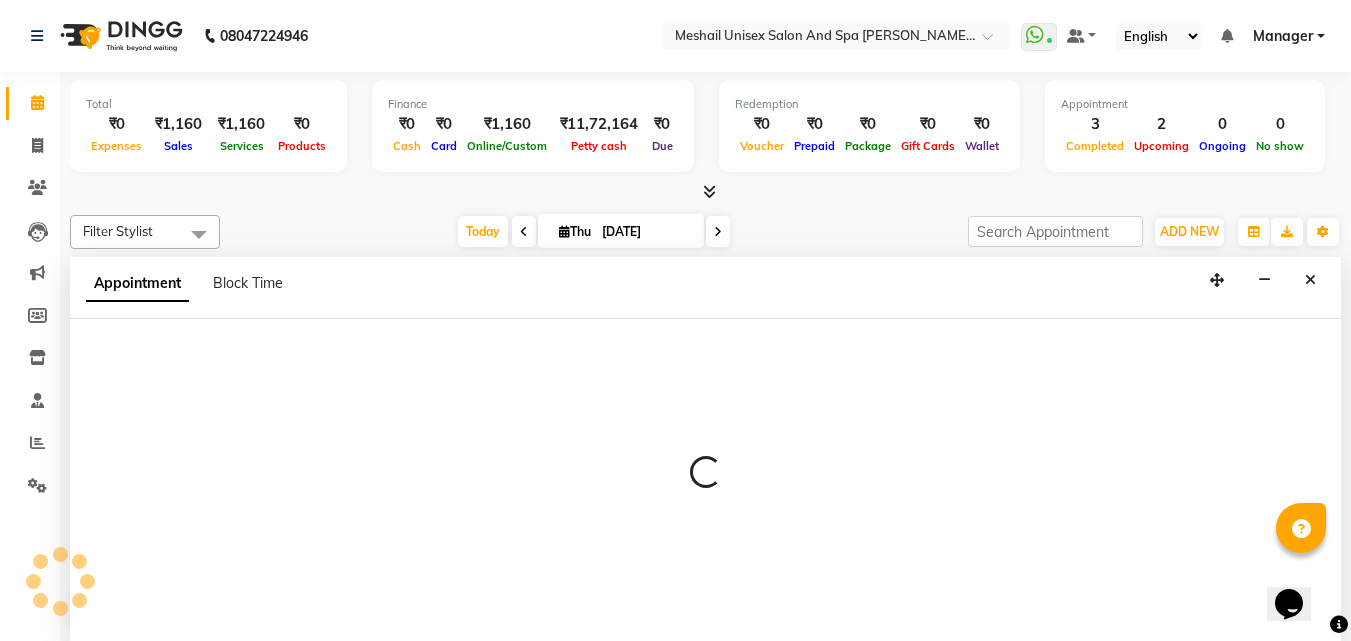 scroll, scrollTop: 1, scrollLeft: 0, axis: vertical 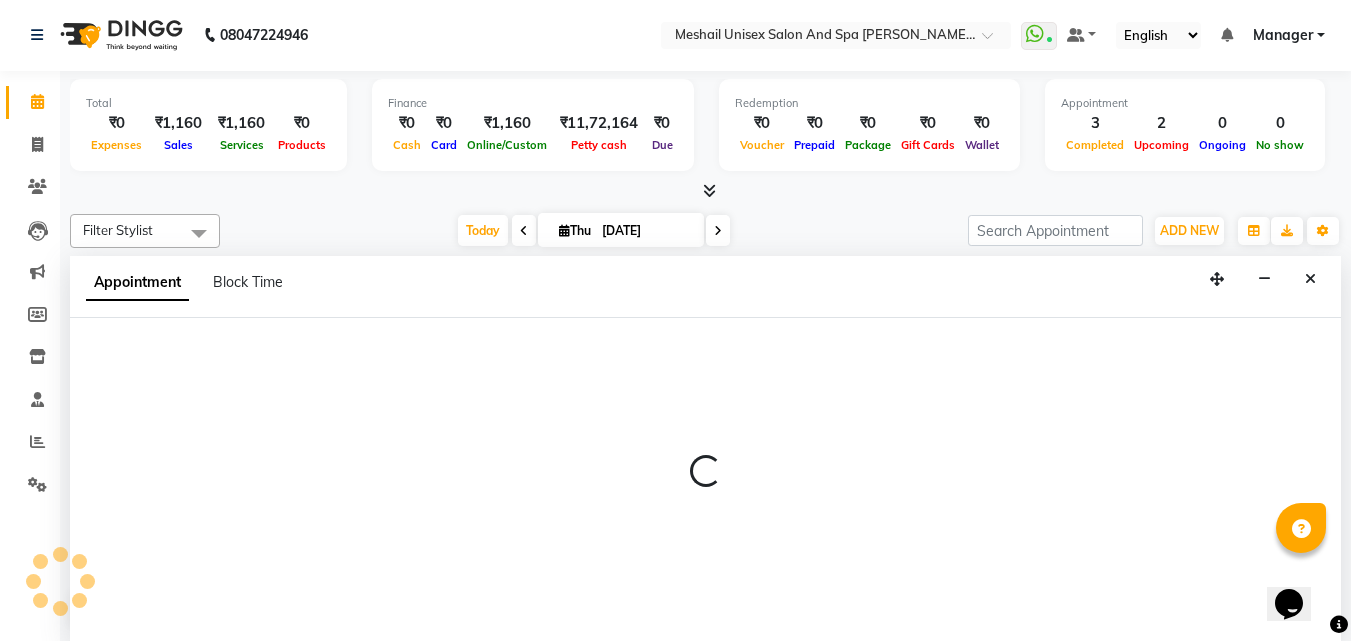 select on "52969" 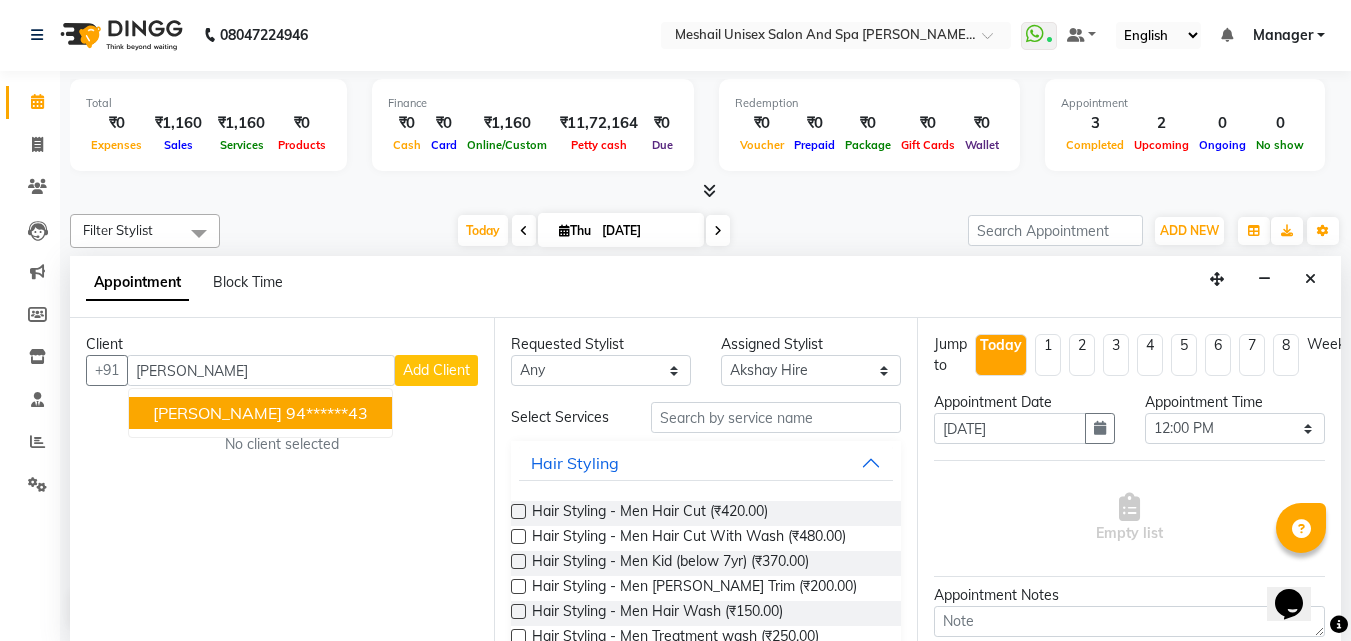 click on "94******43" at bounding box center (327, 413) 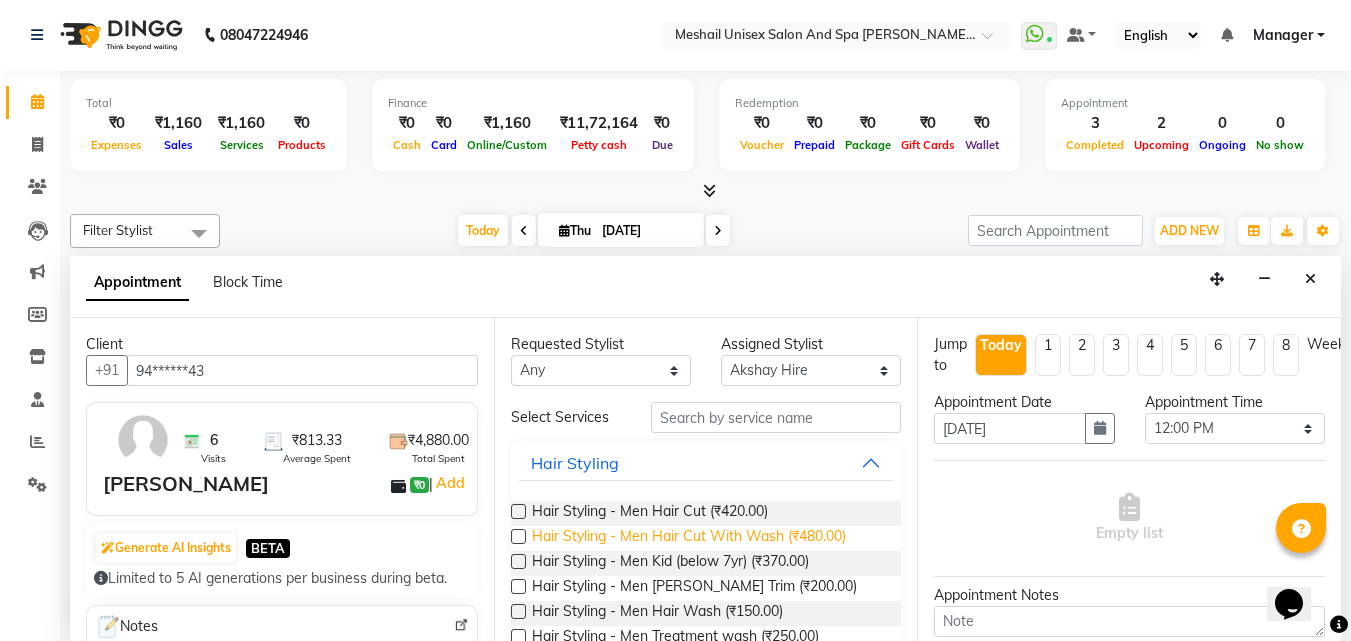 type on "94******43" 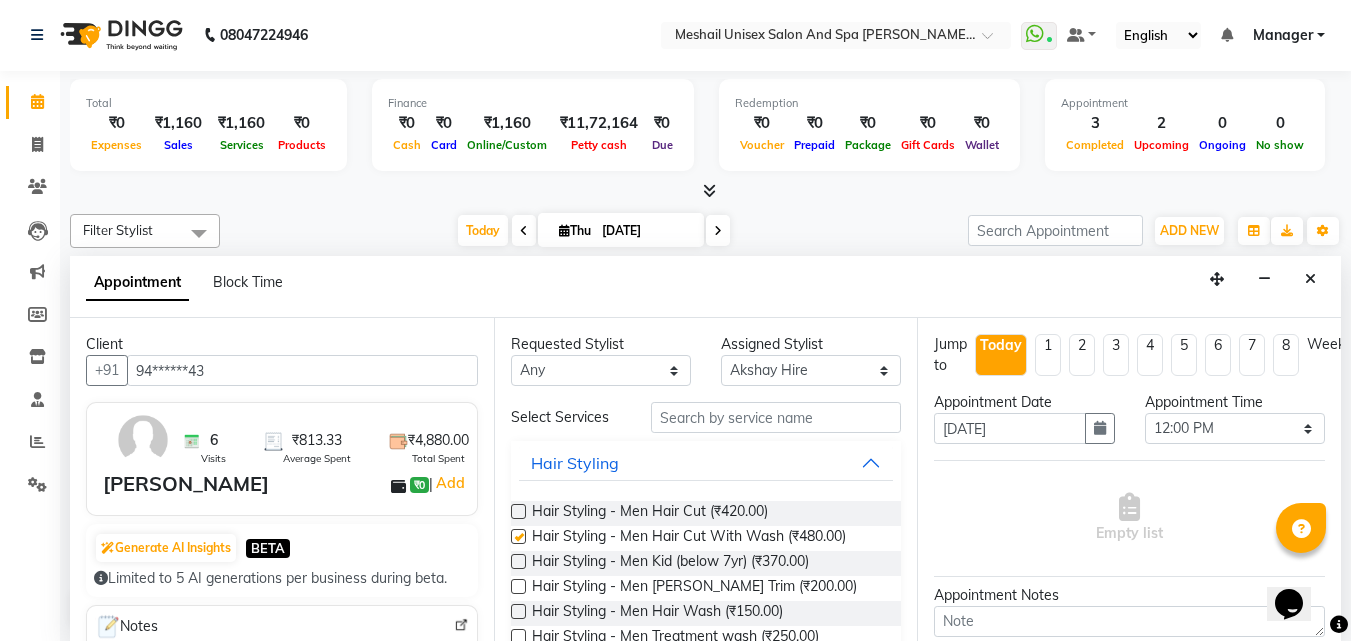 checkbox on "false" 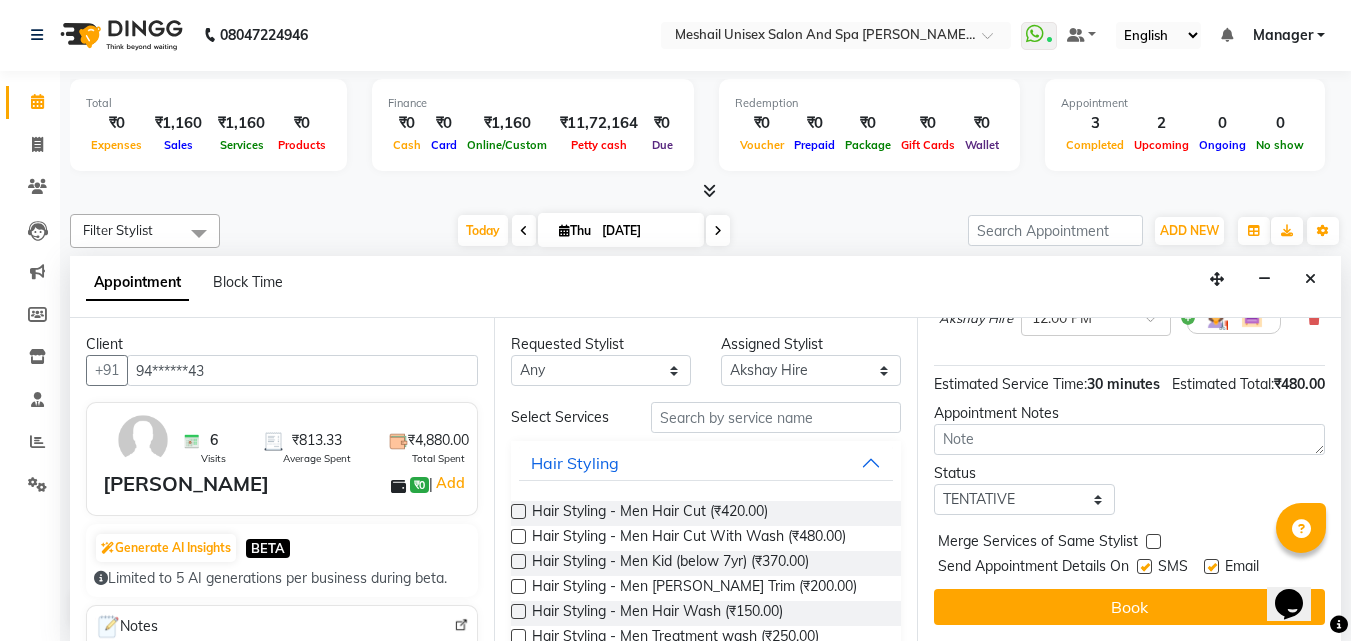 scroll, scrollTop: 260, scrollLeft: 0, axis: vertical 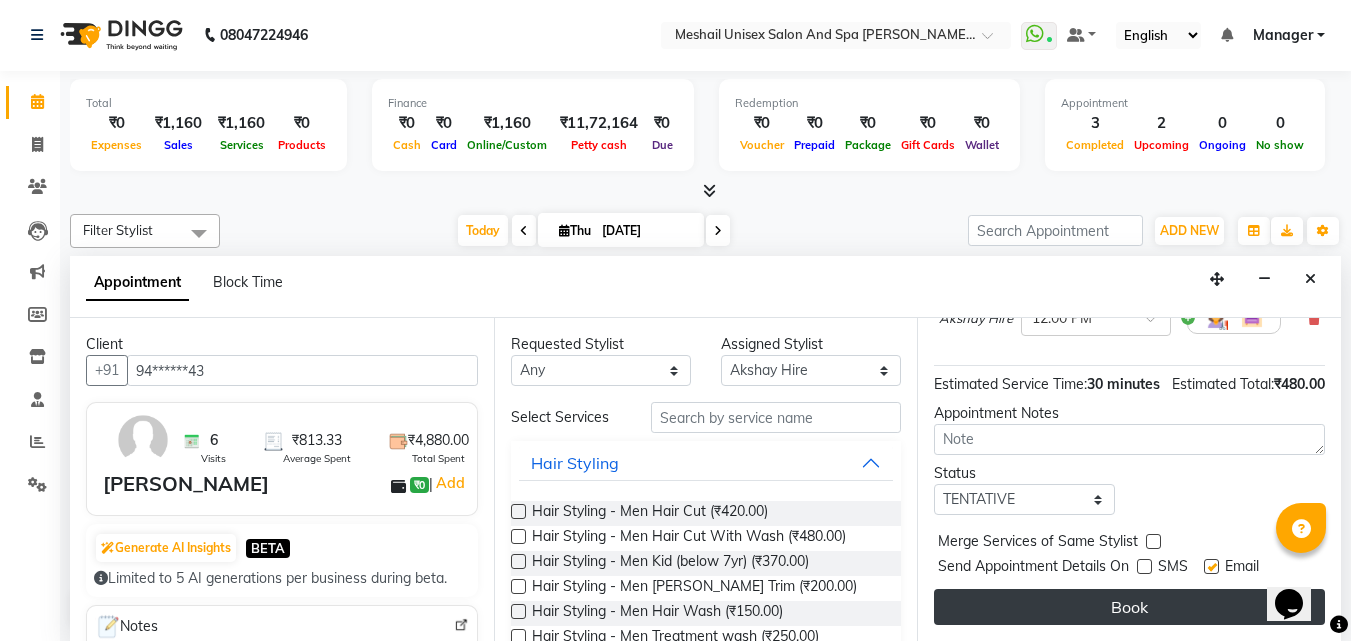 click on "Book" at bounding box center (1129, 607) 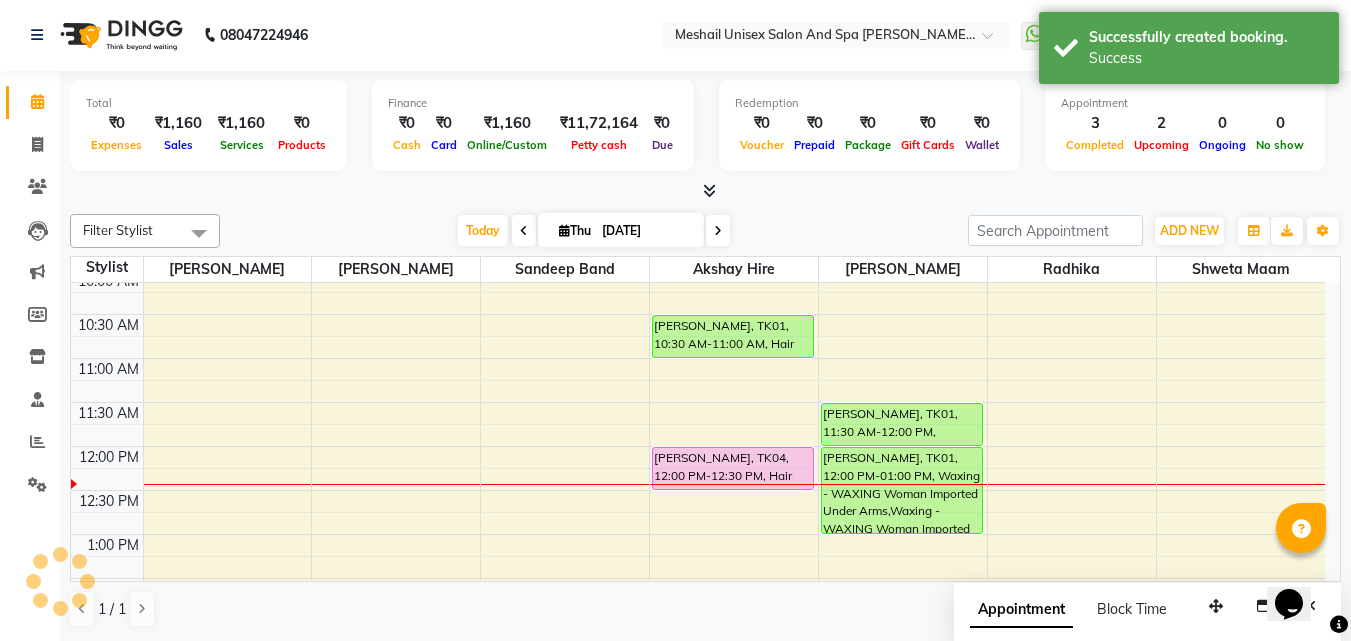 scroll, scrollTop: 0, scrollLeft: 0, axis: both 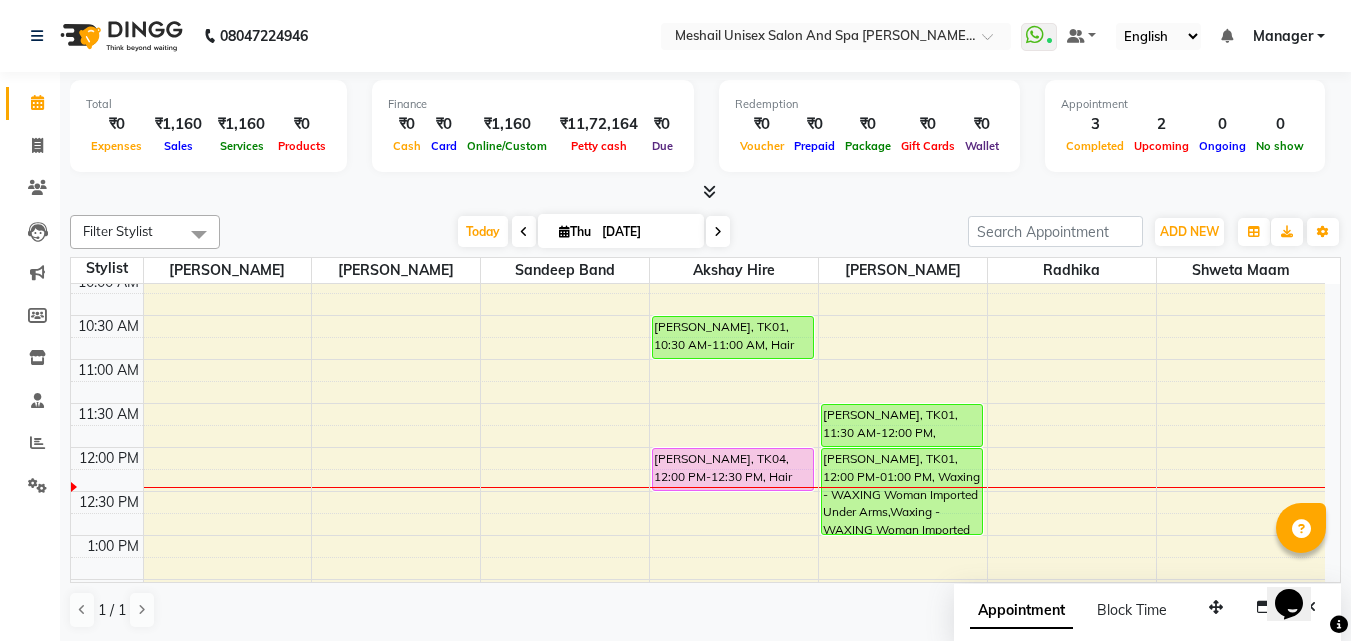 click on "9:00 AM 9:30 AM 10:00 AM 10:30 AM 11:00 AM 11:30 AM 12:00 PM 12:30 PM 1:00 PM 1:30 PM 2:00 PM 2:30 PM 3:00 PM 3:30 PM 4:00 PM 4:30 PM 5:00 PM 5:30 PM 6:00 PM 6:30 PM 7:00 PM 7:30 PM 8:00 PM 8:30 PM 9:00 PM 9:30 PM    [PERSON_NAME], TK01, 10:30 AM-11:00 AM, Hair Styling - Women Hair Wash    [PERSON_NAME], TK04, 12:00 PM-12:30 PM, Hair Styling - Men Hair Cut With Wash    Adit client, TK02, 03:30 PM-04:00 PM, Hair Styling - Men Hair Cut    [PERSON_NAME], TK03, 04:00 PM-04:30 PM, Hair Styling - Women Hair Cut With Wash    [PERSON_NAME], TK01, 11:30 AM-12:00 PM, Waxing - WAXING Woman Imported Under Arms    [PERSON_NAME], TK01, 12:00 PM-01:00 PM, Waxing - WAXING Woman Imported Under Arms,Waxing - WAXING Woman Imported Full Hands,Waxing - WAXING Woman Imported Half Legs" at bounding box center [698, 755] 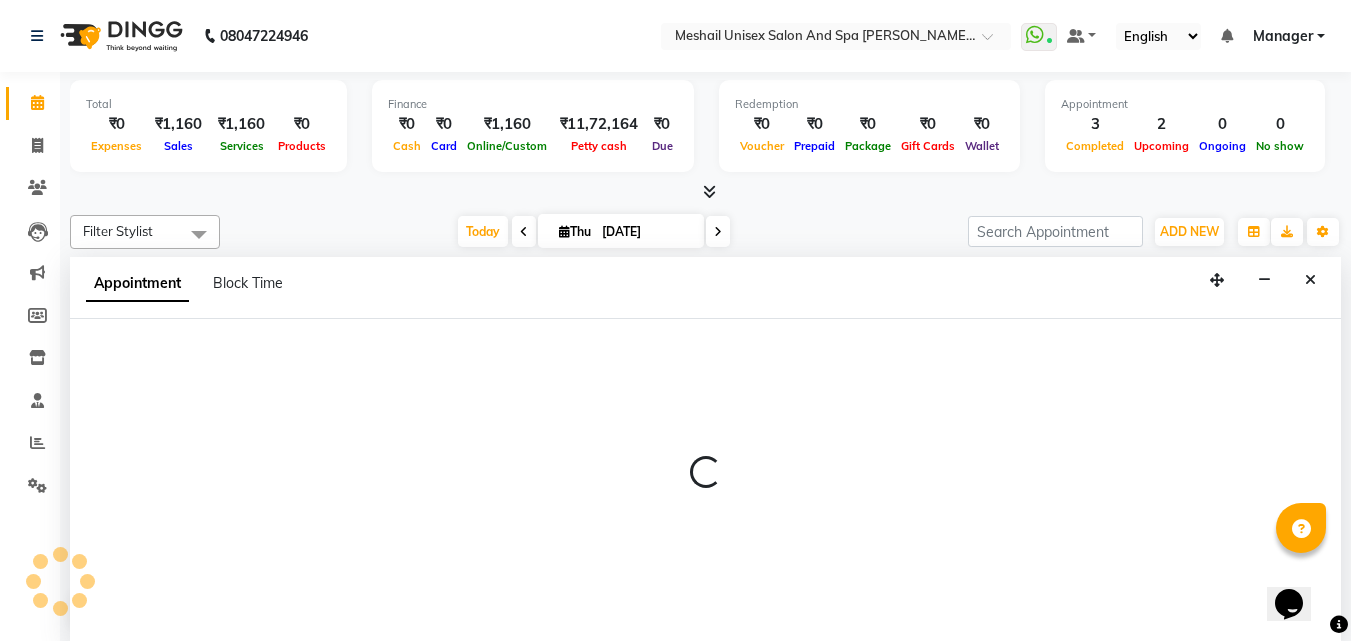 scroll, scrollTop: 1, scrollLeft: 0, axis: vertical 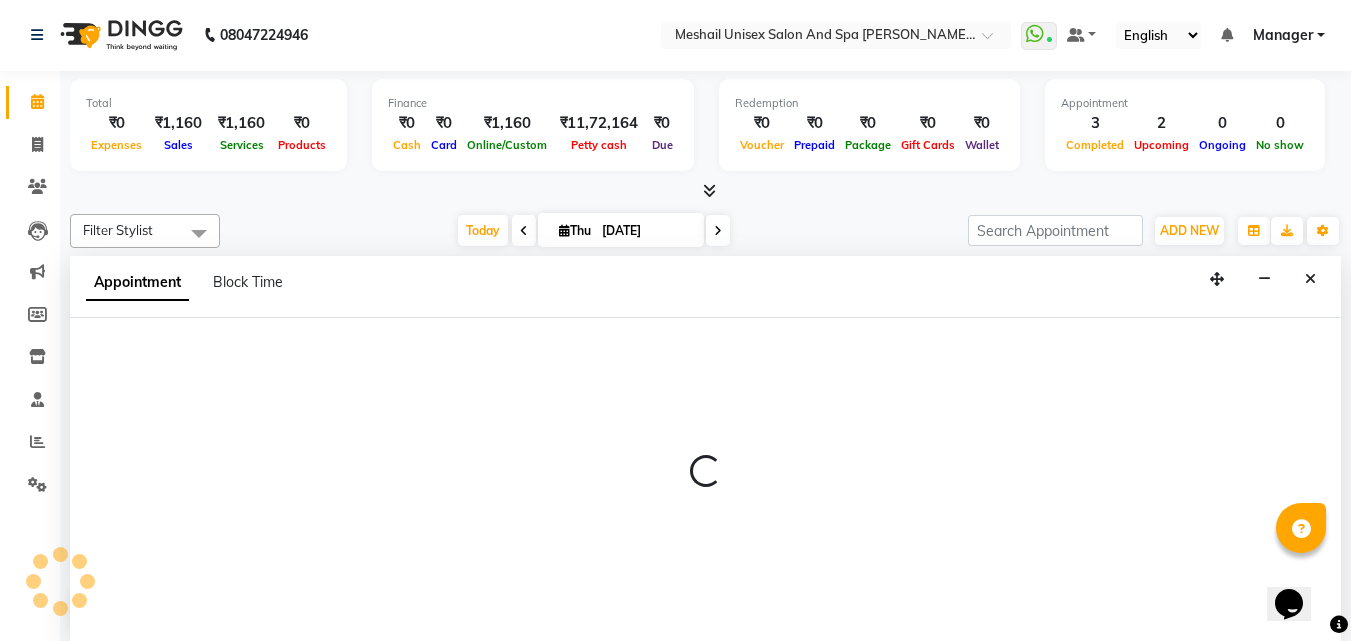 select on "52970" 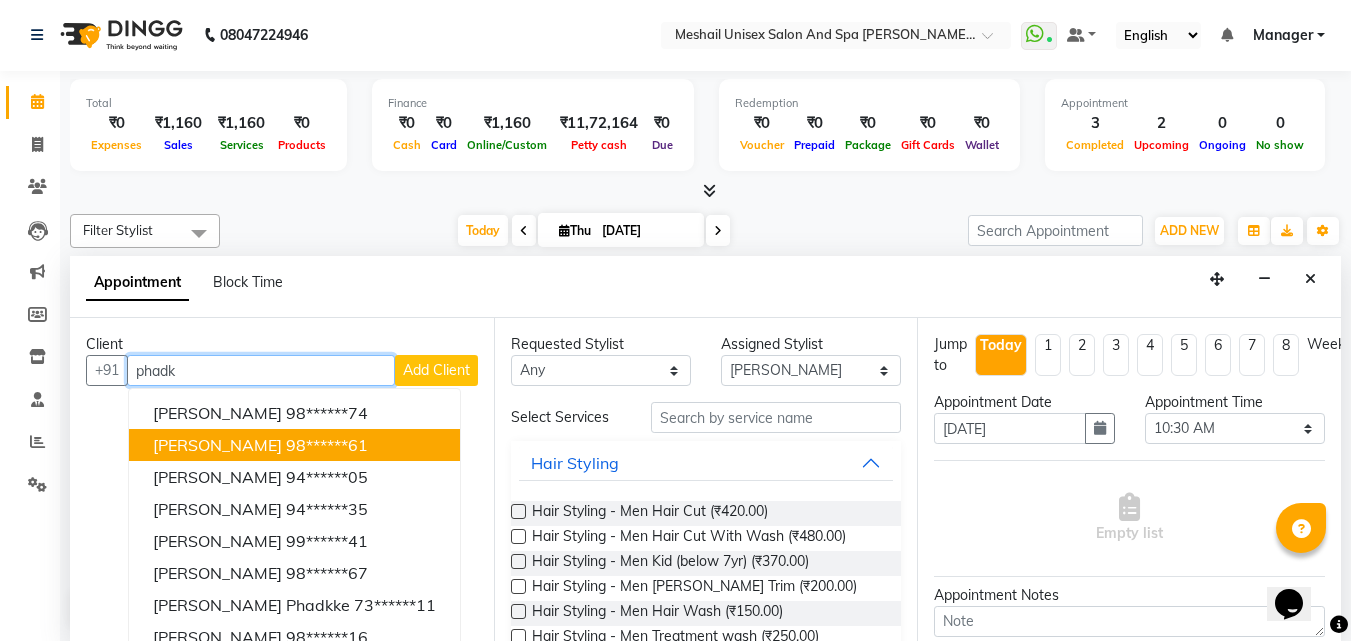 click on "[PERSON_NAME]  98******61" at bounding box center (294, 445) 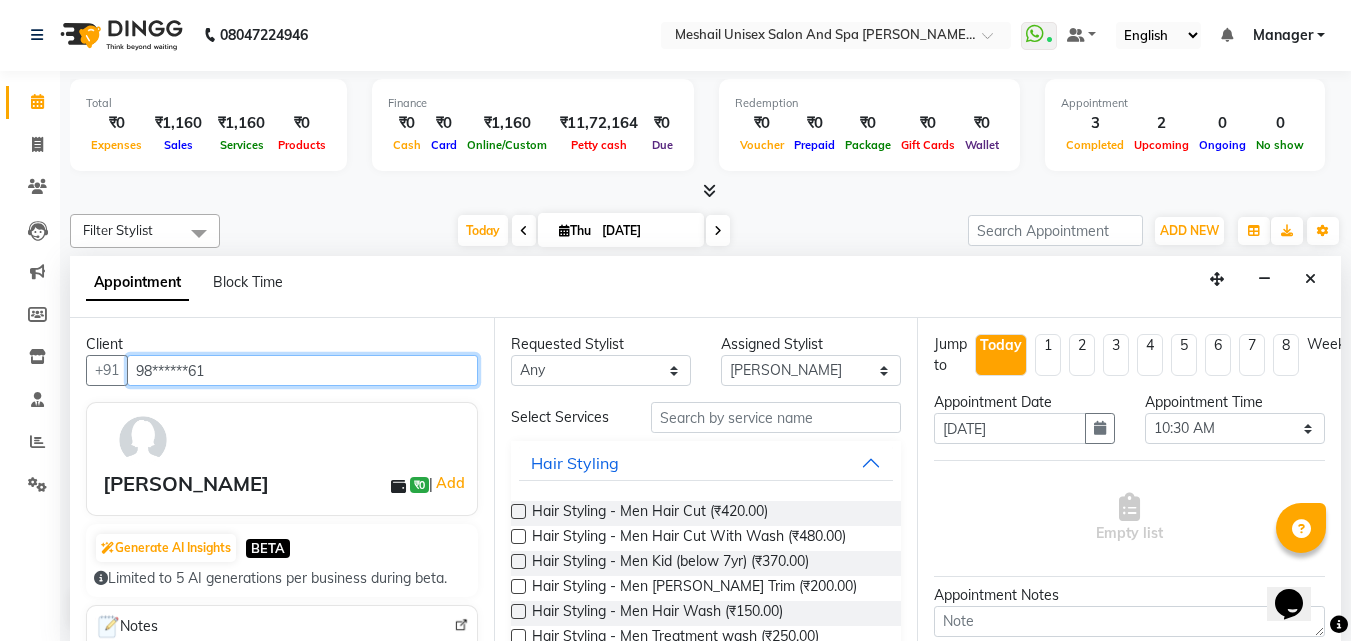 type on "98******61" 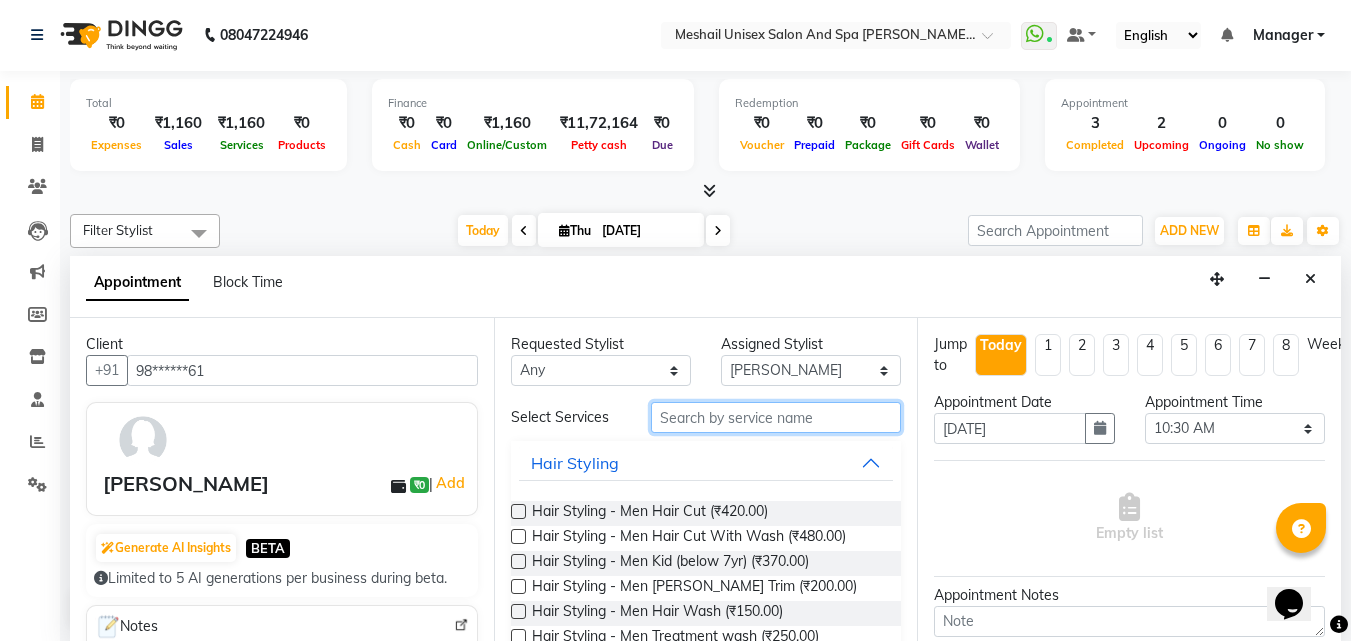 click at bounding box center (776, 417) 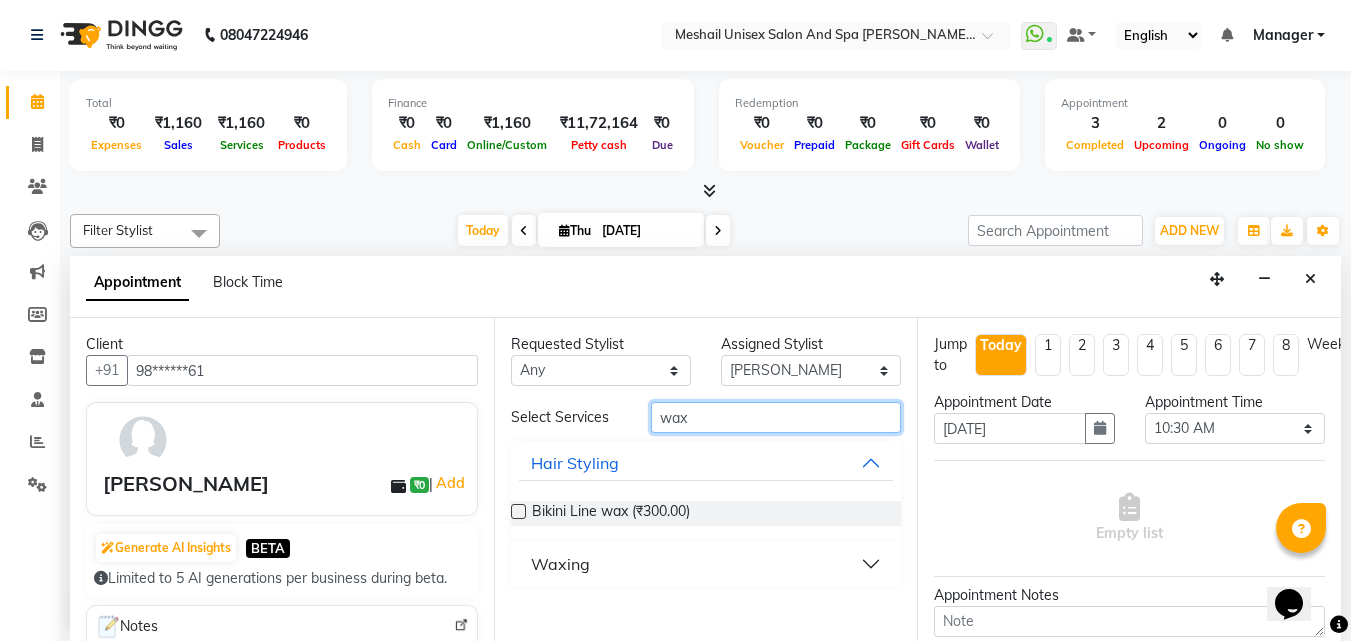 type on "wax" 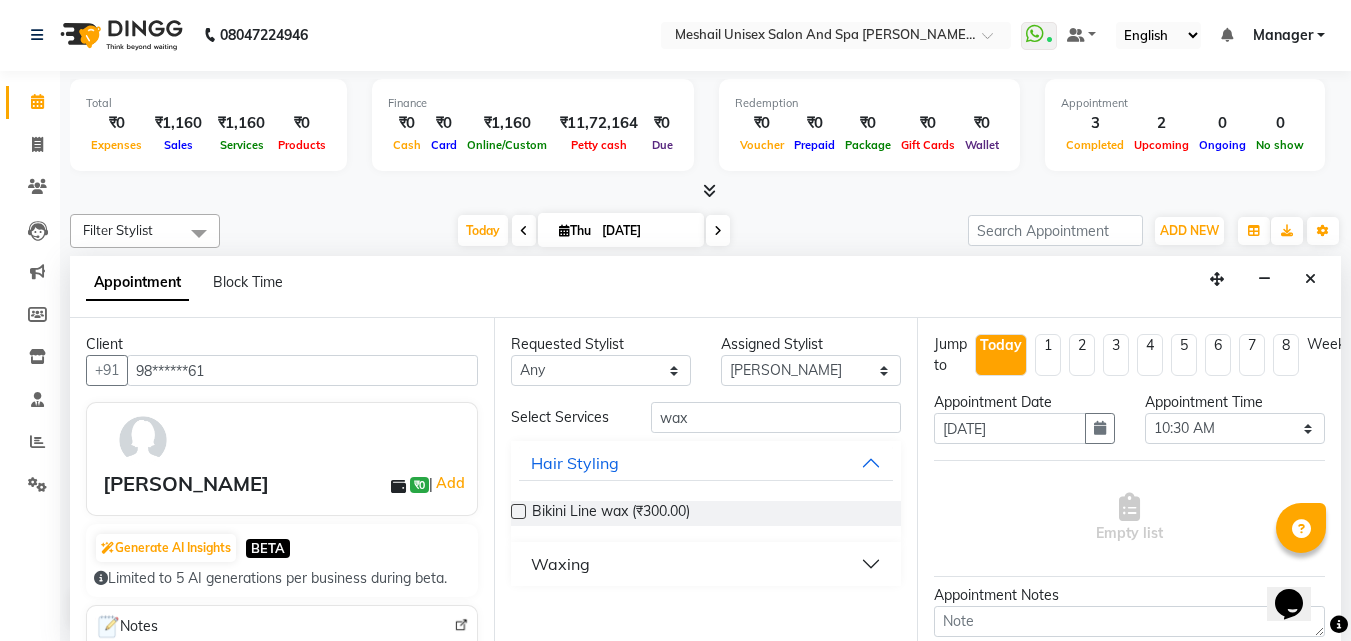 click on "Waxing" at bounding box center (706, 564) 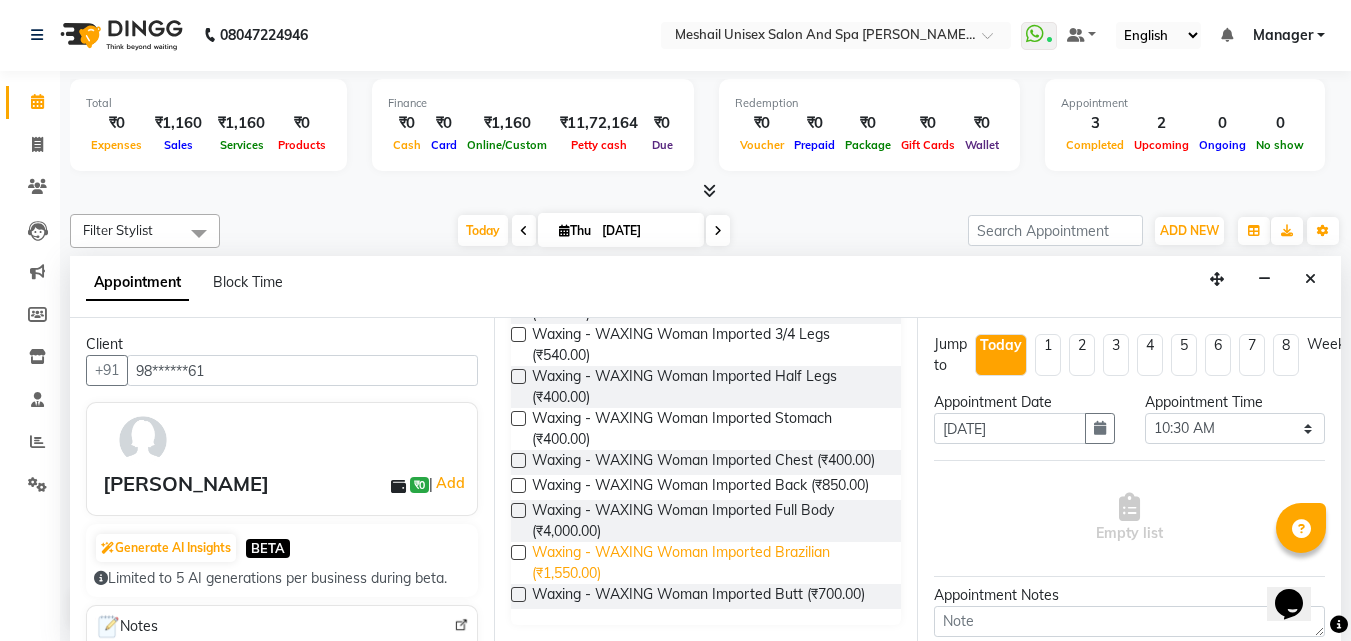 scroll, scrollTop: 2049, scrollLeft: 0, axis: vertical 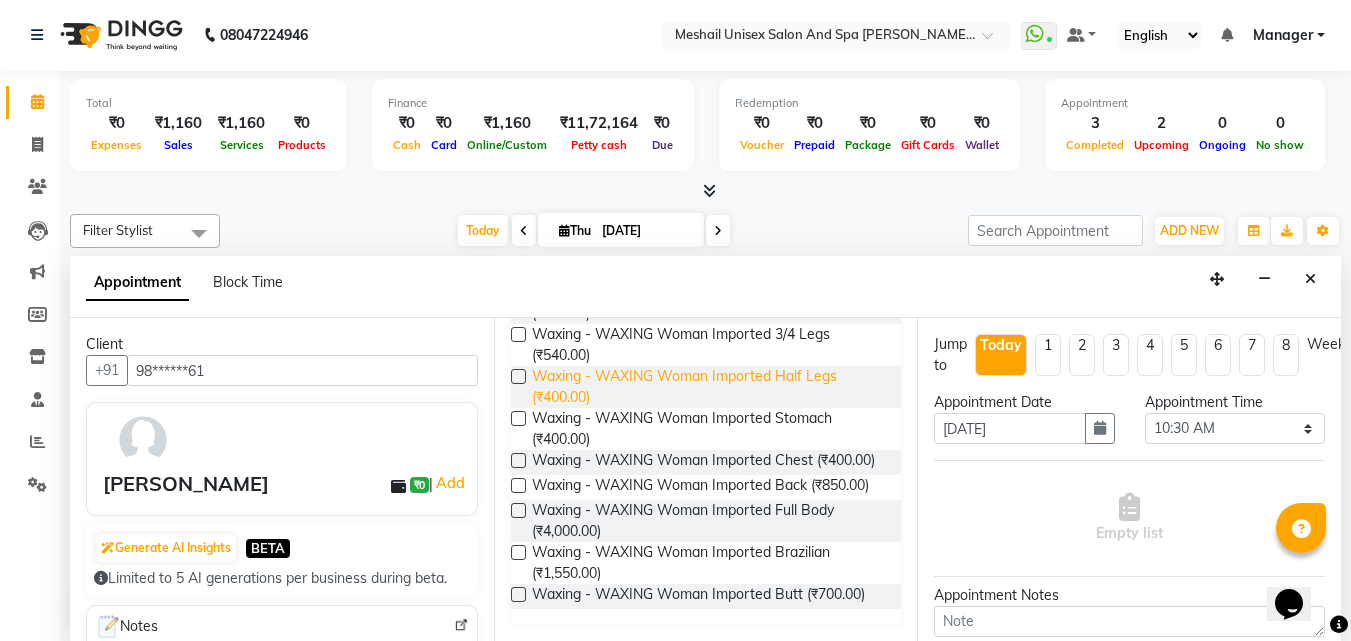 click on "Waxing - WAXING Woman Imported Half Legs (₹400.00)" at bounding box center [709, 387] 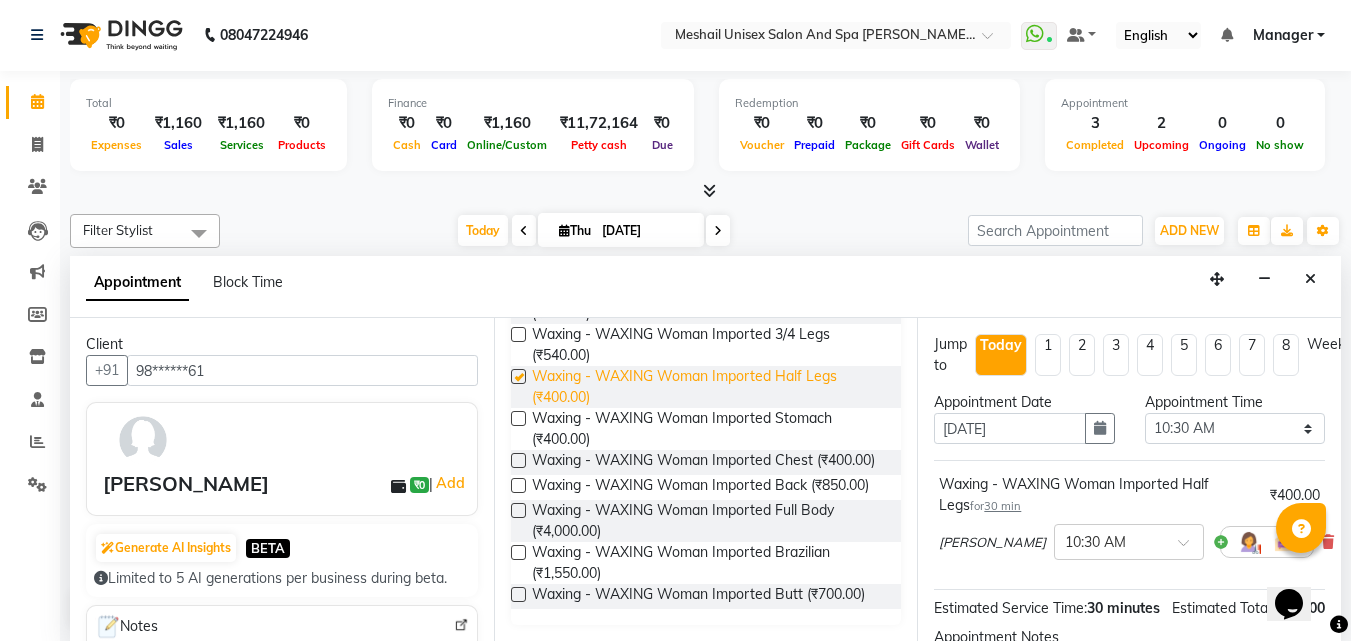 checkbox on "false" 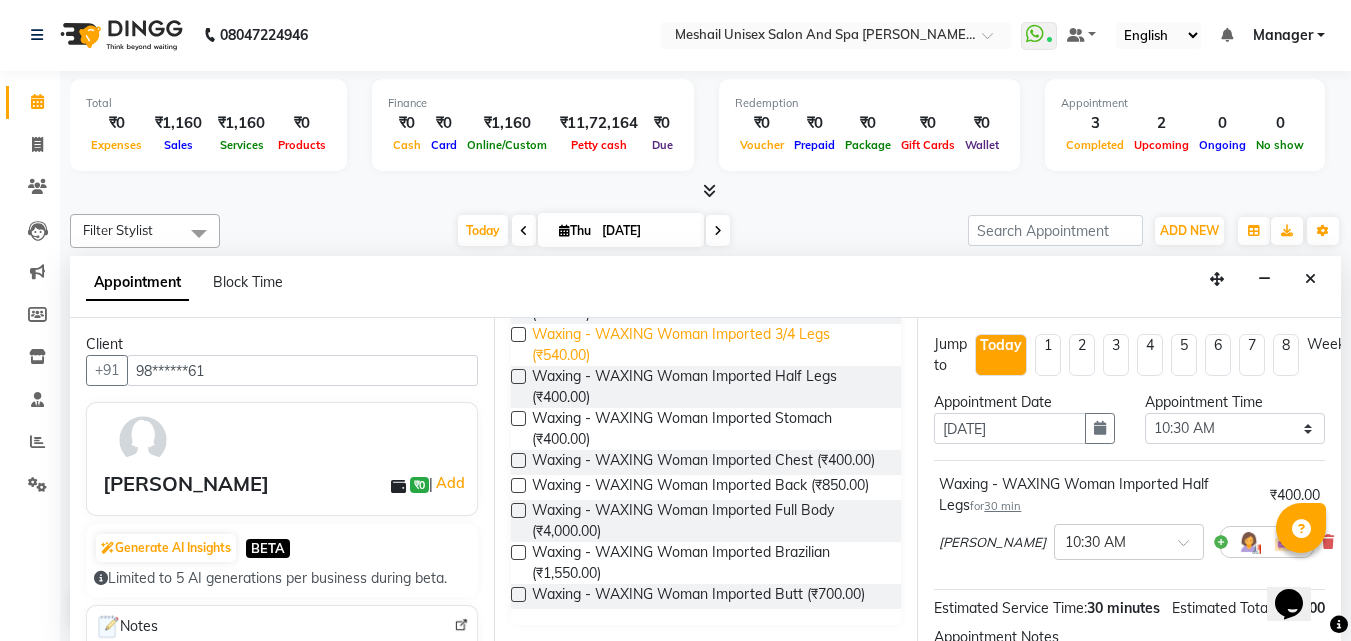 scroll, scrollTop: 1949, scrollLeft: 0, axis: vertical 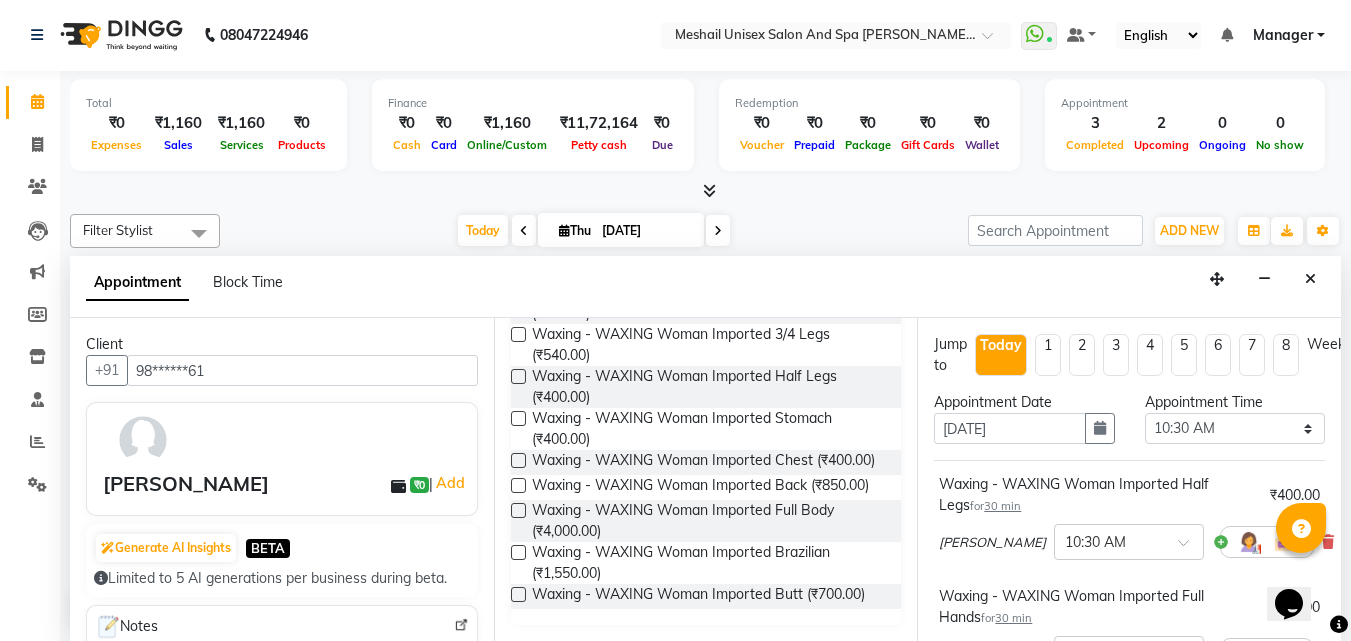 checkbox on "false" 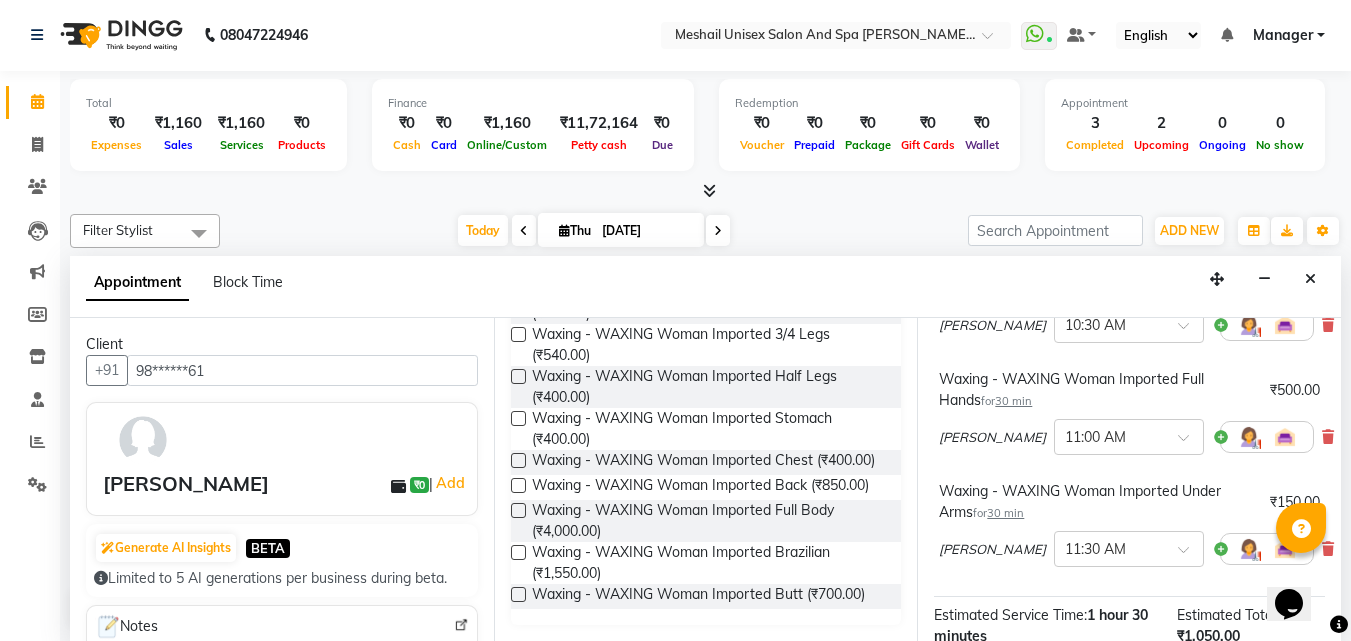 scroll, scrollTop: 493, scrollLeft: 0, axis: vertical 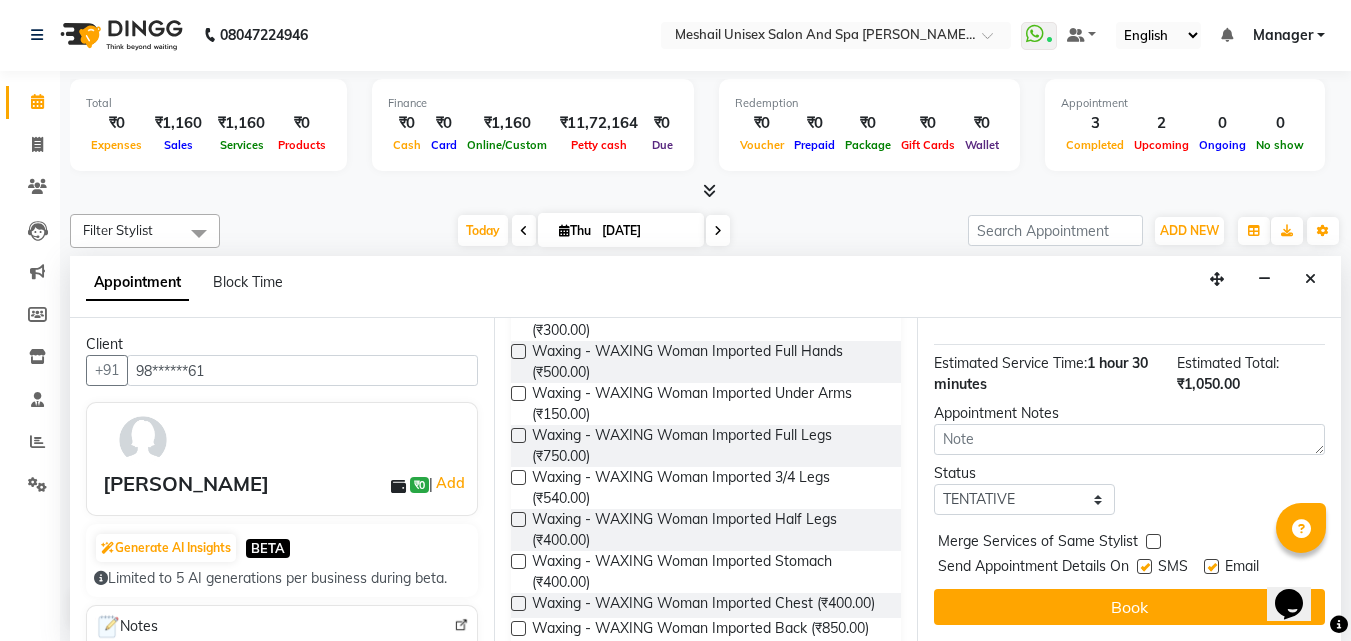click on "Waxing - WAXING Woman Imported Eyebrows (₹120.00)" at bounding box center [709, 127] 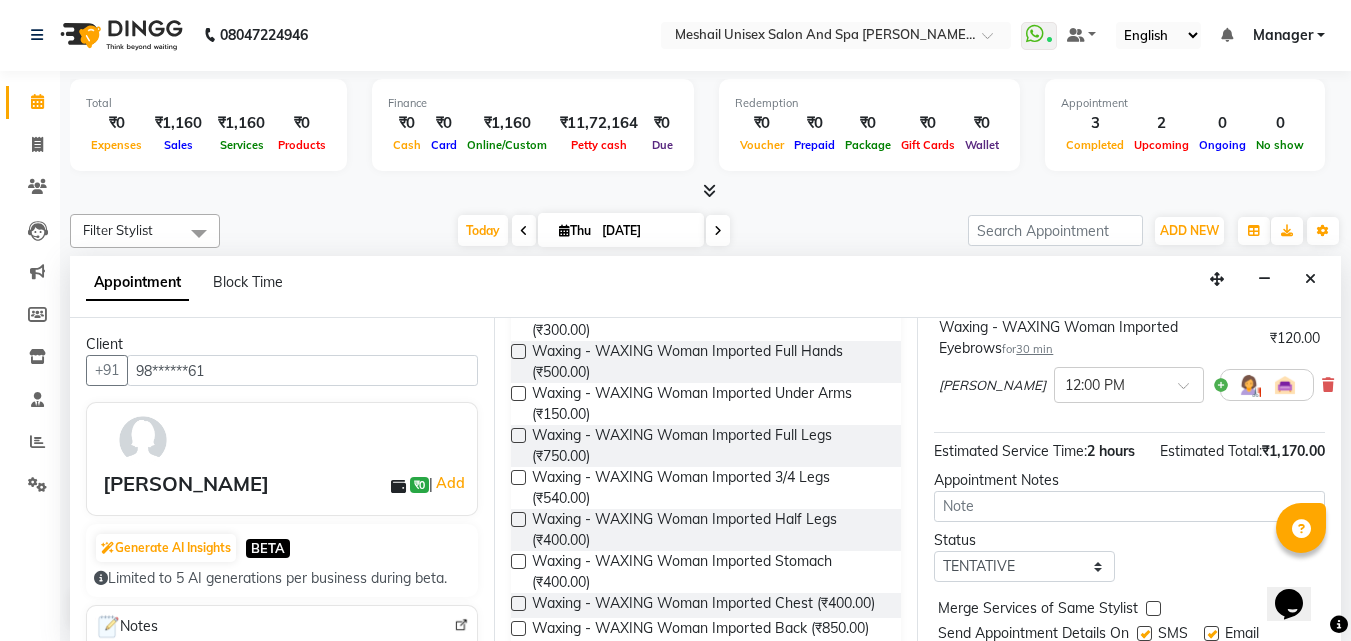 checkbox on "false" 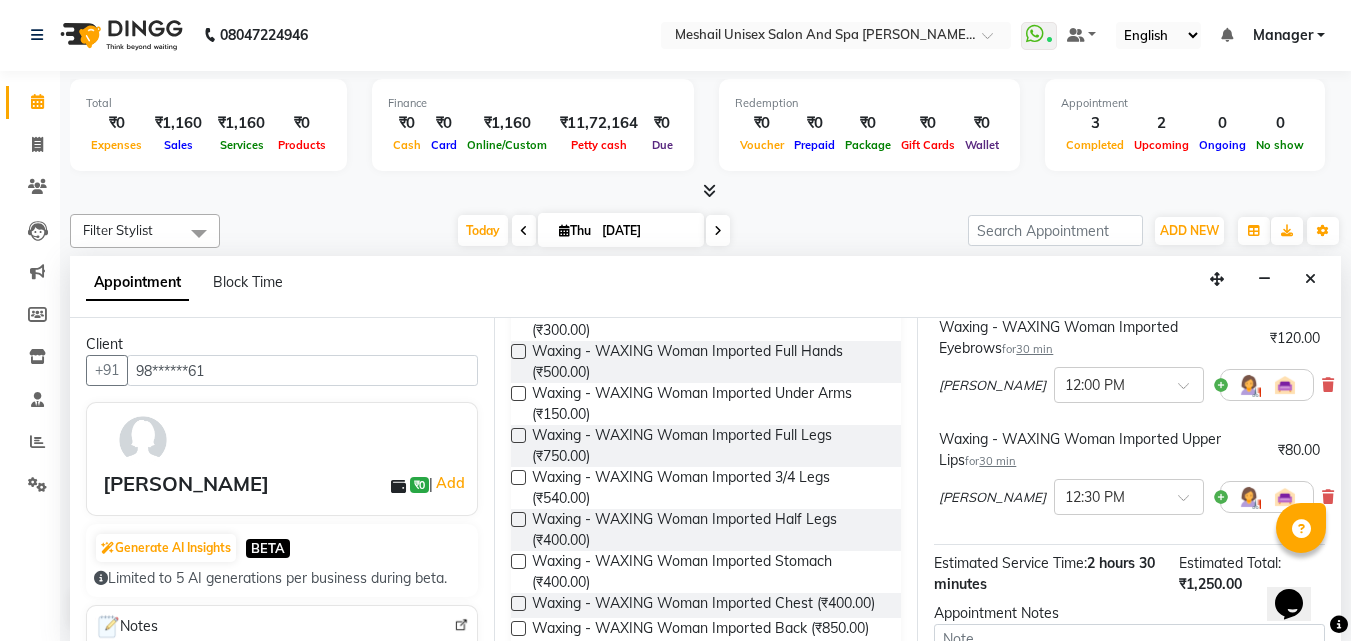 checkbox on "false" 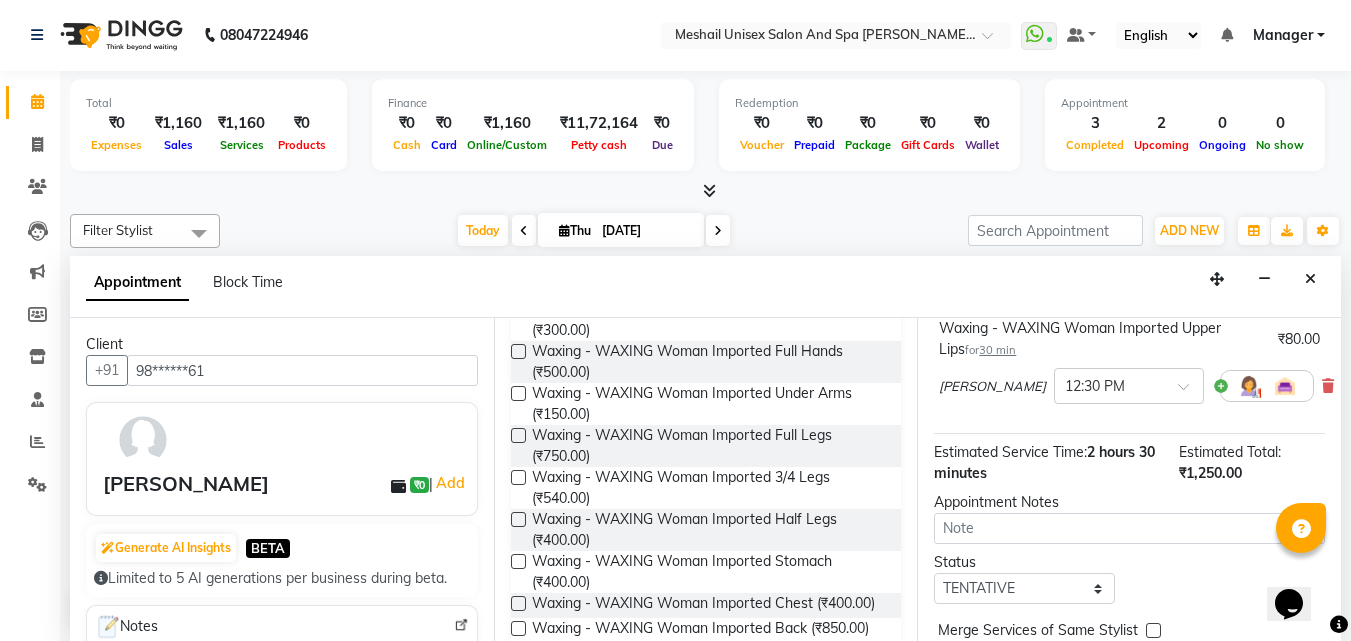 scroll, scrollTop: 723, scrollLeft: 0, axis: vertical 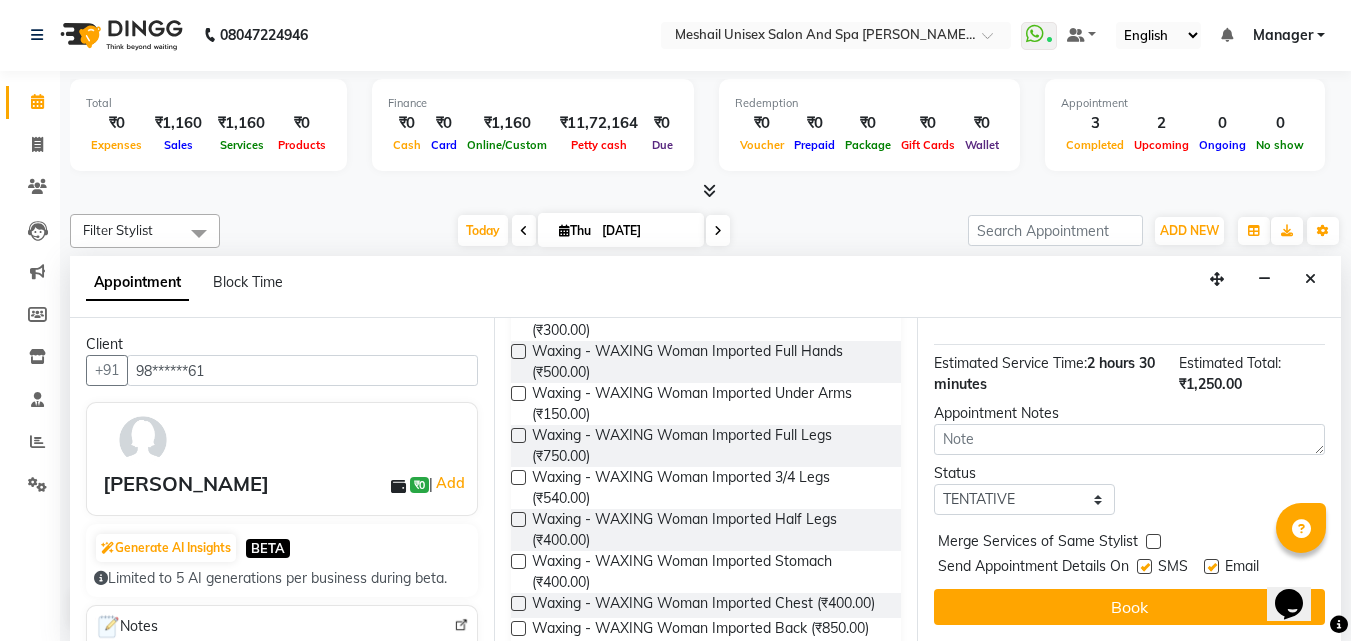 click at bounding box center [1144, 566] 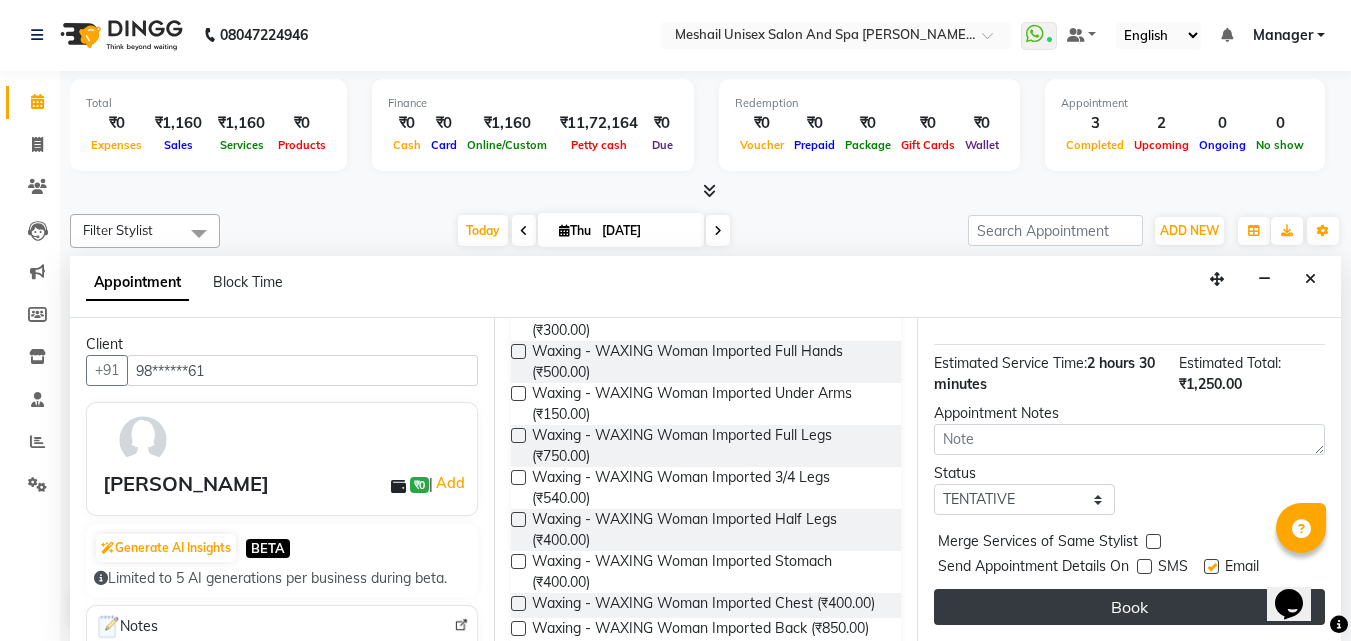 click on "Book" at bounding box center (1129, 607) 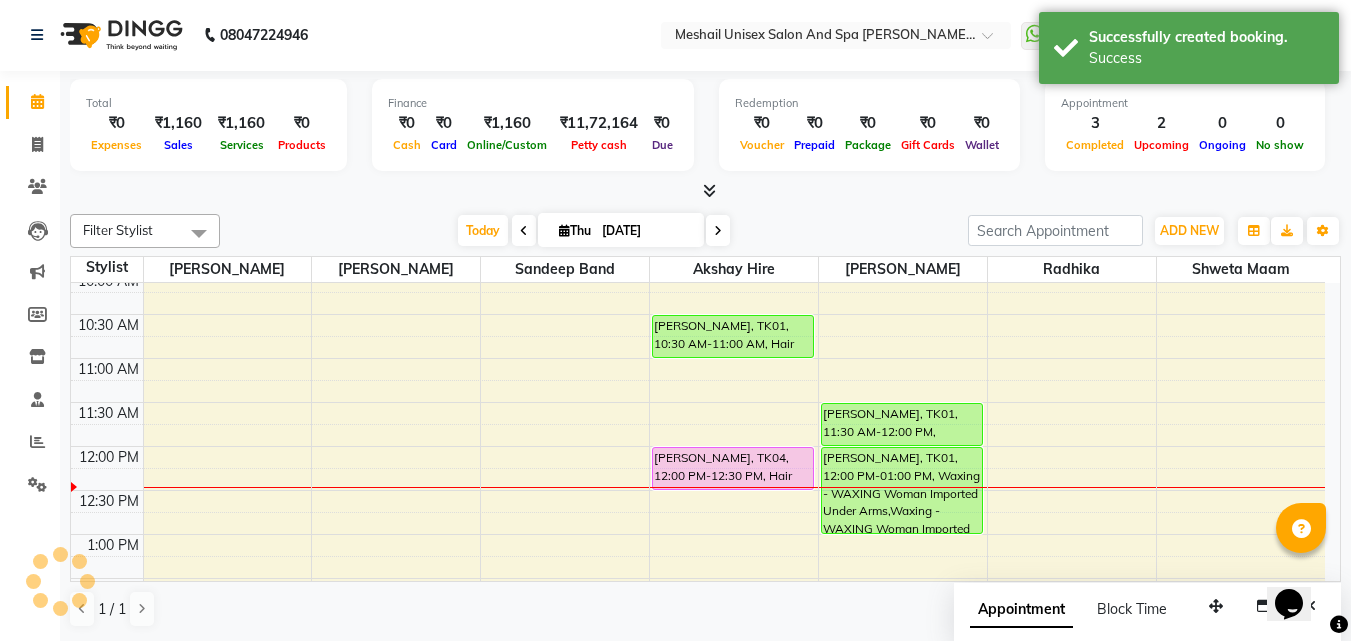 scroll, scrollTop: 0, scrollLeft: 0, axis: both 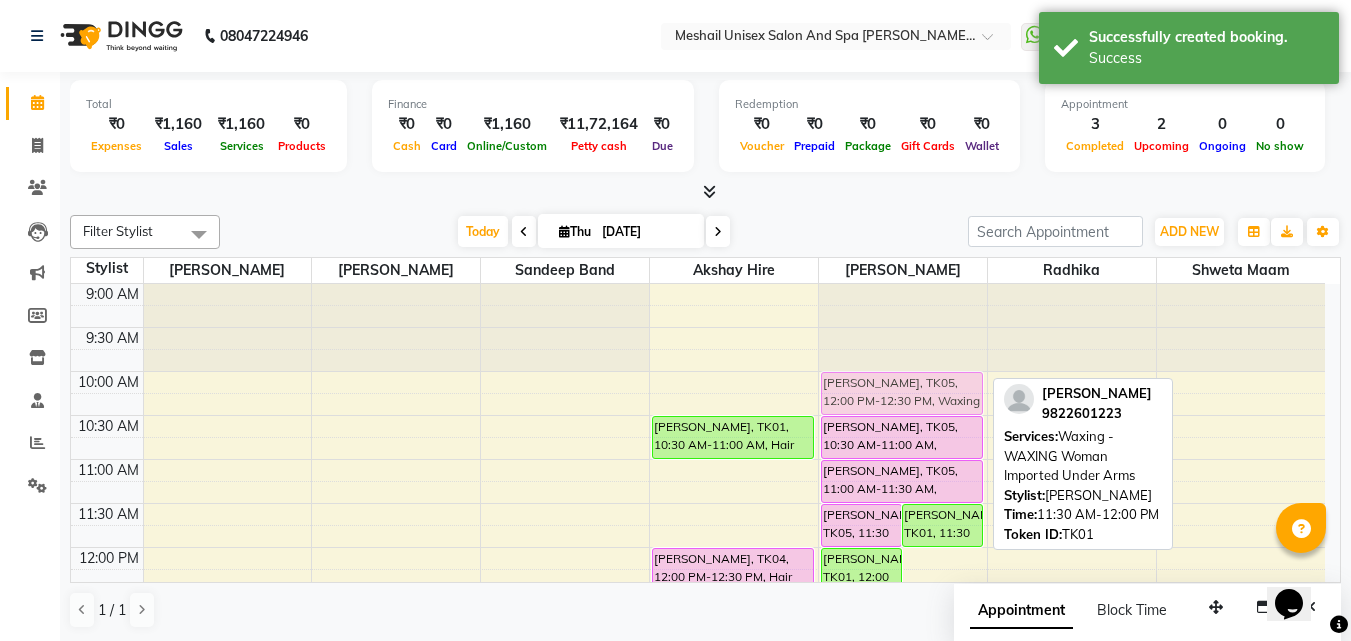 drag, startPoint x: 924, startPoint y: 461, endPoint x: 902, endPoint y: 380, distance: 83.9345 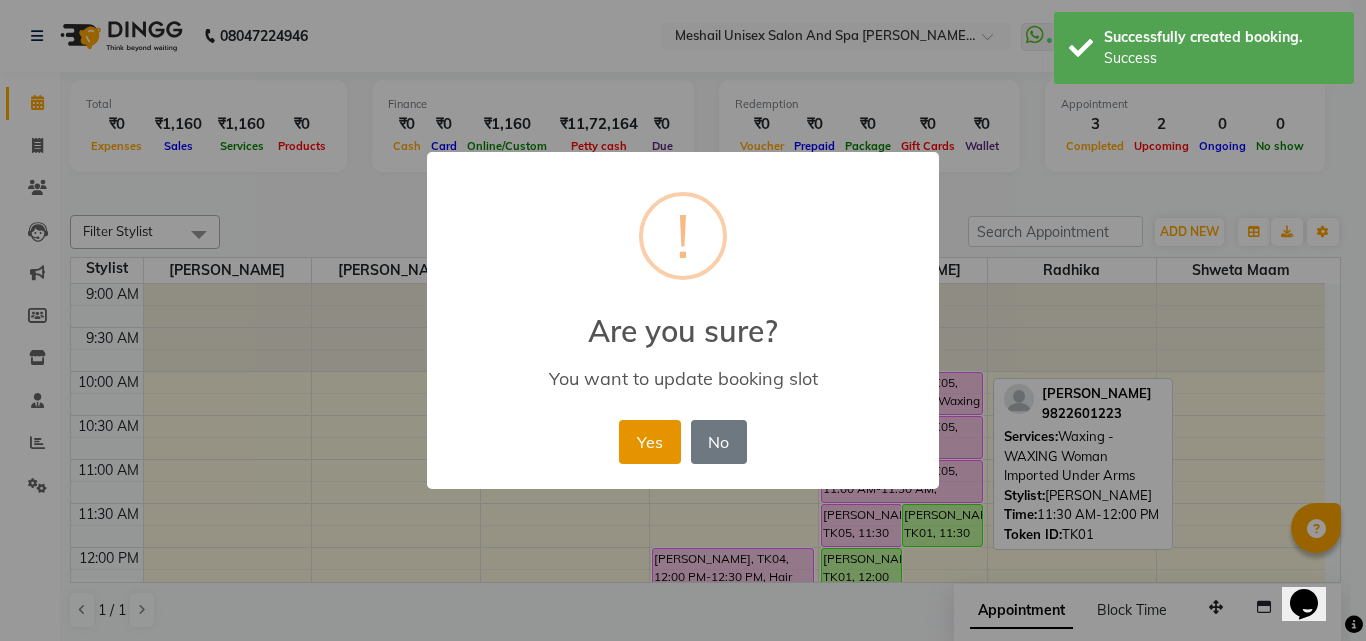 click on "Yes" at bounding box center [649, 442] 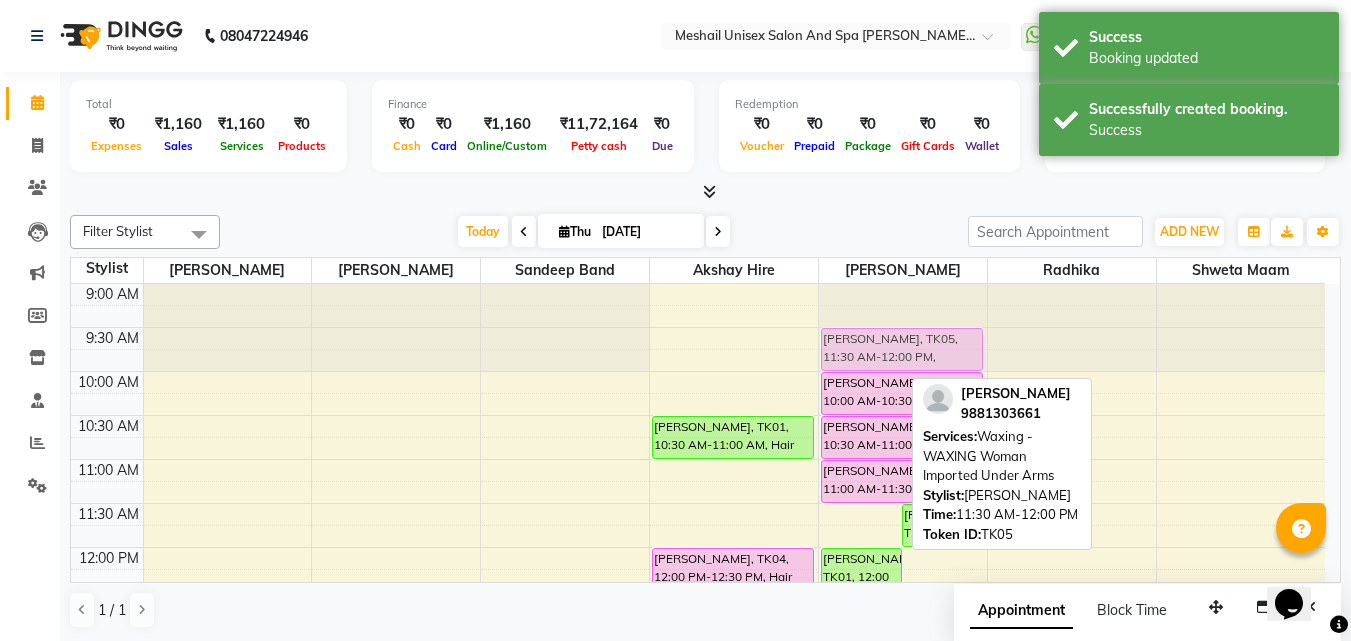 drag, startPoint x: 858, startPoint y: 524, endPoint x: 906, endPoint y: 341, distance: 189.19038 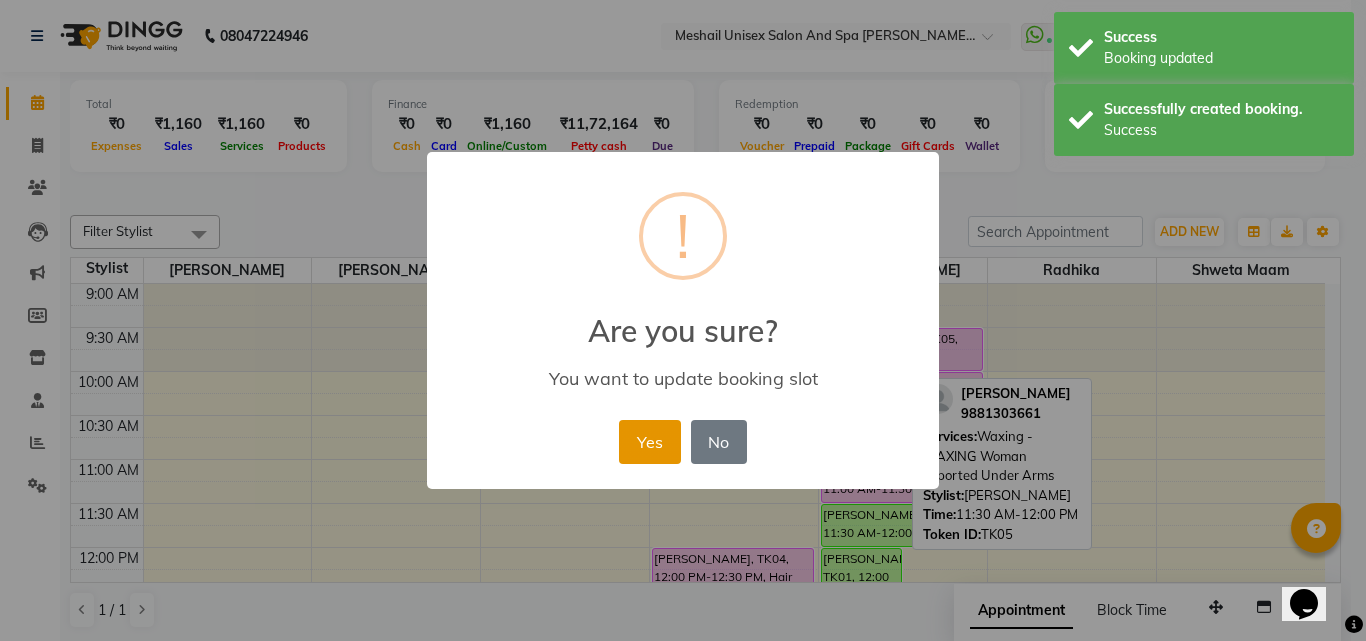 click on "Yes" at bounding box center [649, 442] 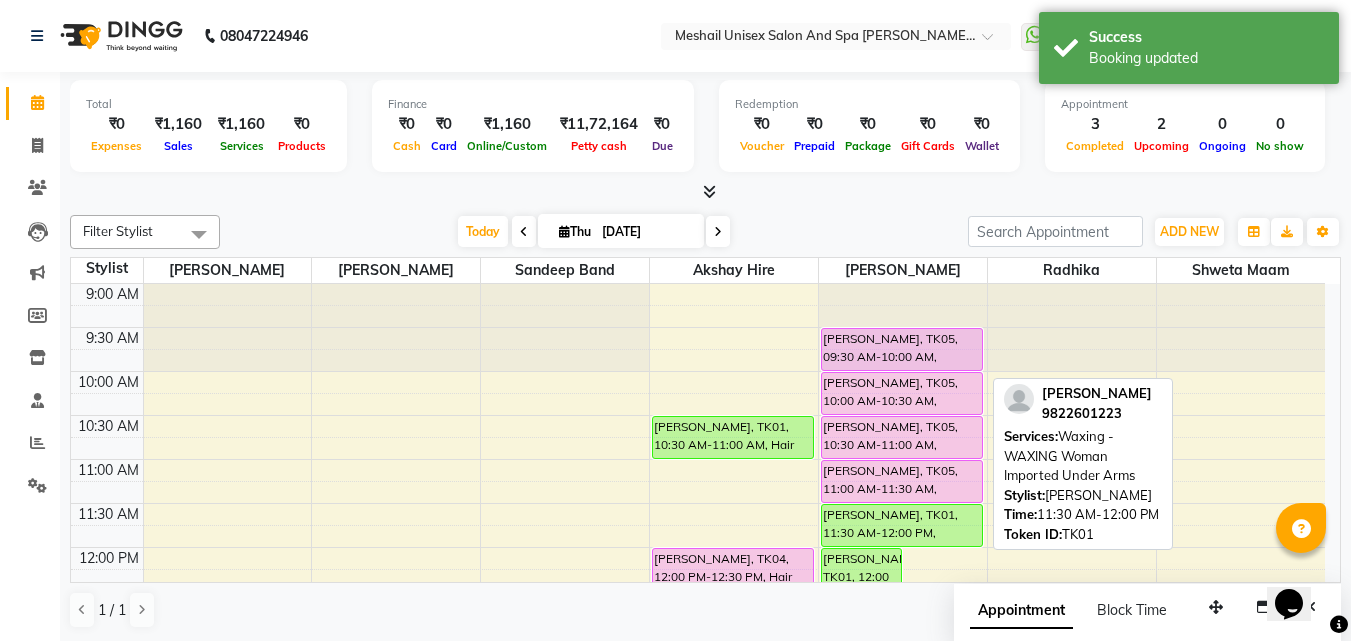 scroll, scrollTop: 100, scrollLeft: 0, axis: vertical 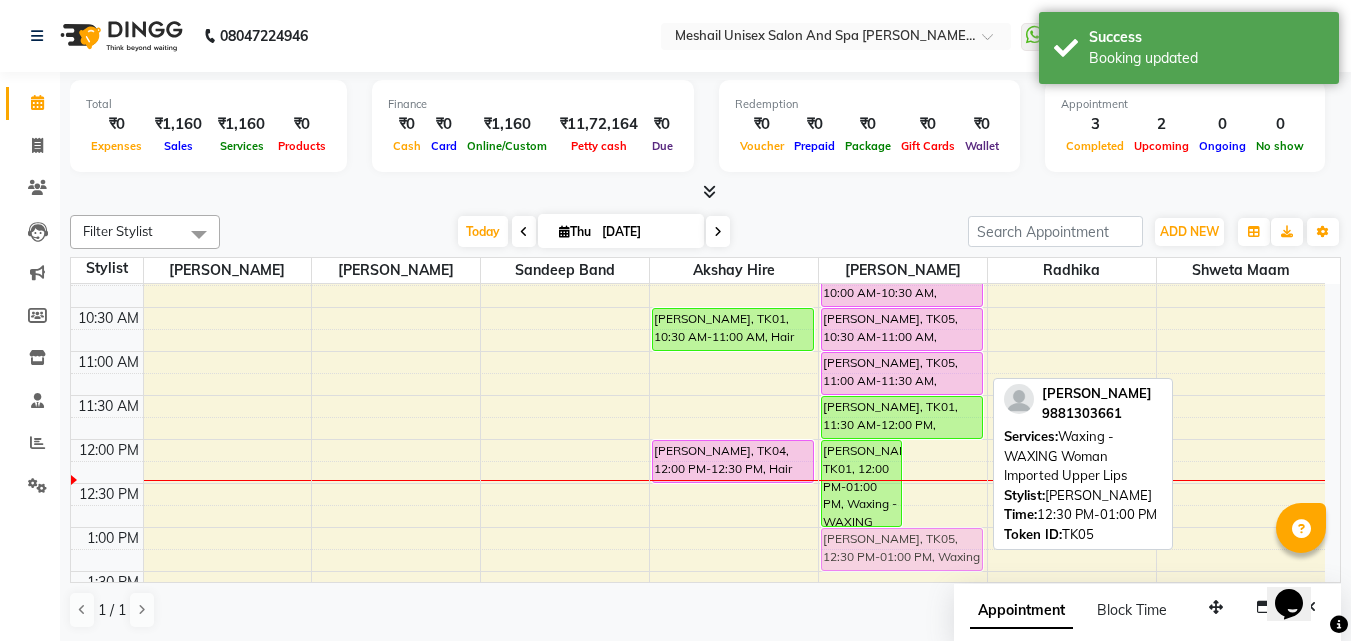 drag, startPoint x: 935, startPoint y: 511, endPoint x: 931, endPoint y: 543, distance: 32.24903 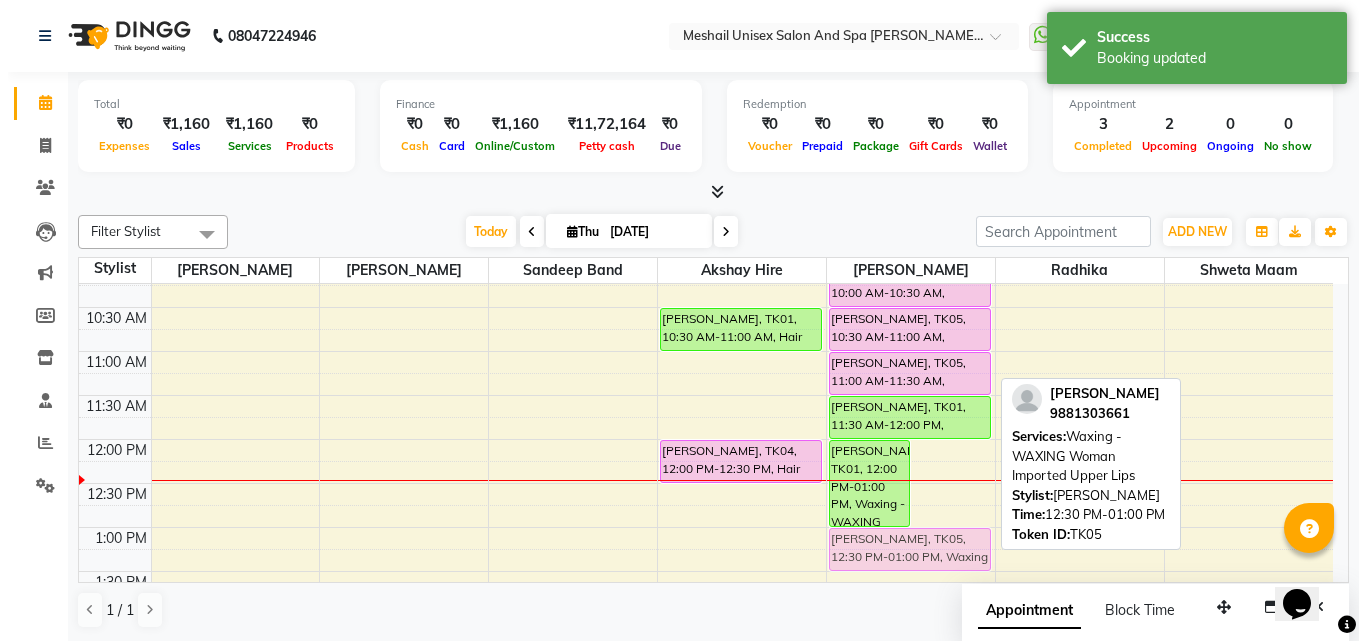 scroll, scrollTop: 109, scrollLeft: 0, axis: vertical 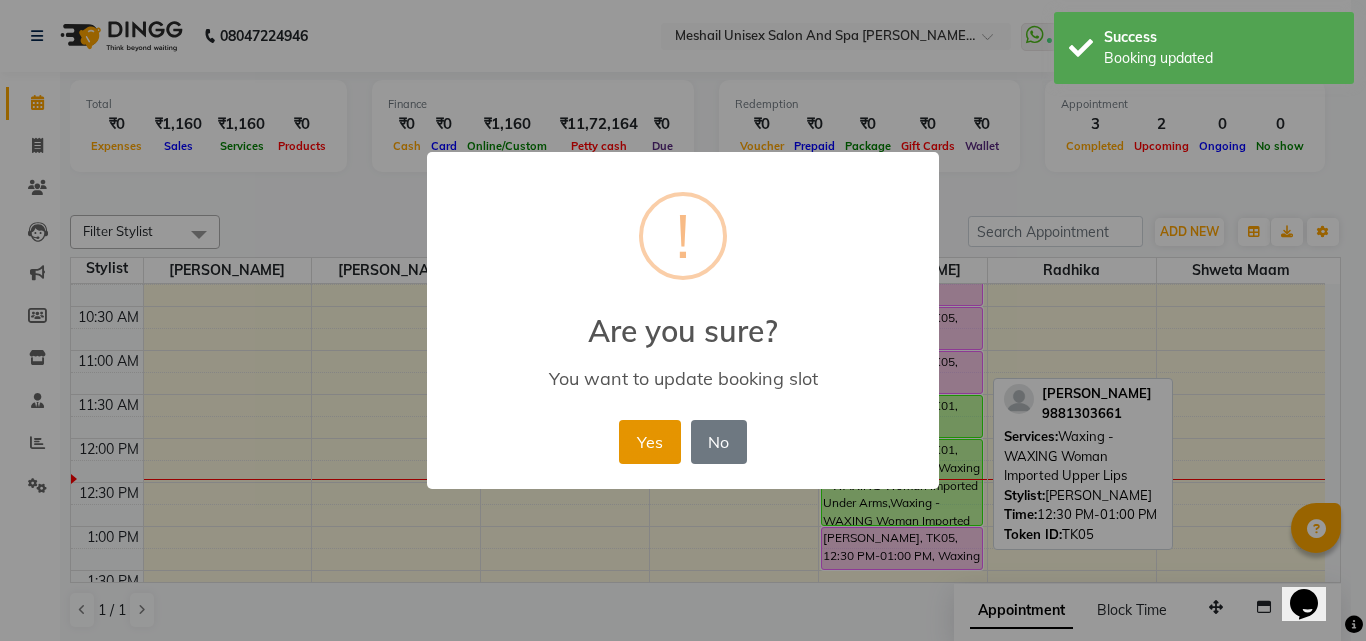 click on "Yes" at bounding box center [649, 442] 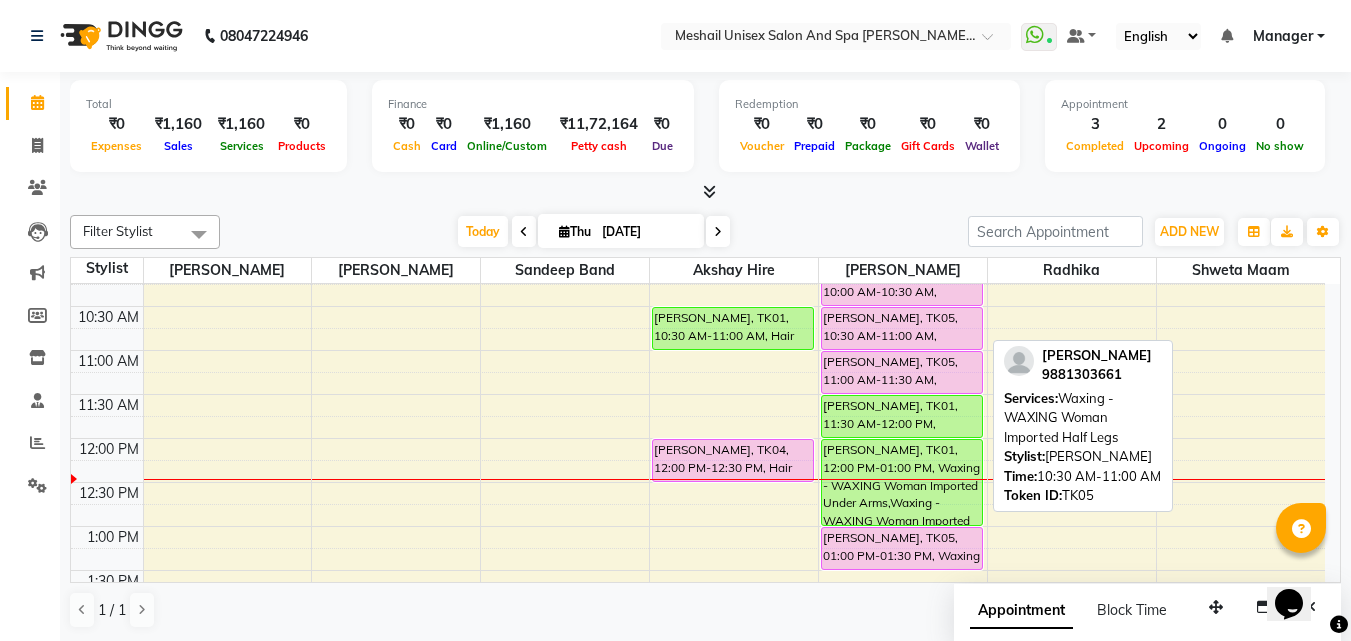 click on "[PERSON_NAME], TK05, 10:30 AM-11:00 AM, Waxing - WAXING Woman Imported Half Legs" at bounding box center (902, 328) 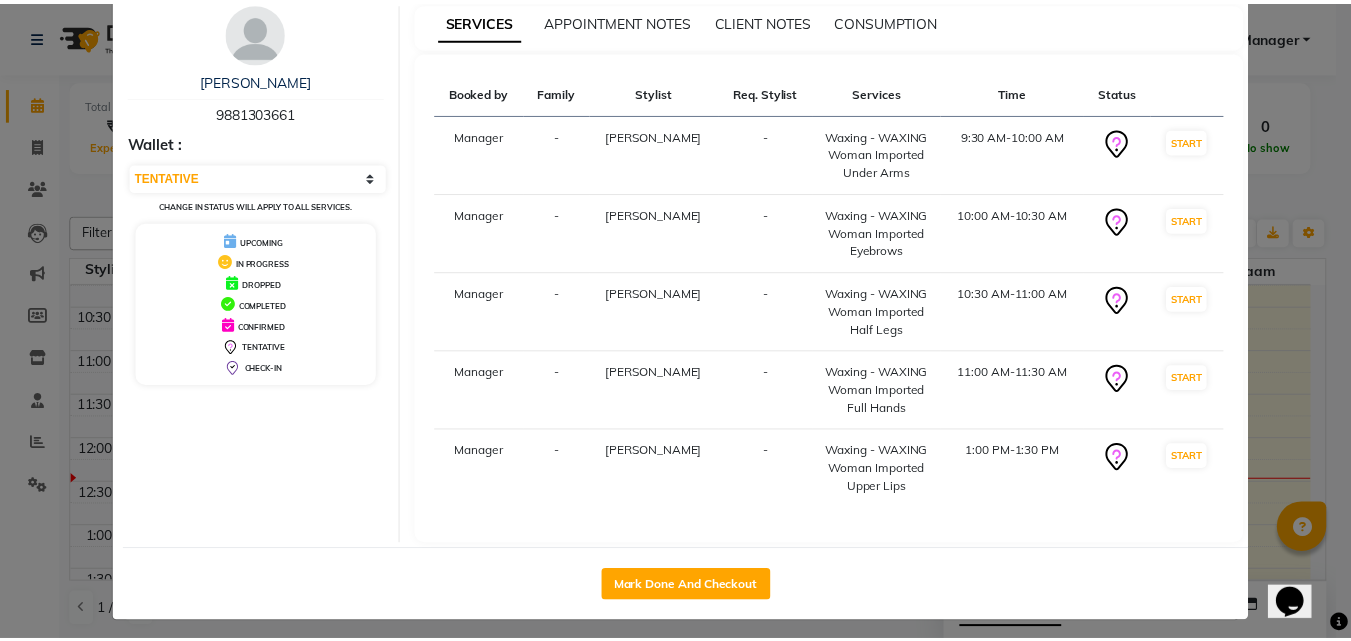 scroll, scrollTop: 175, scrollLeft: 0, axis: vertical 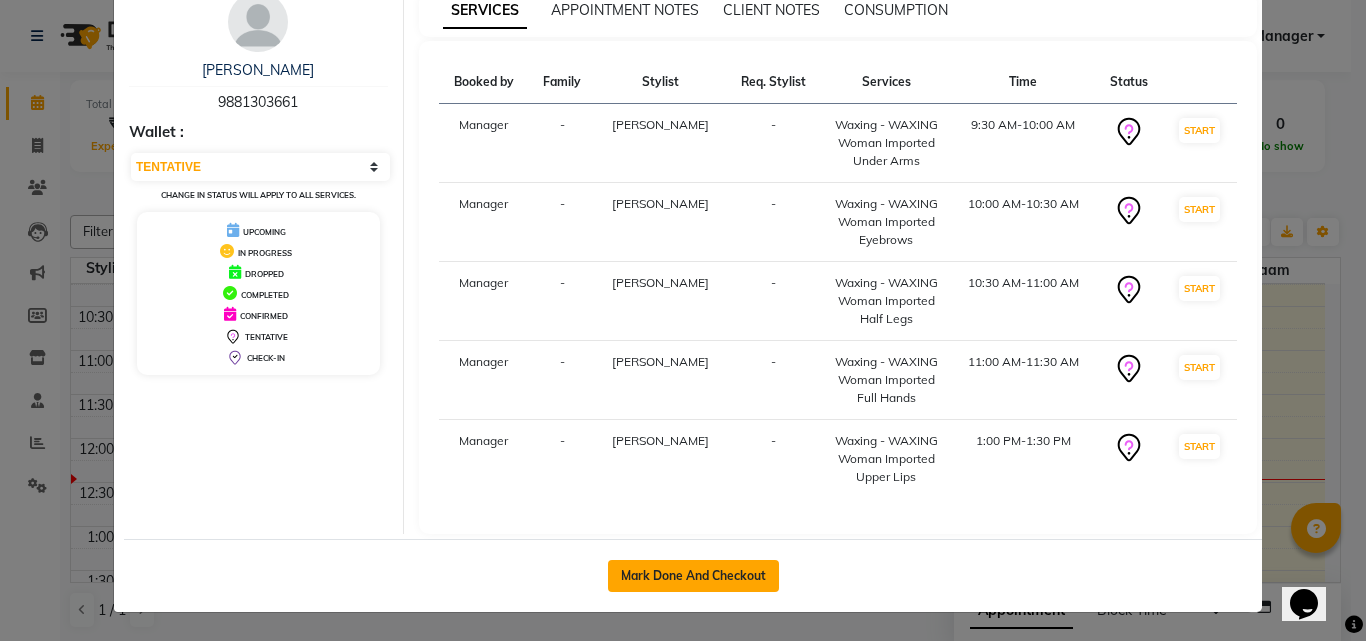 click on "Mark Done And Checkout" 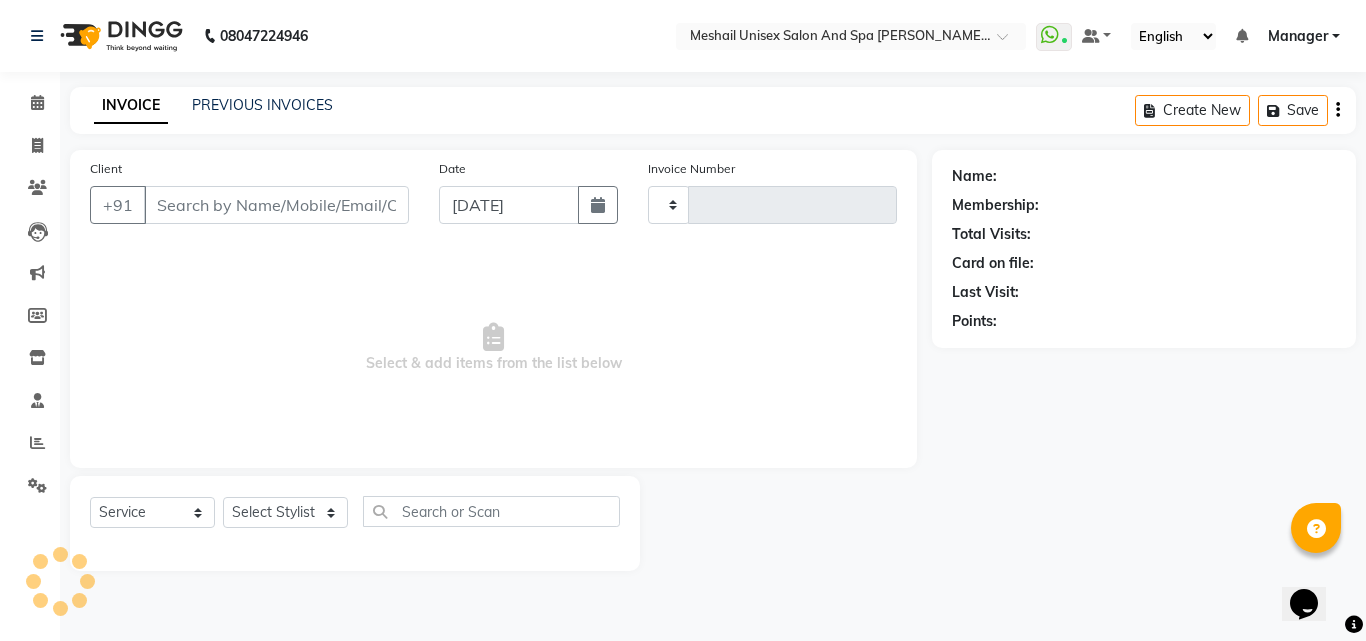 type on "1629" 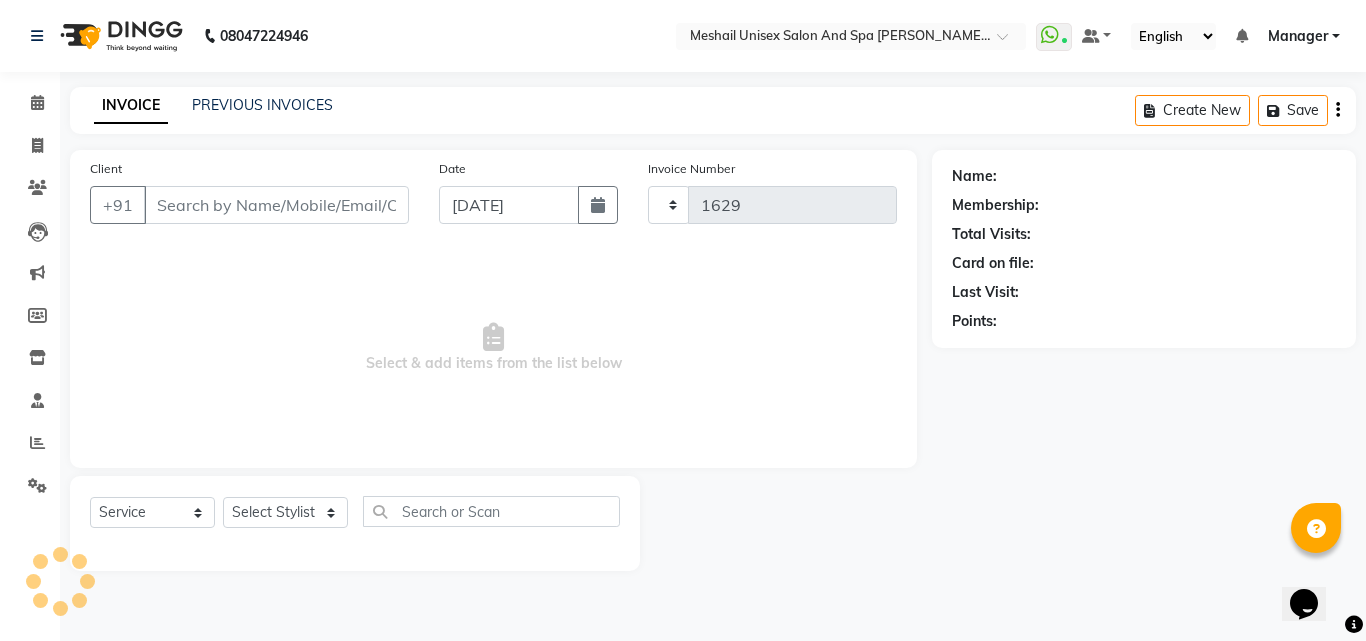select on "6713" 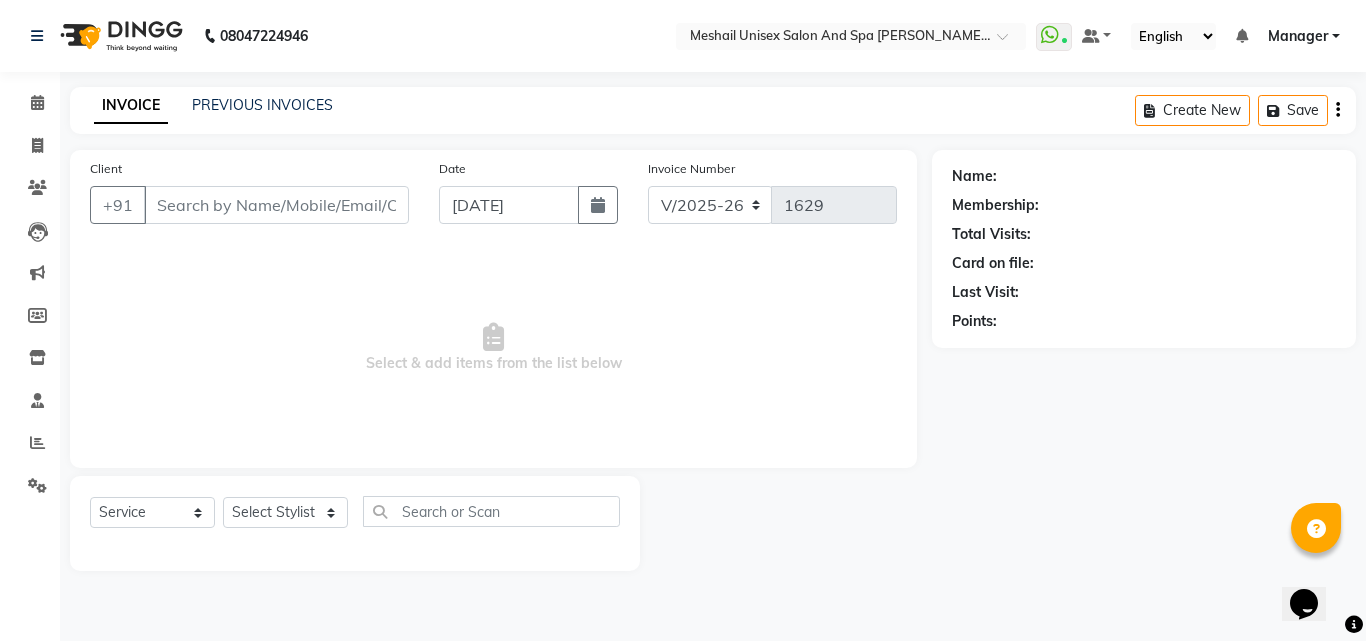 type on "98******61" 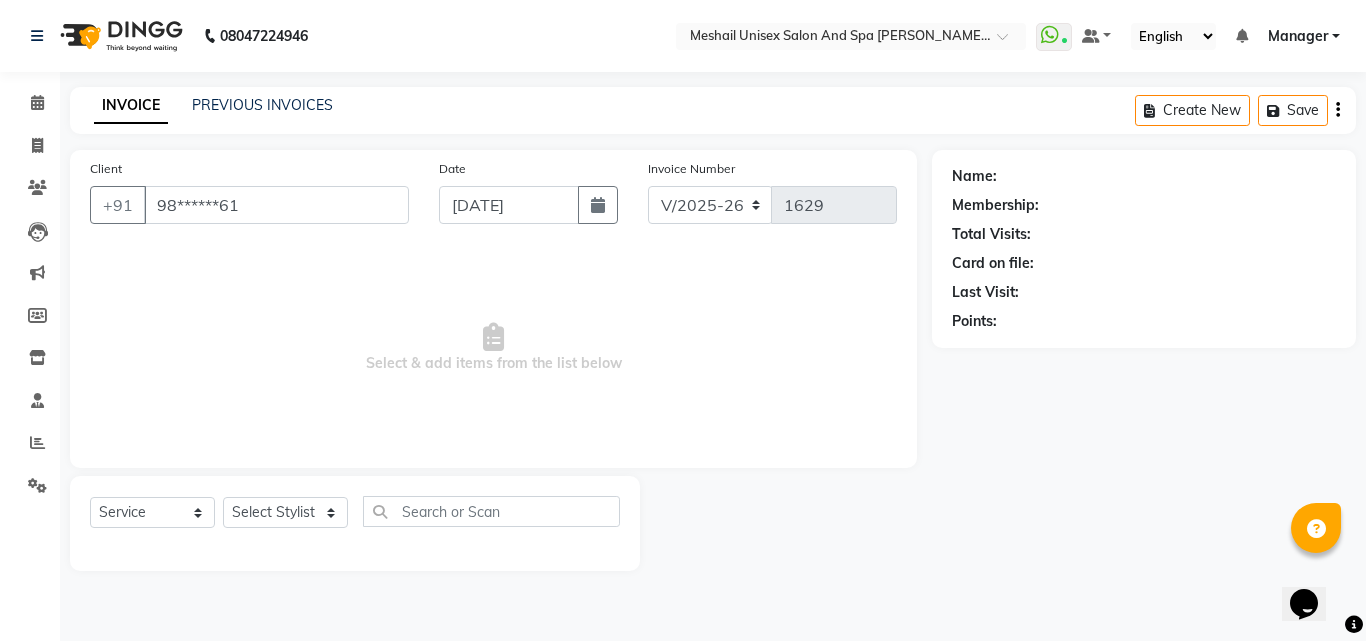 select on "52970" 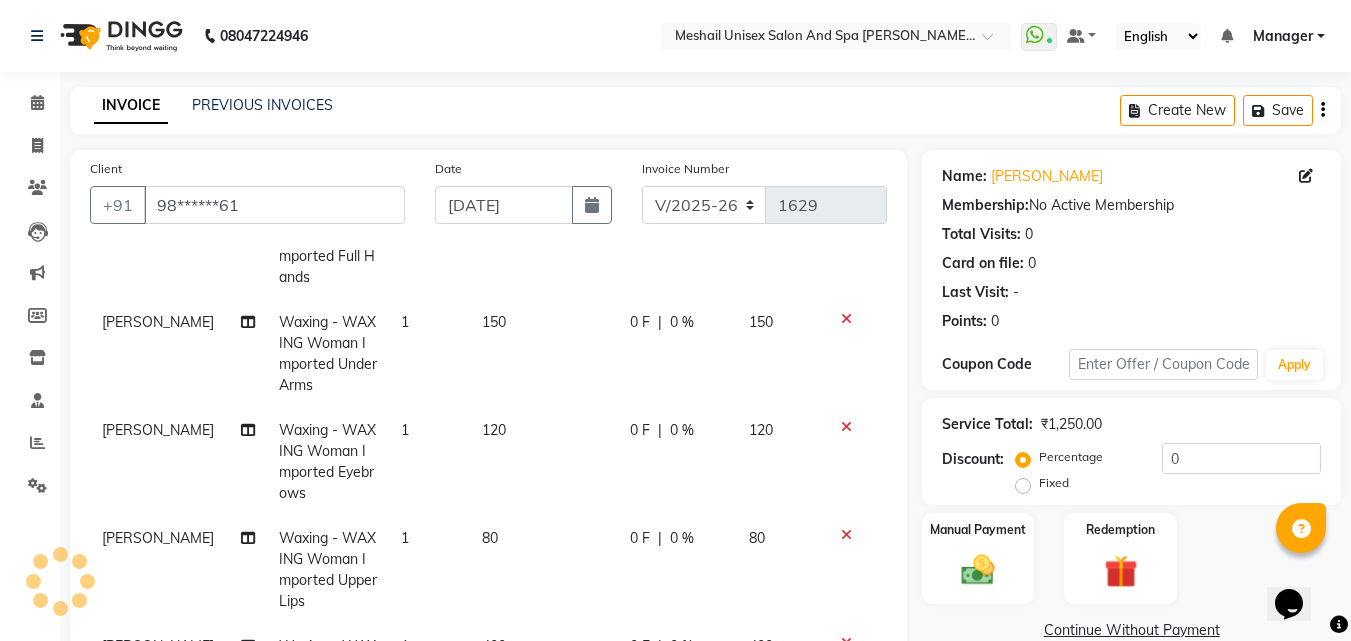 scroll, scrollTop: 153, scrollLeft: 0, axis: vertical 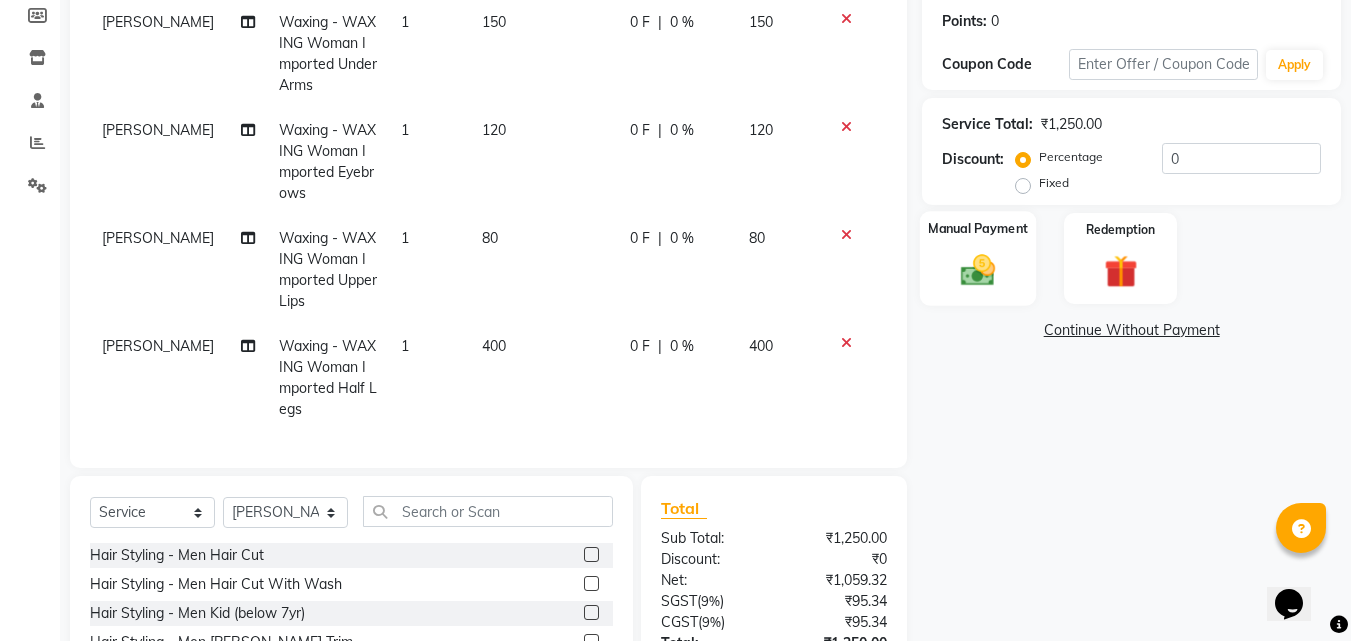 click 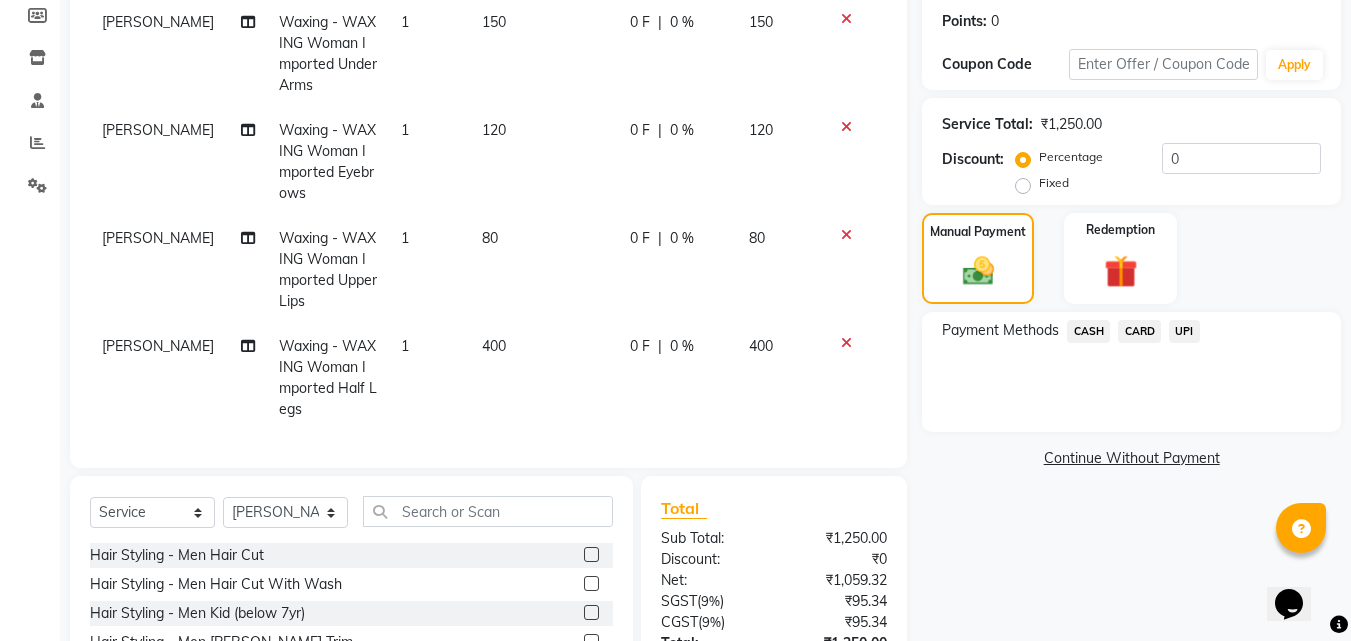 click on "UPI" 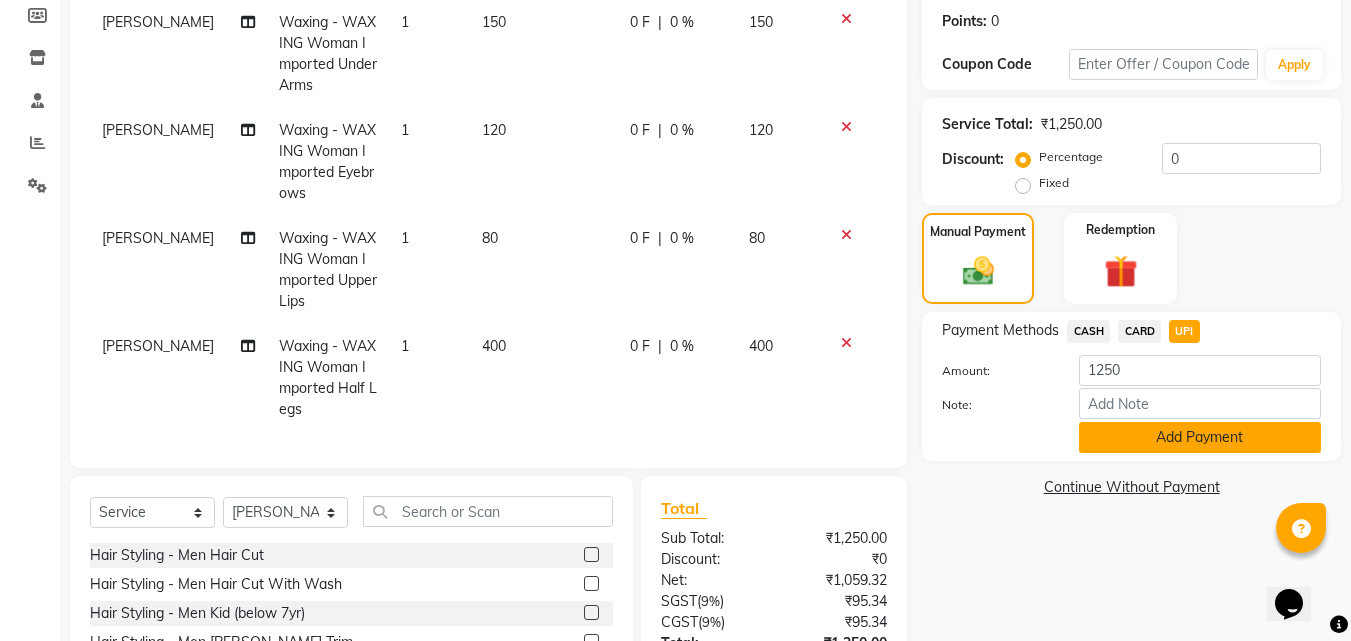 click on "Add Payment" 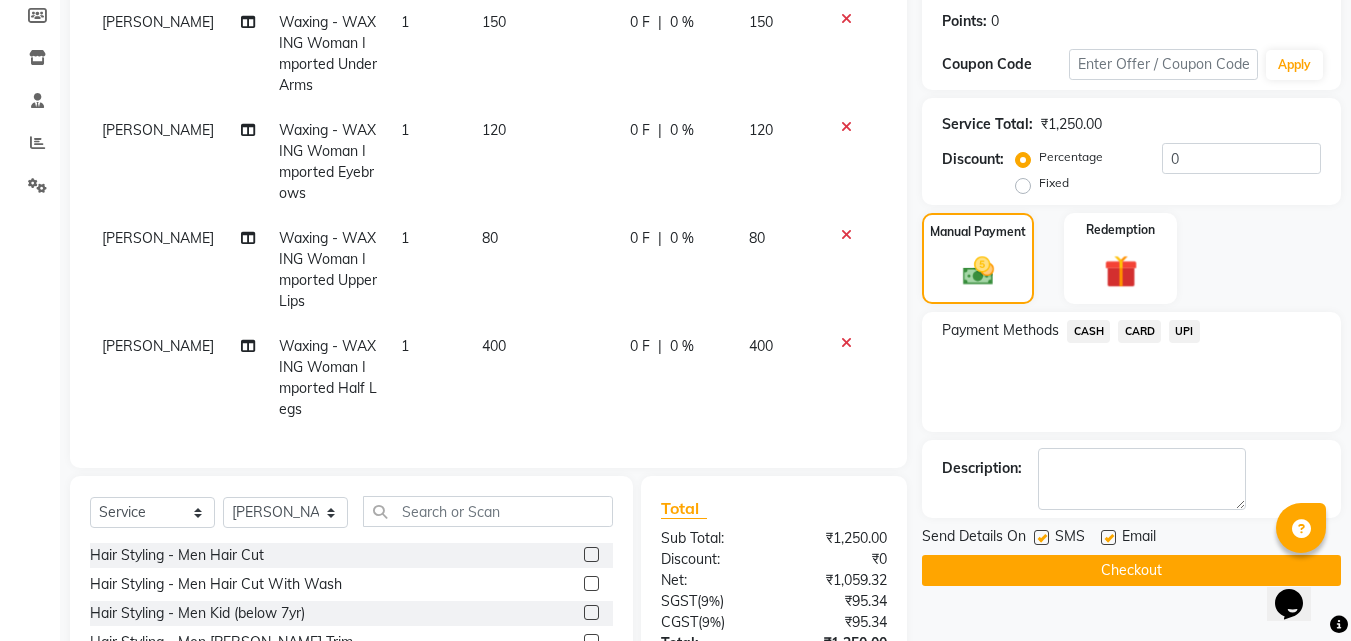 scroll, scrollTop: 501, scrollLeft: 0, axis: vertical 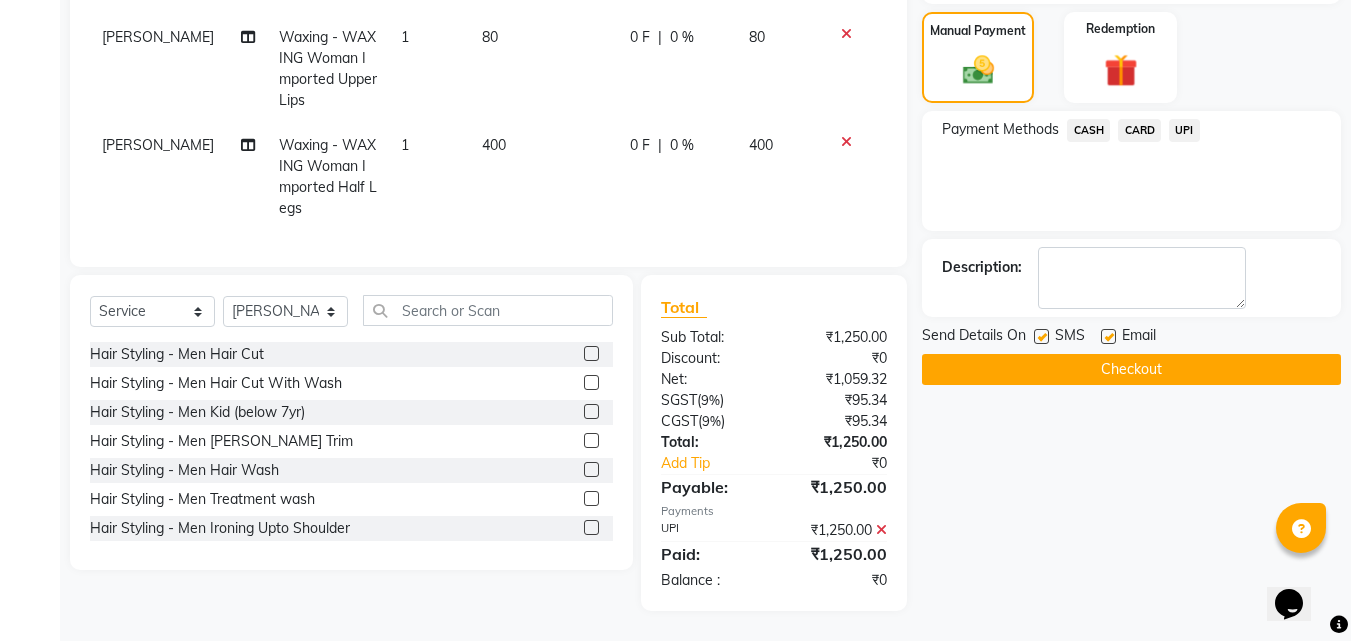 click 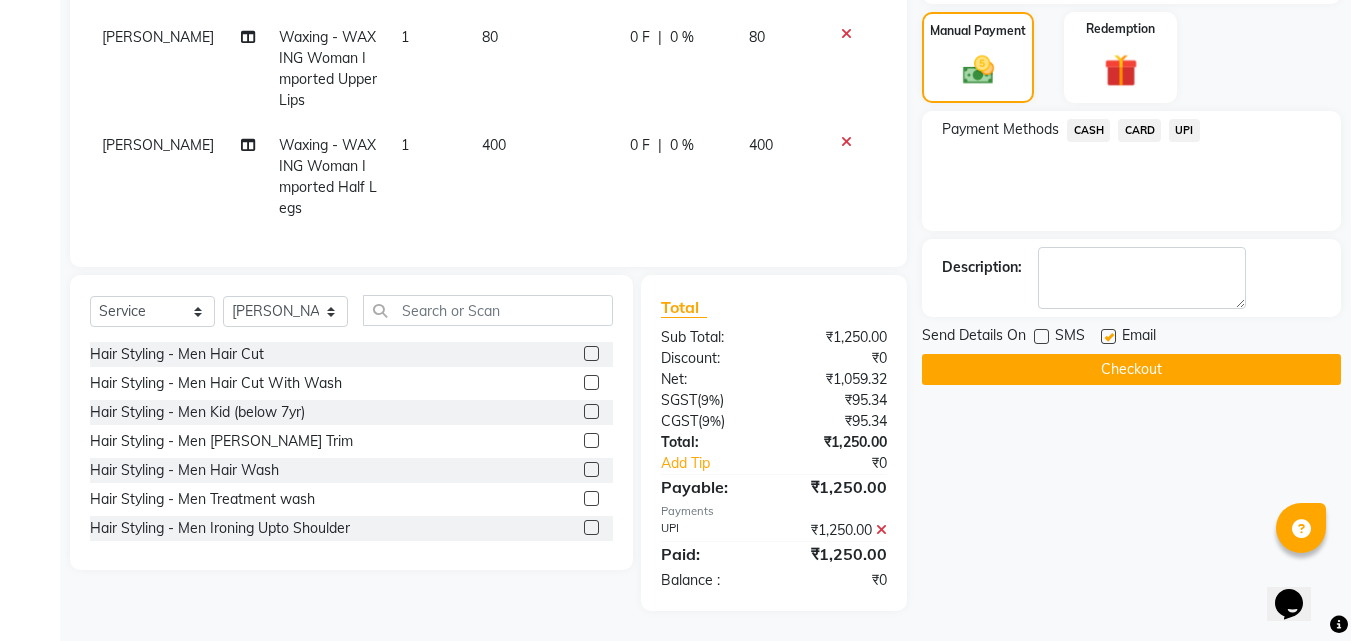 click on "Checkout" 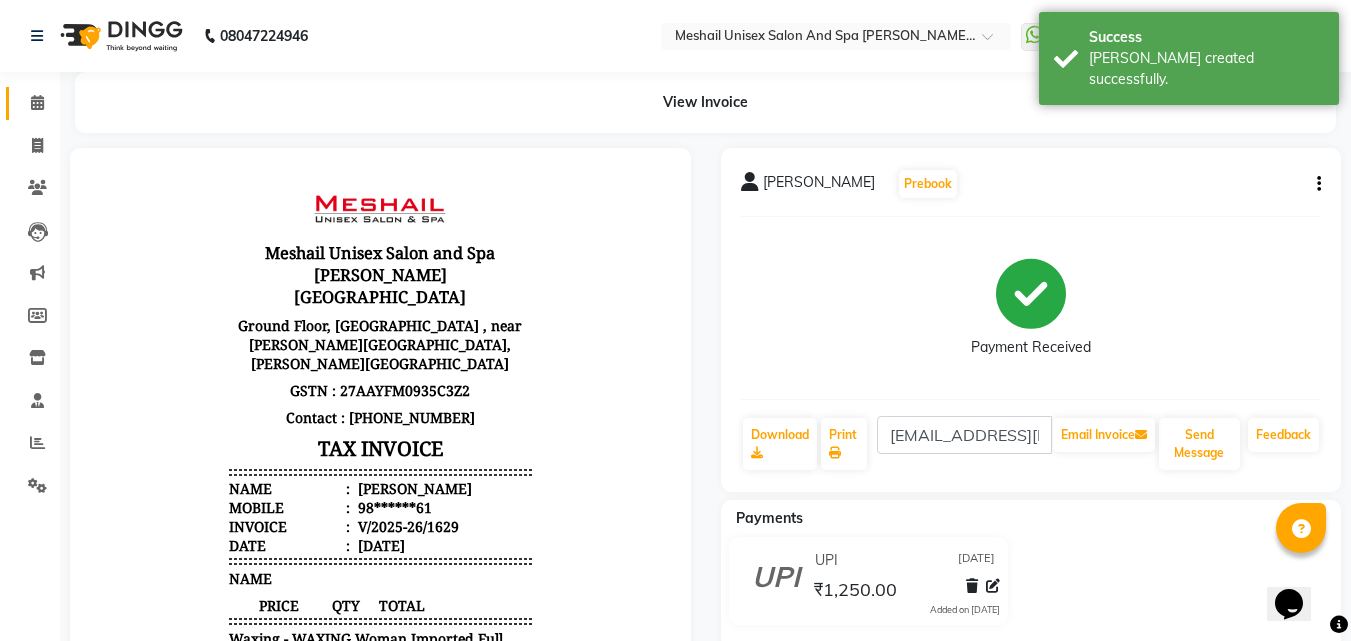 scroll, scrollTop: 0, scrollLeft: 0, axis: both 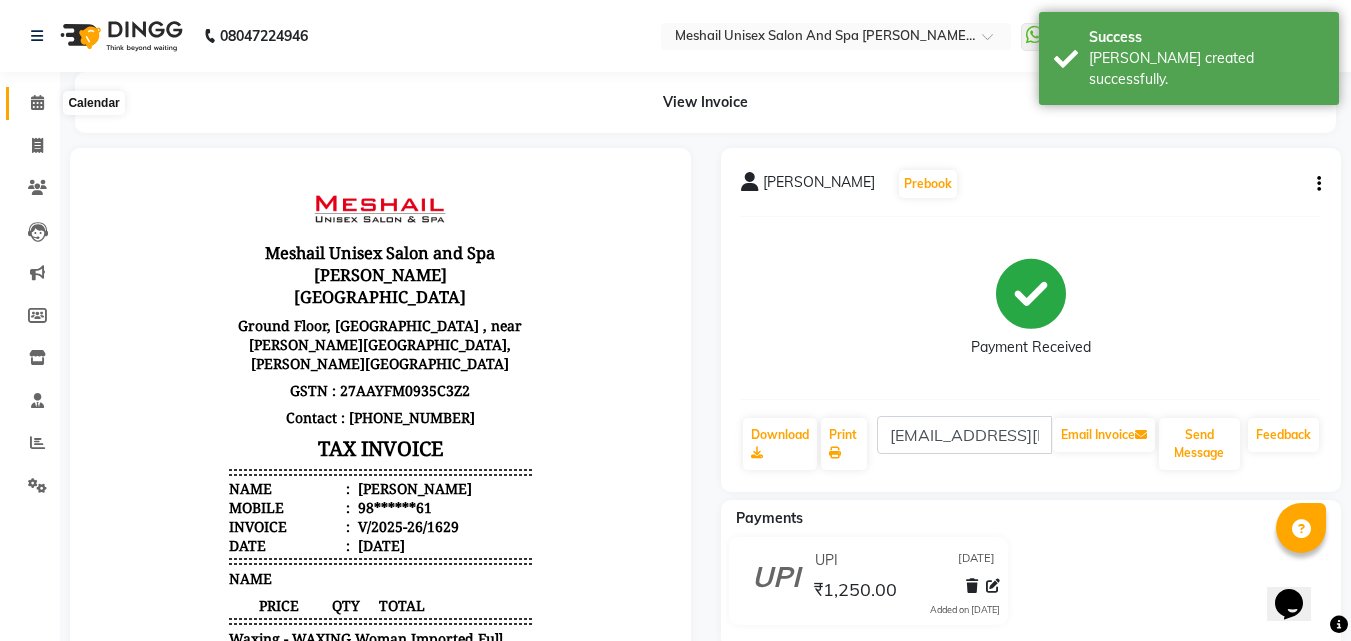 click 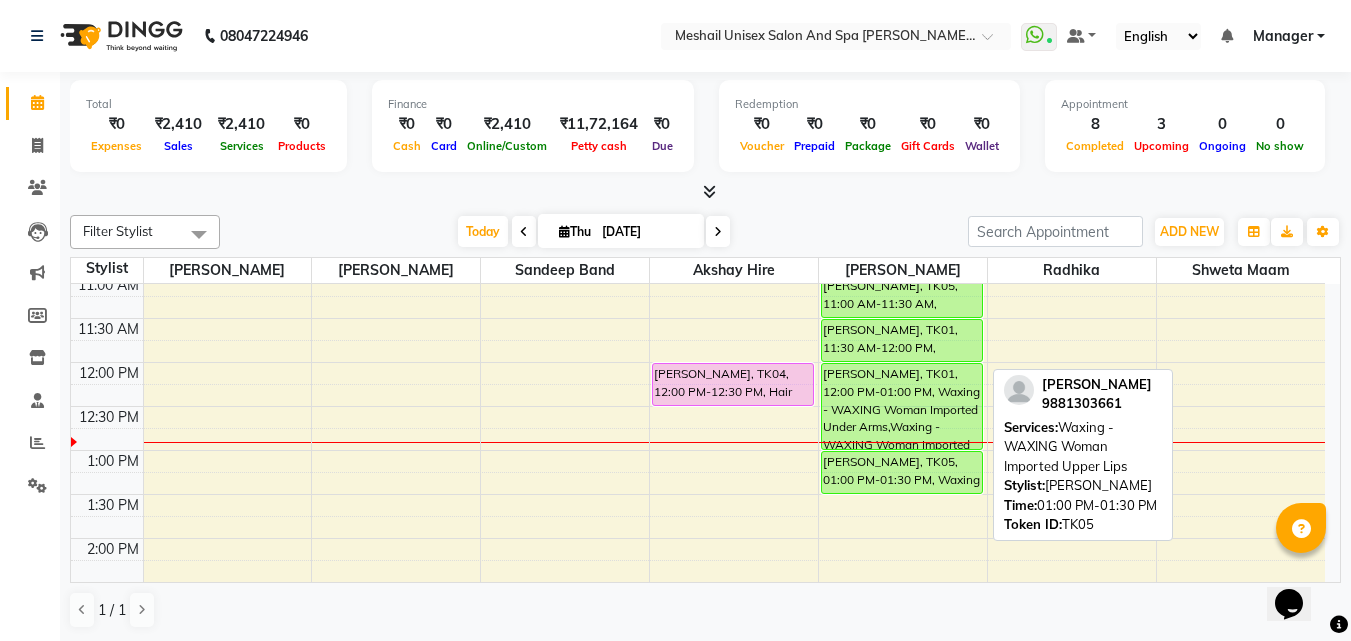 scroll, scrollTop: 100, scrollLeft: 0, axis: vertical 